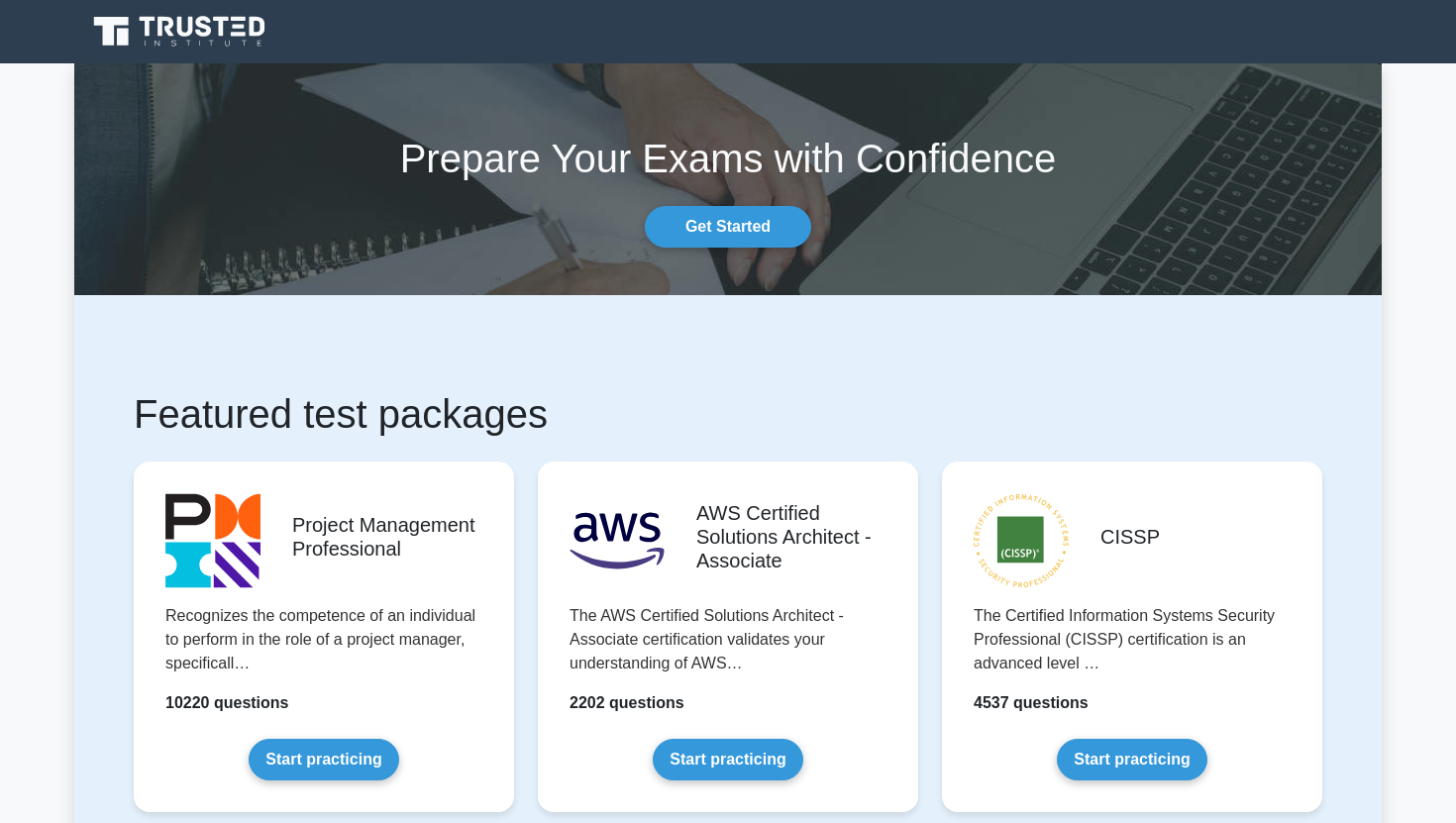 scroll, scrollTop: 0, scrollLeft: 0, axis: both 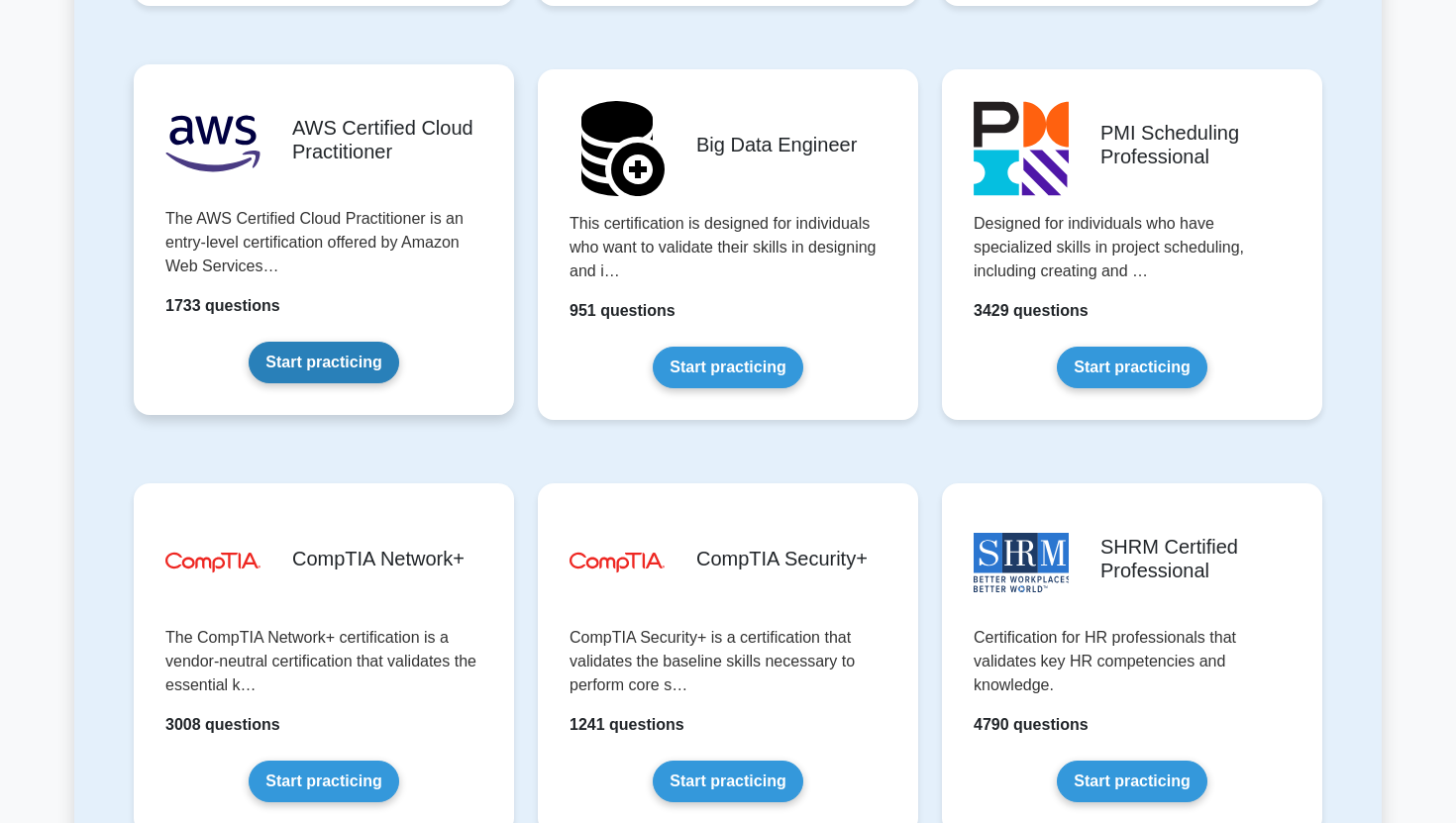 click on "Start practicing" at bounding box center [323, 362] 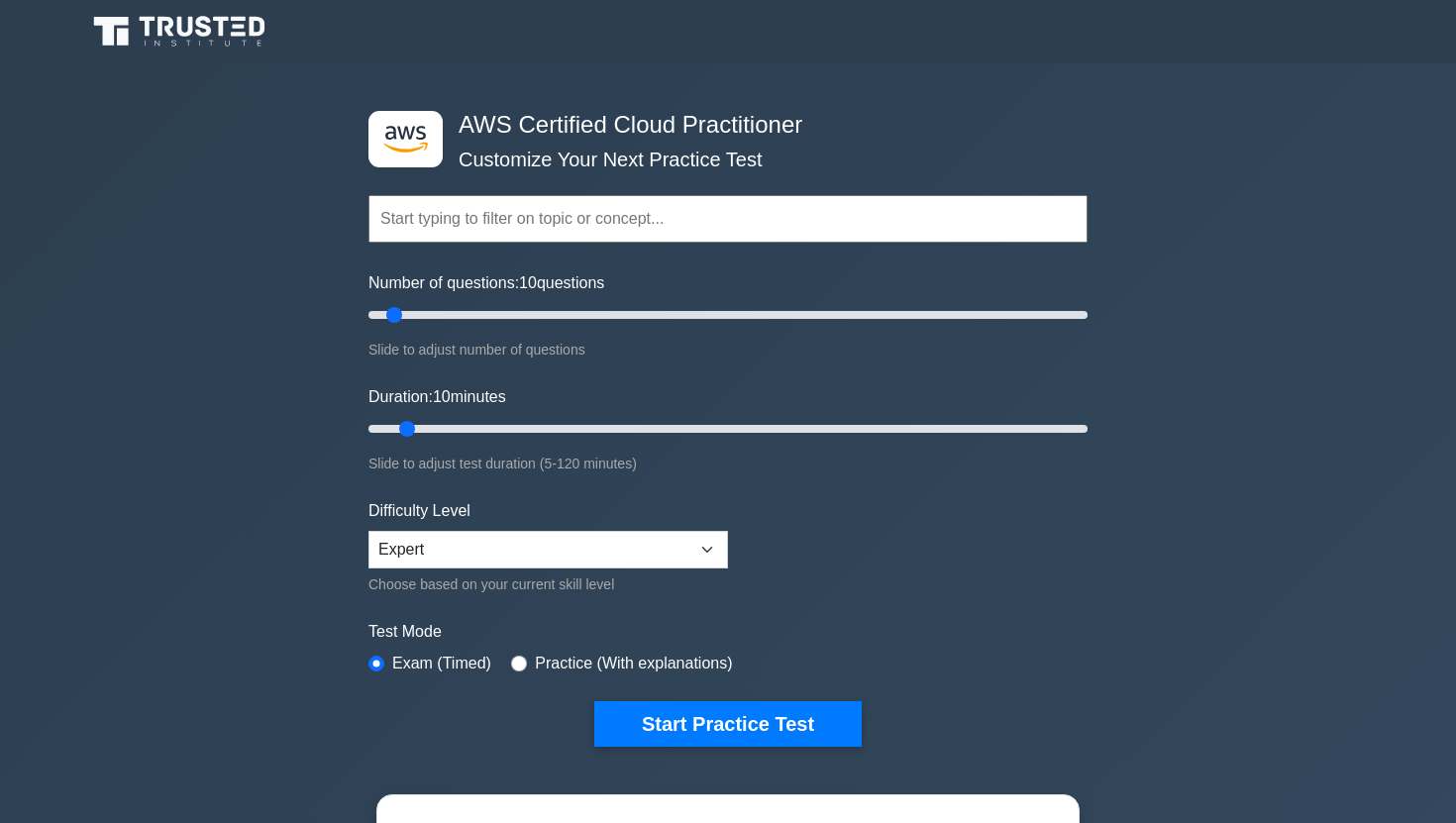 scroll, scrollTop: 0, scrollLeft: 0, axis: both 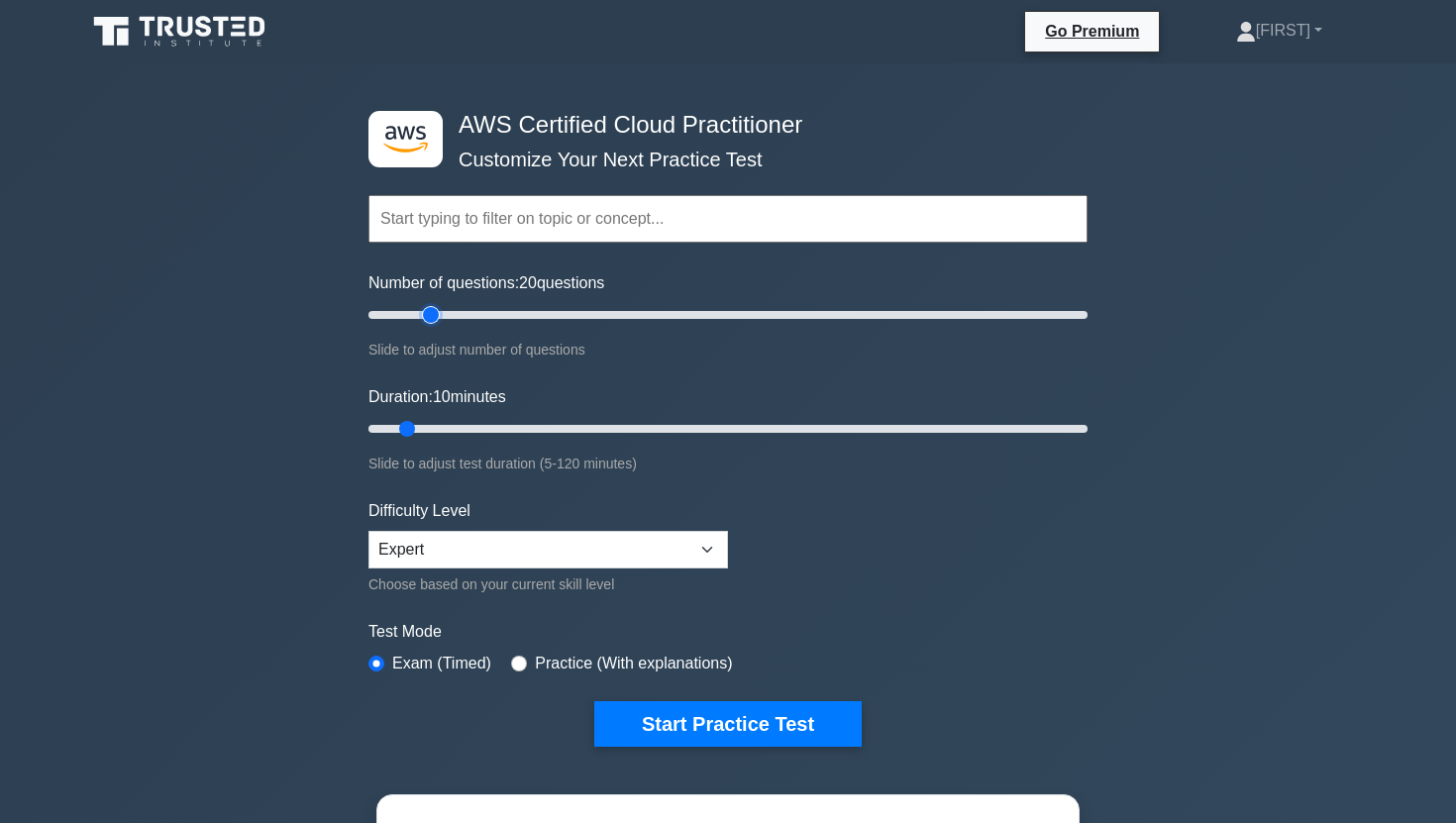 drag, startPoint x: 397, startPoint y: 316, endPoint x: 430, endPoint y: 315, distance: 33.01515 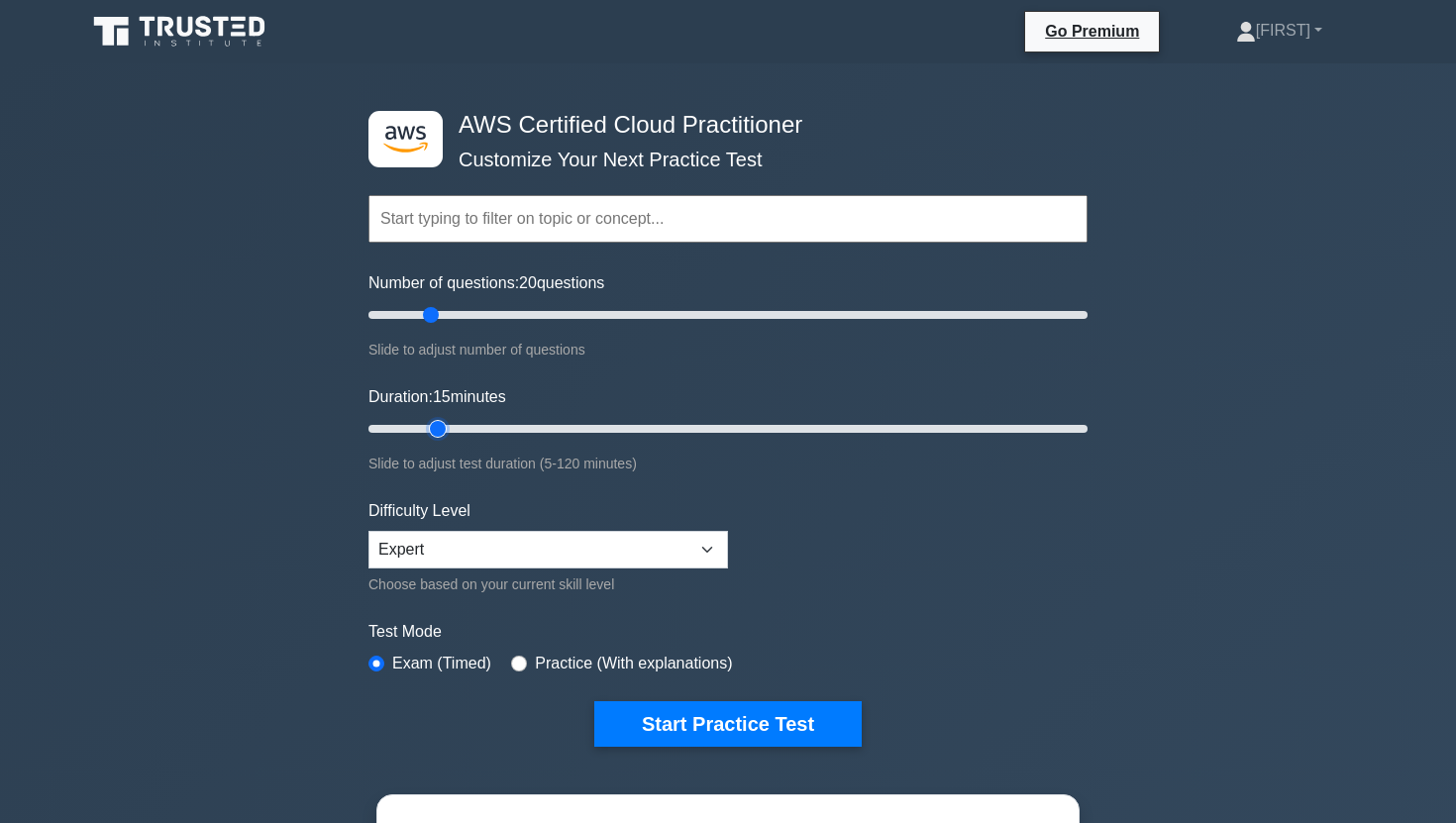 drag, startPoint x: 409, startPoint y: 432, endPoint x: 425, endPoint y: 439, distance: 17.464249 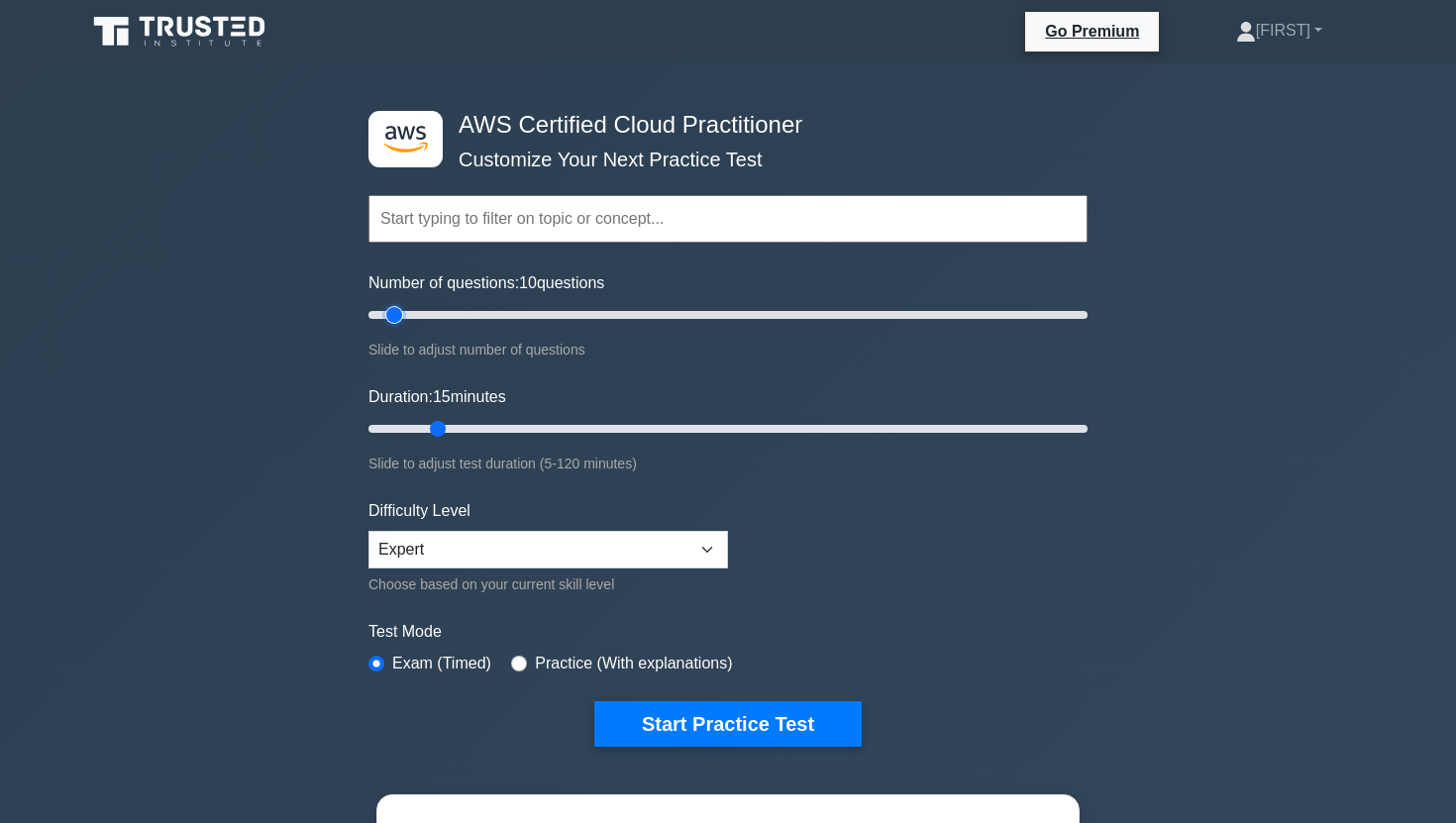 drag, startPoint x: 434, startPoint y: 320, endPoint x: 397, endPoint y: 324, distance: 37.215588 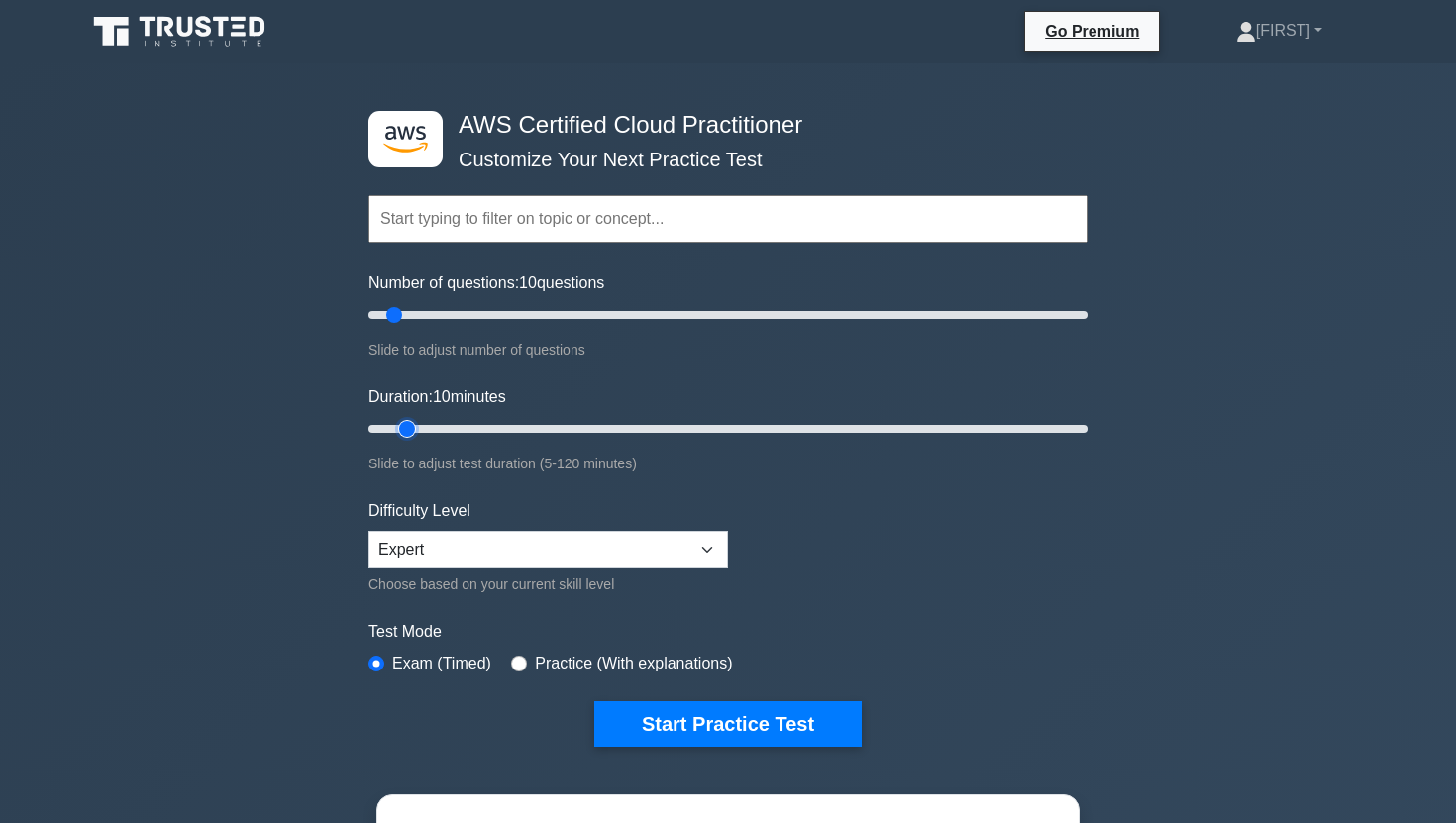 drag, startPoint x: 436, startPoint y: 426, endPoint x: 417, endPoint y: 431, distance: 19.646883 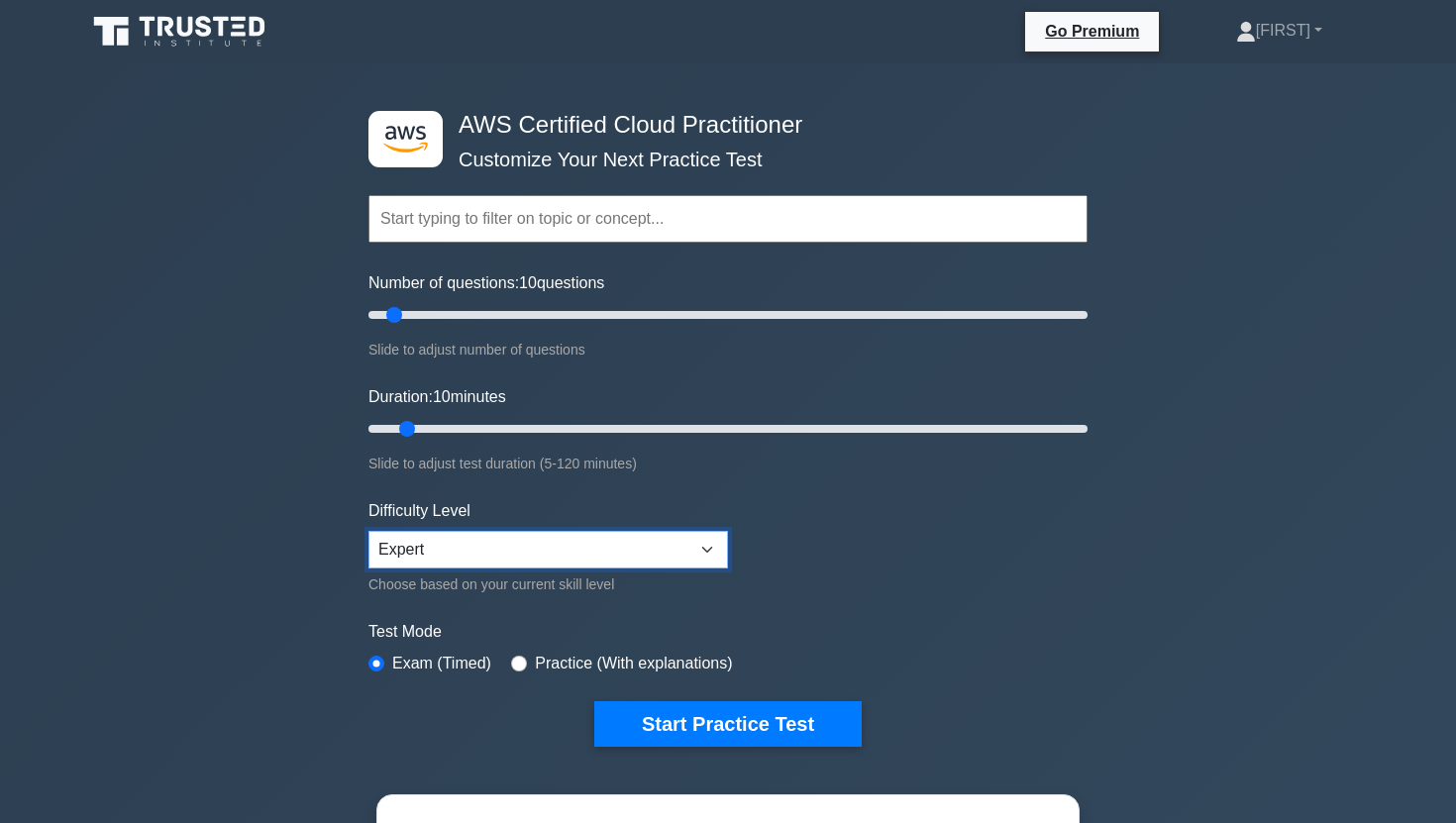 click on "Beginner
Intermediate
Expert" at bounding box center [548, 550] 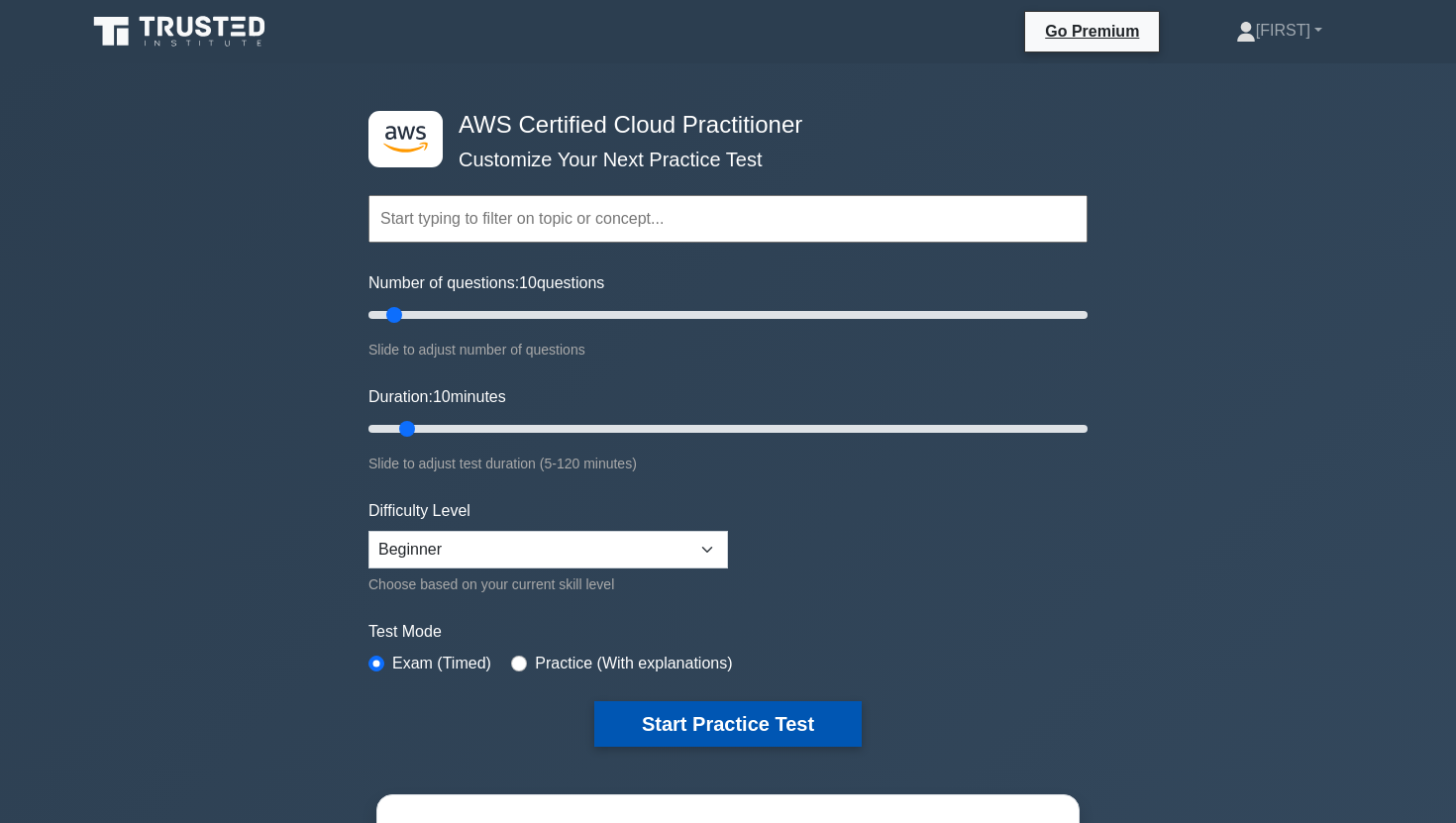 click on "Start Practice Test" at bounding box center (728, 724) 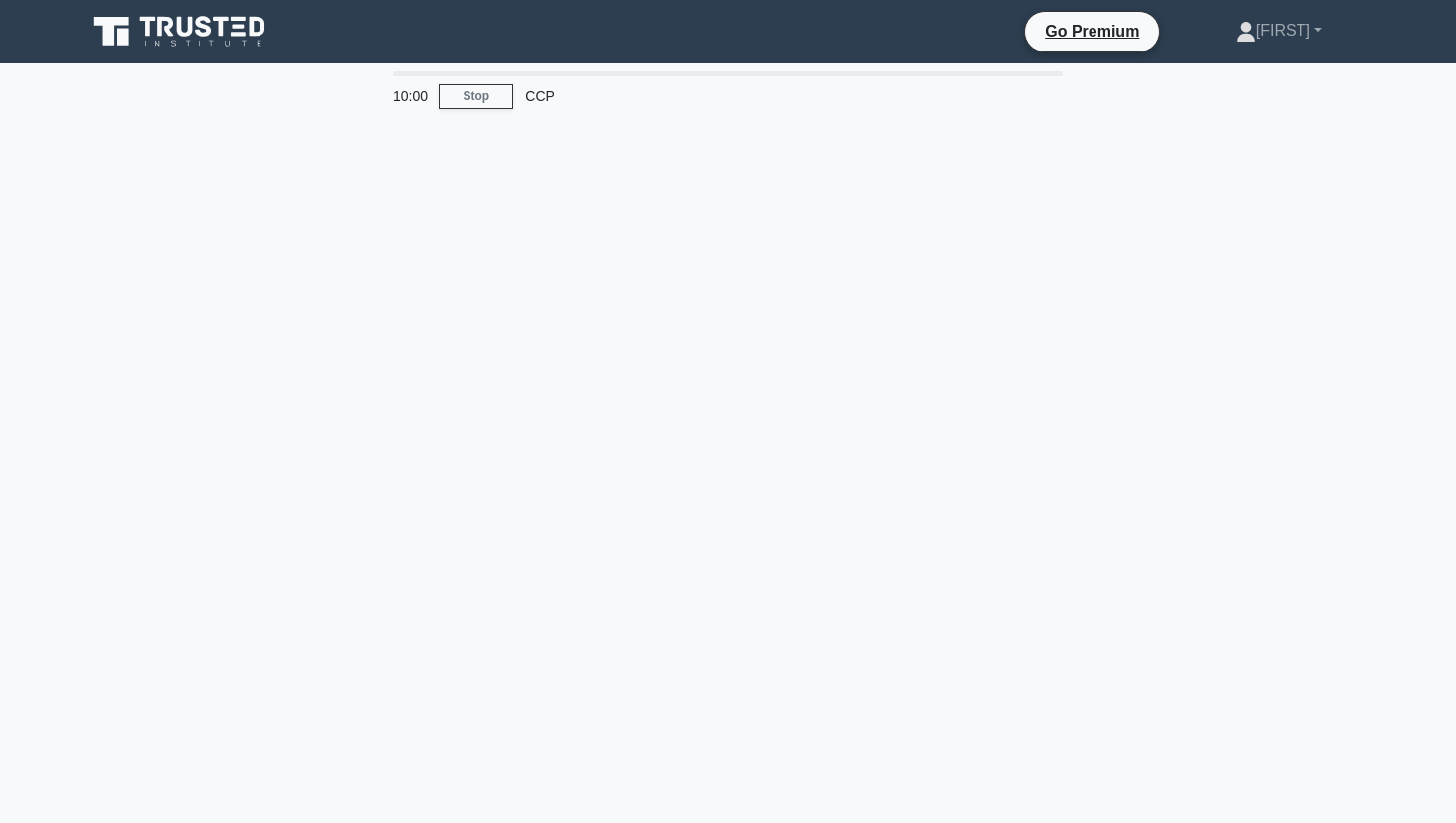 scroll, scrollTop: 0, scrollLeft: 0, axis: both 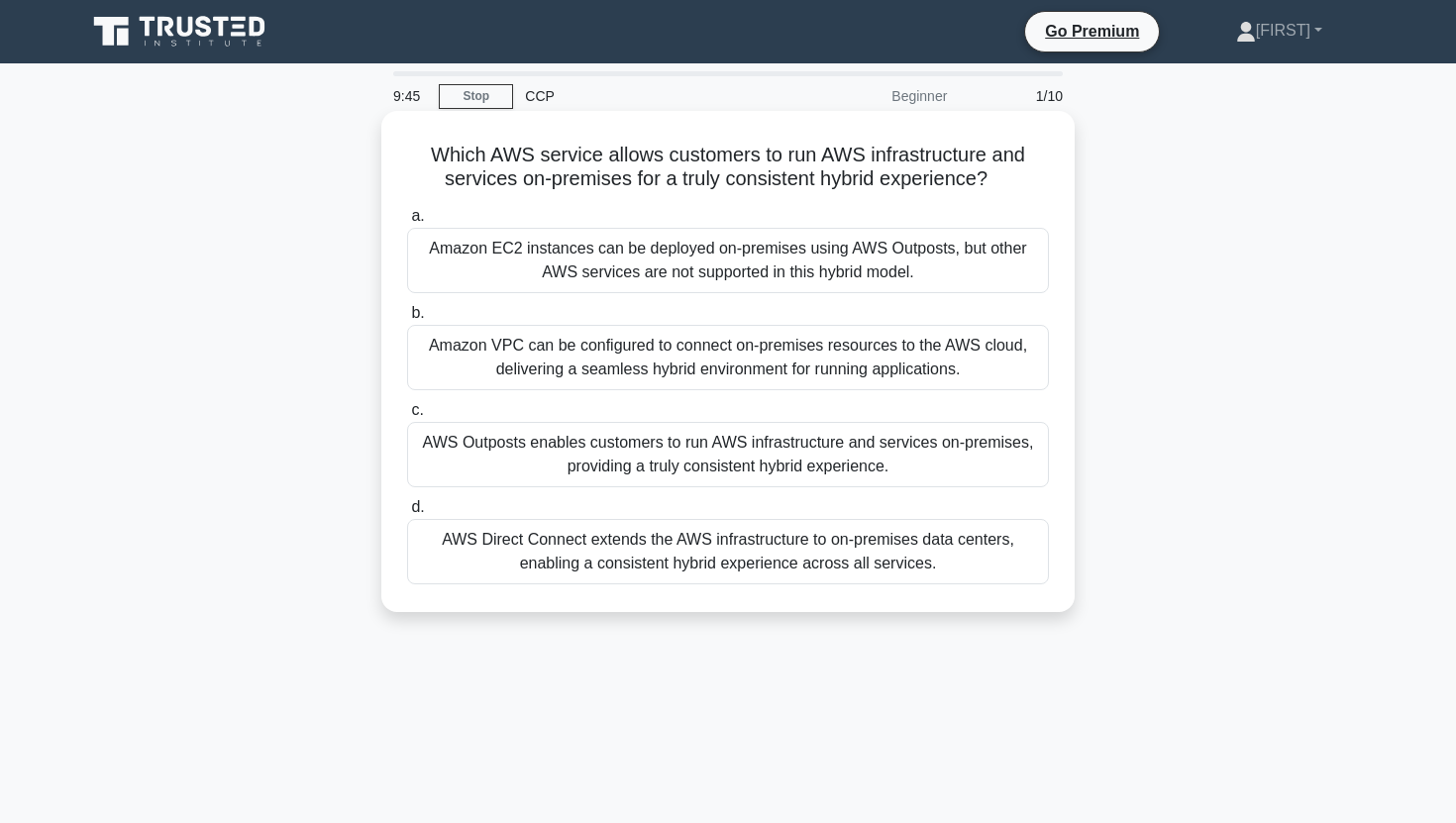 click on "Amazon VPC can be configured to connect on-premises resources to the AWS cloud, delivering a seamless hybrid environment for running applications." at bounding box center (728, 358) 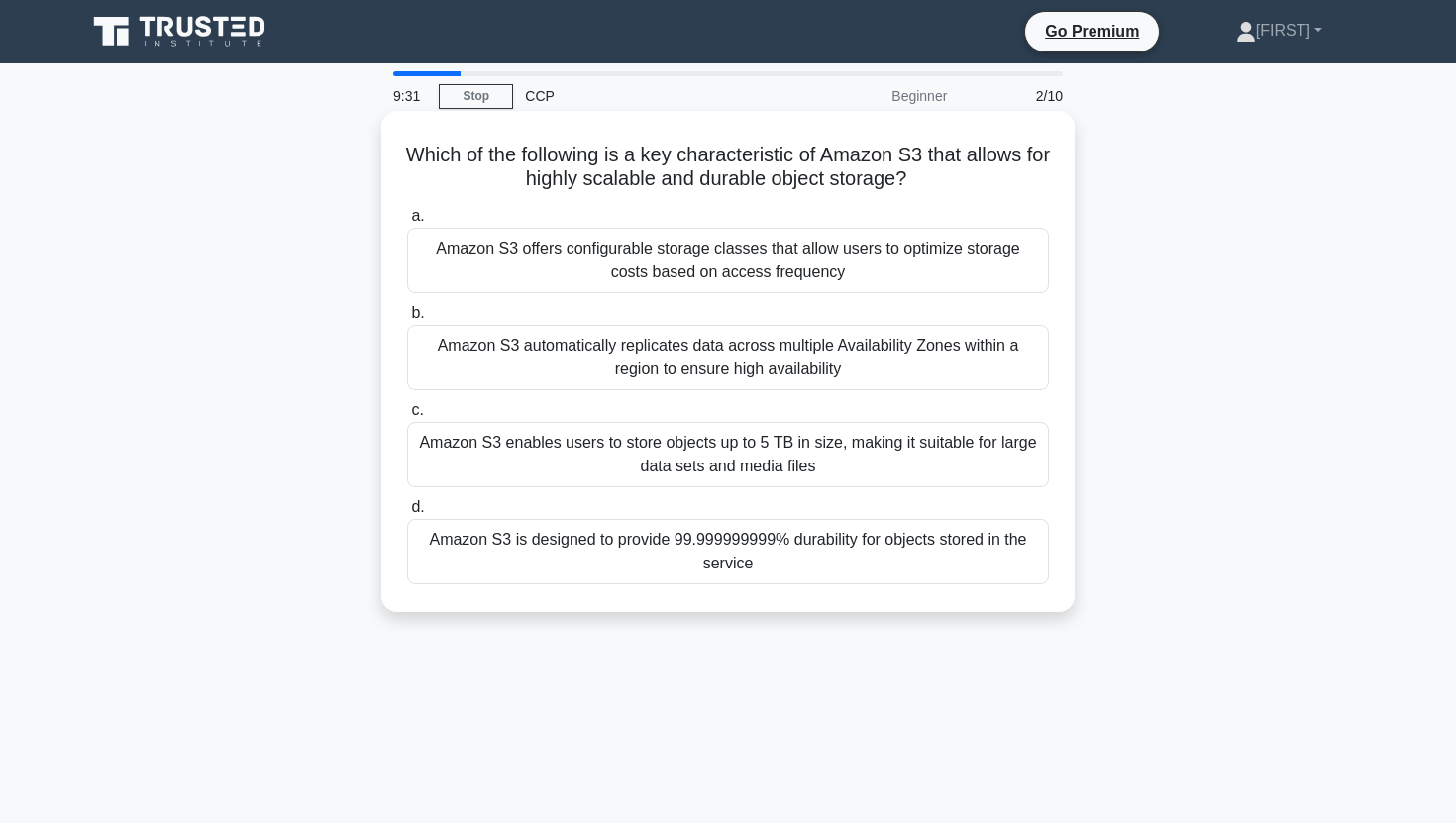 click on "Amazon S3 enables users to store objects up to 5 TB in size, making it suitable for large data sets and media files" at bounding box center [728, 455] 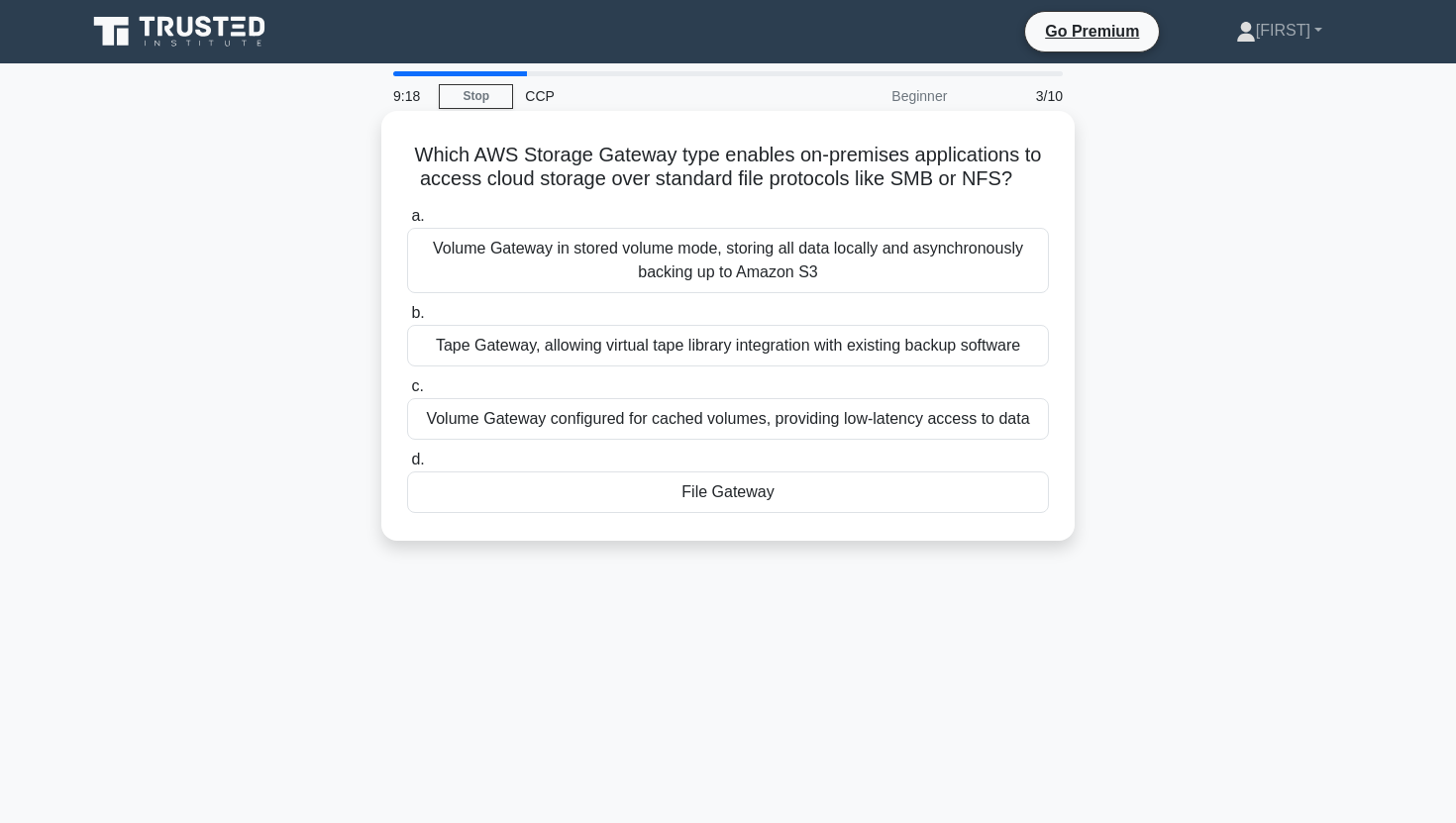 click on "File Gateway" at bounding box center [728, 492] 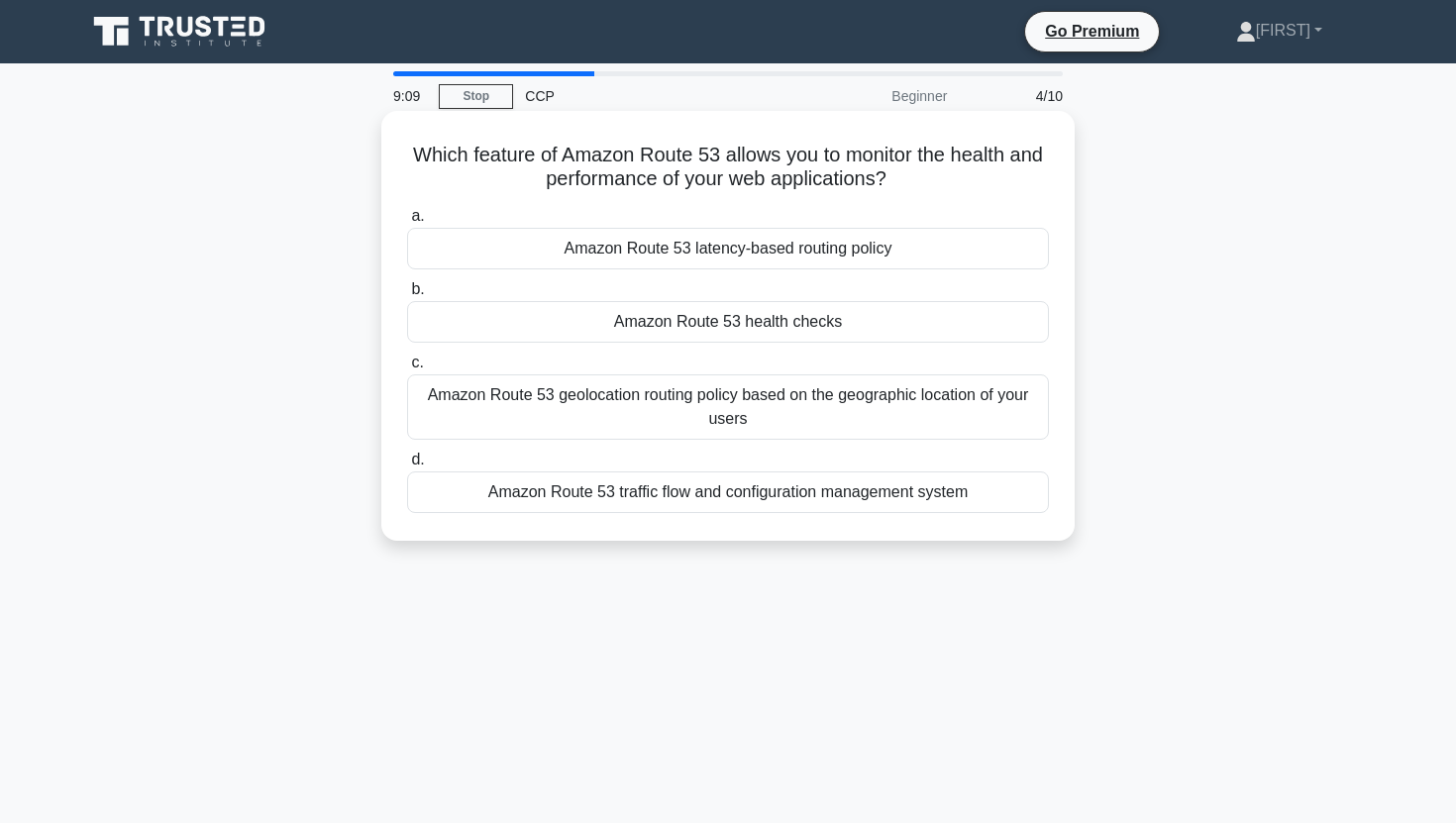 click on "Amazon Route 53 health checks" at bounding box center (728, 322) 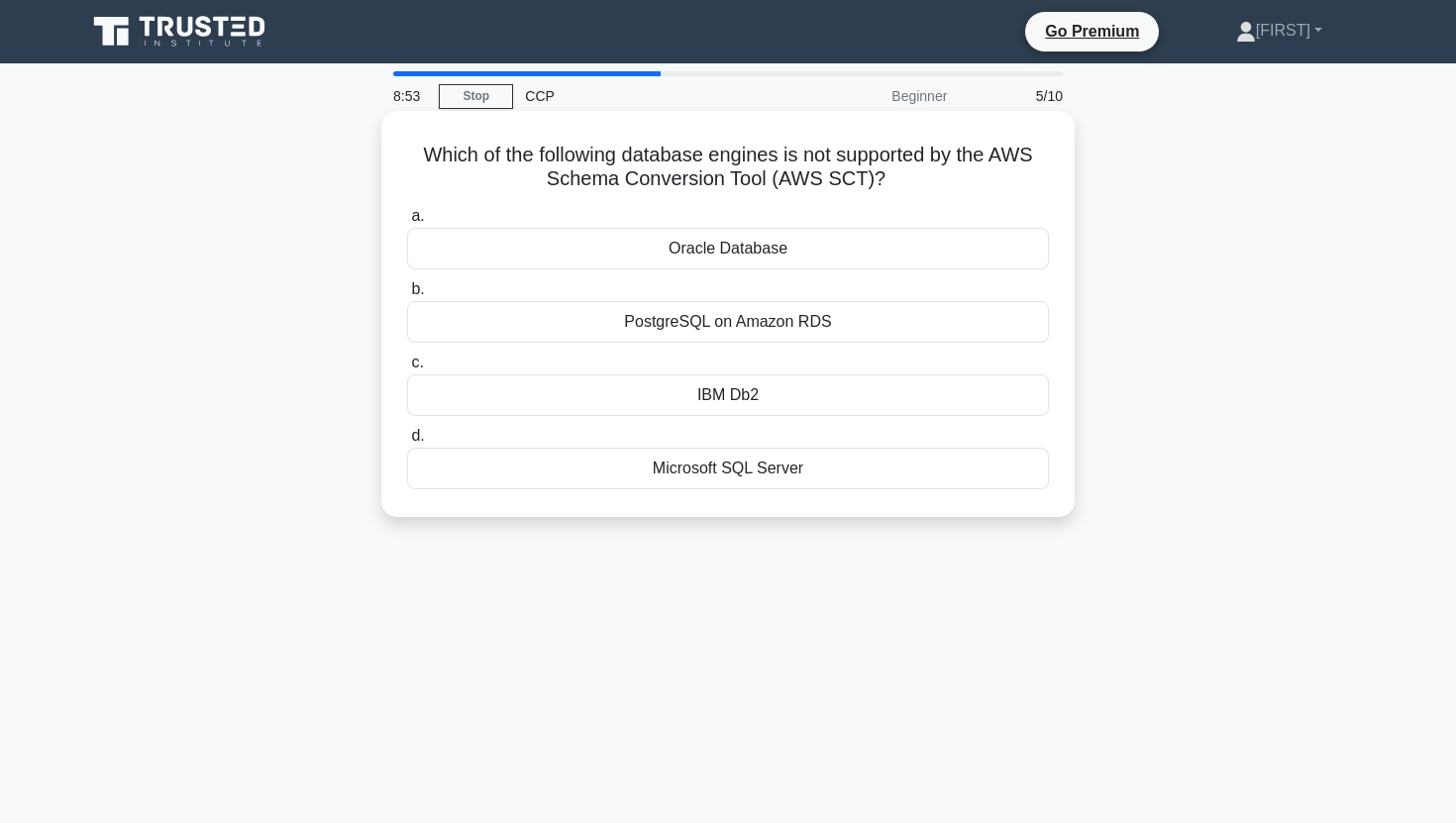 click on "IBM Db2" at bounding box center [728, 395] 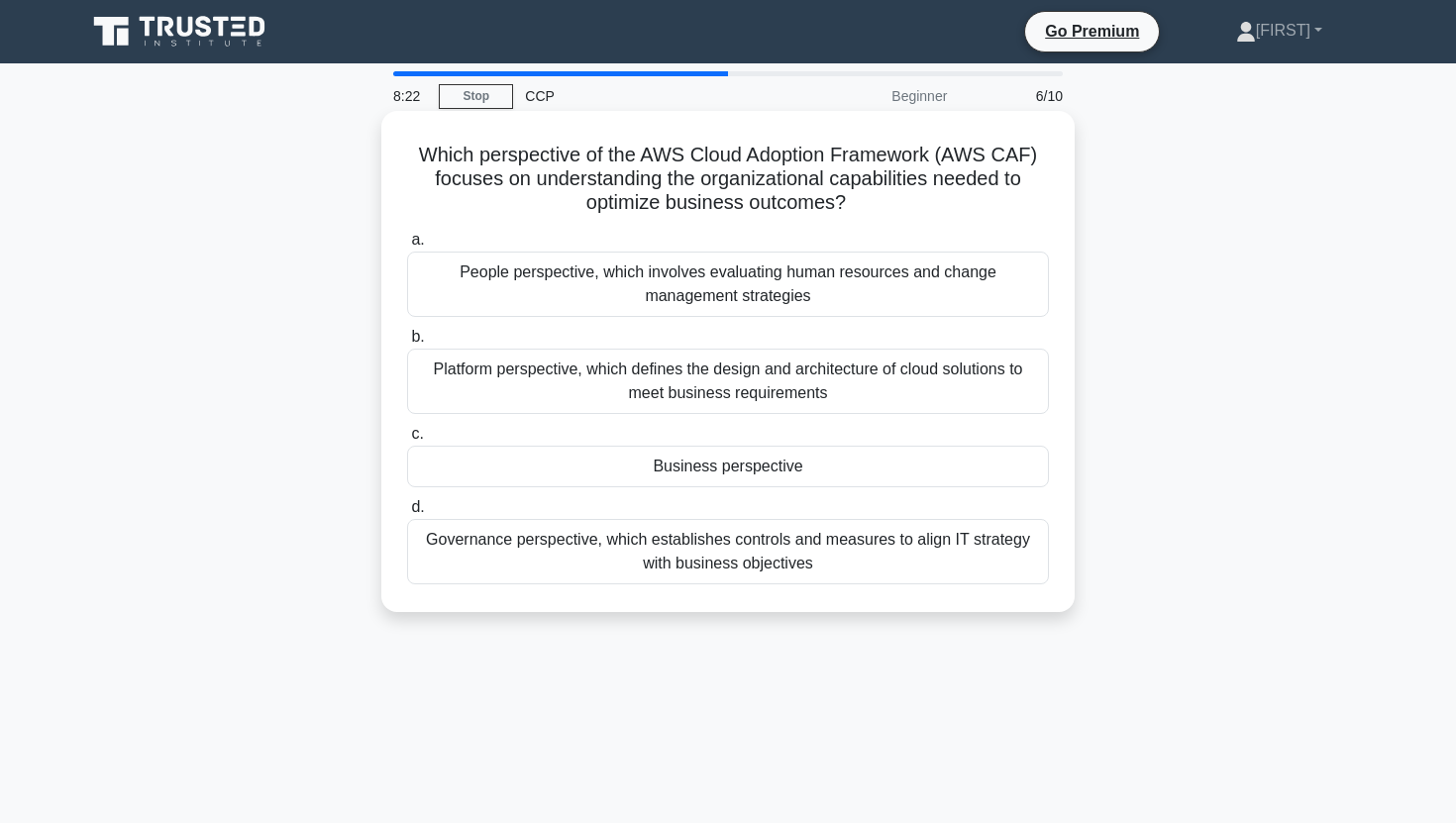 click on "Business perspective" at bounding box center (728, 466) 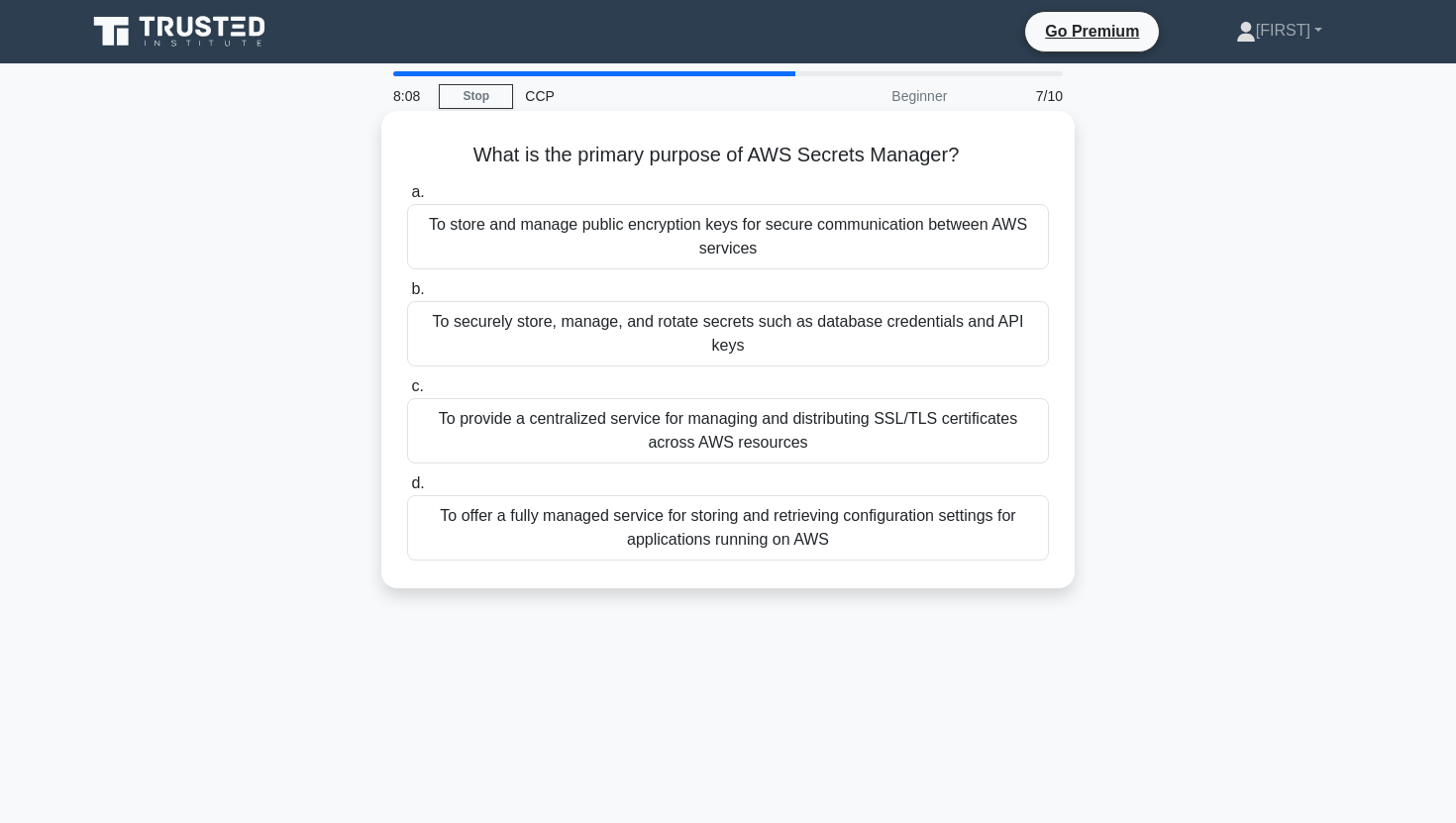 click on "To store and manage public encryption keys for secure communication between AWS services" at bounding box center (728, 237) 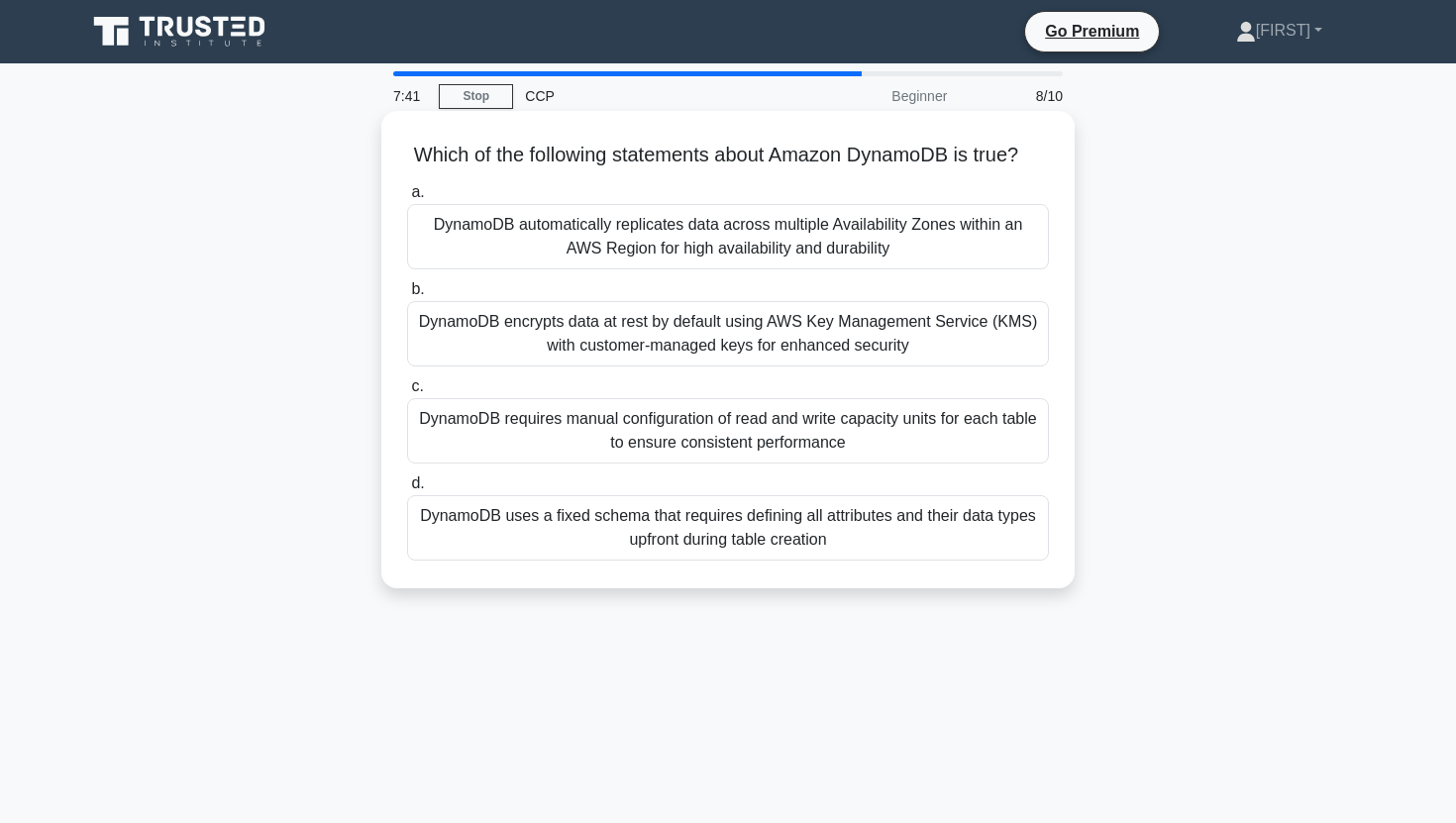 click on "DynamoDB encrypts data at rest by default using AWS Key Management Service (KMS) with customer-managed keys for enhanced security" at bounding box center (728, 334) 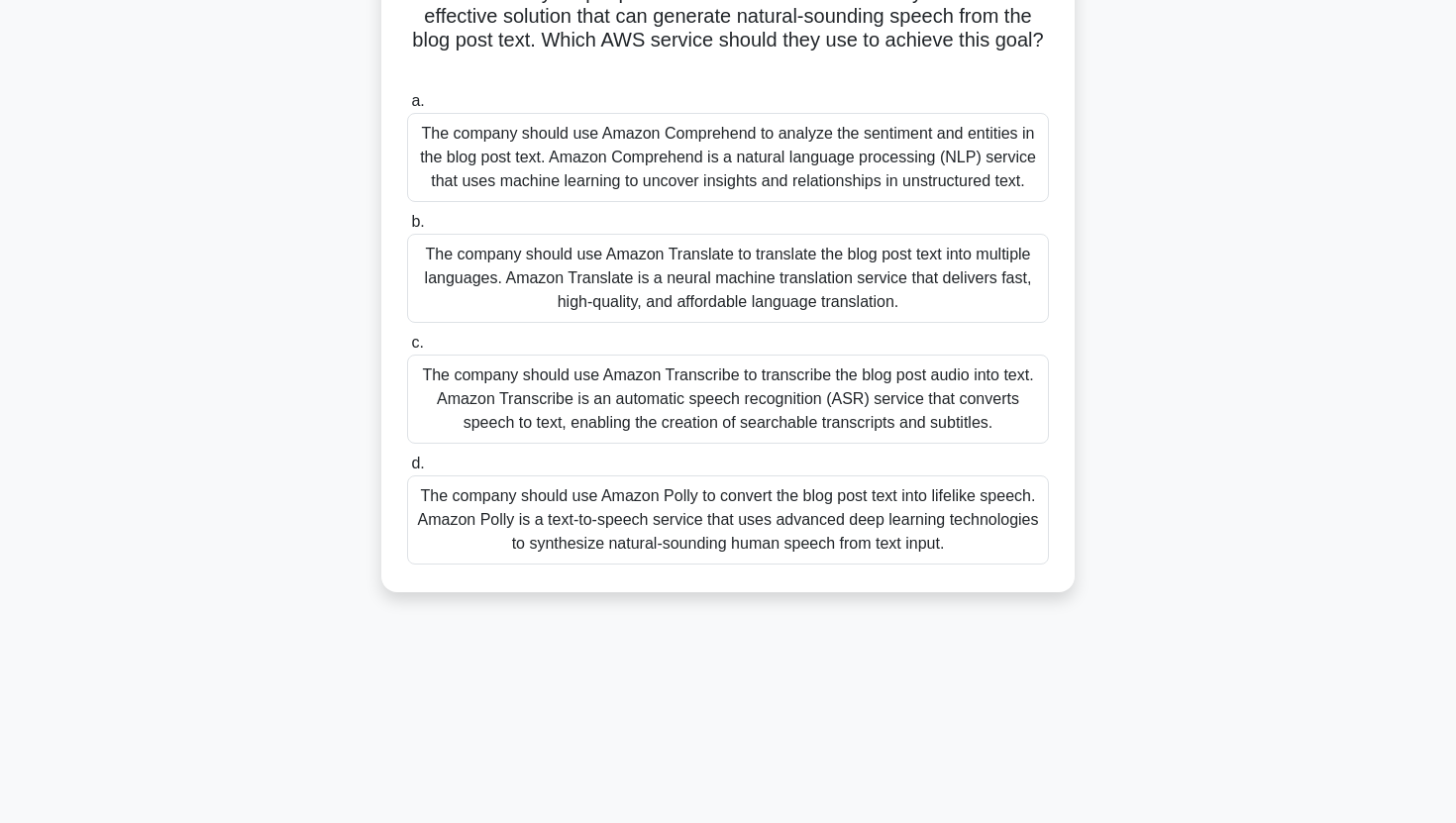 scroll, scrollTop: 212, scrollLeft: 0, axis: vertical 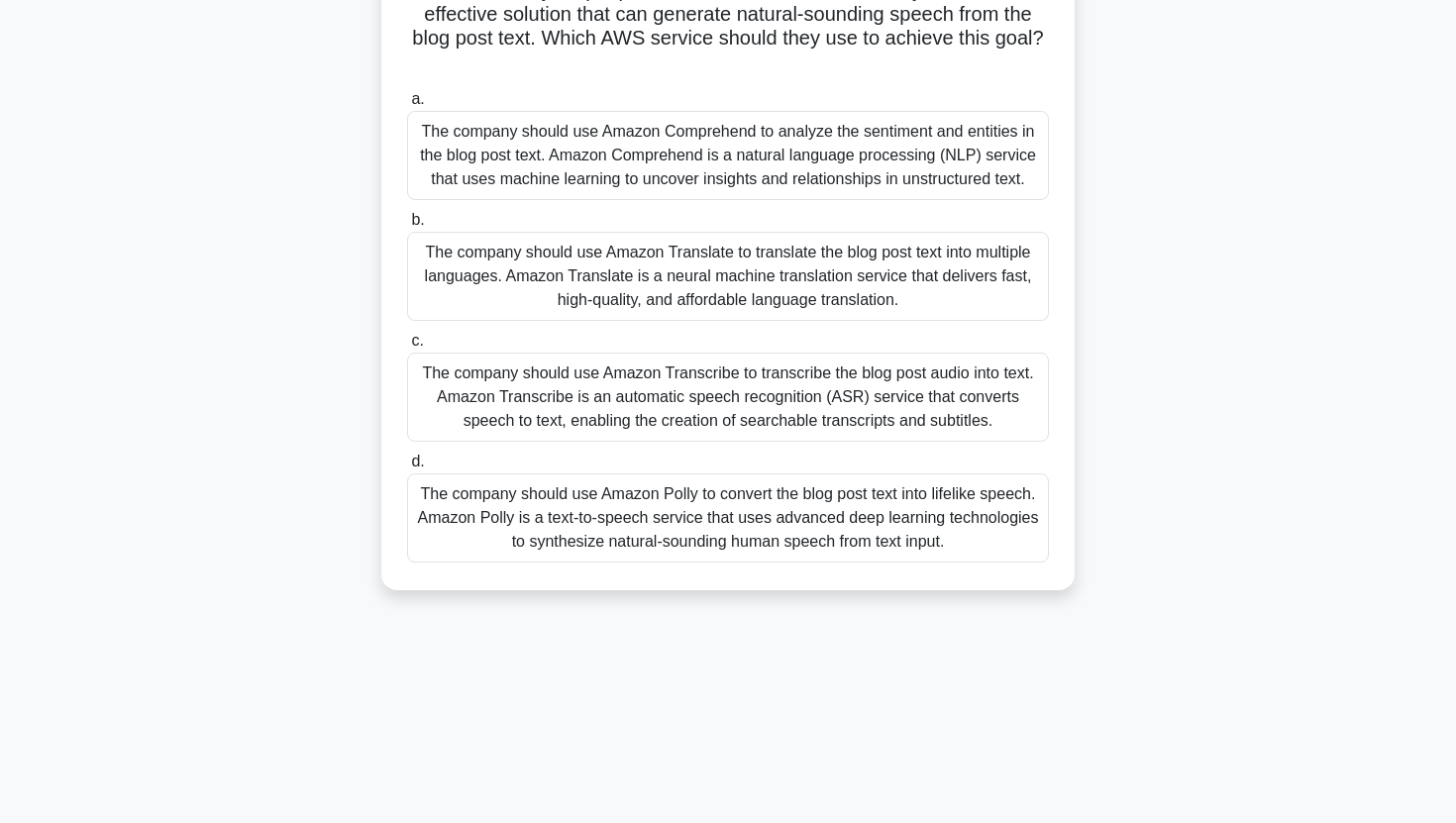click on "The company should use Amazon Polly to convert the blog post text into lifelike speech. Amazon Polly is a text-to-speech service that uses advanced deep learning technologies to synthesize natural-sounding human speech from text input." at bounding box center [728, 518] 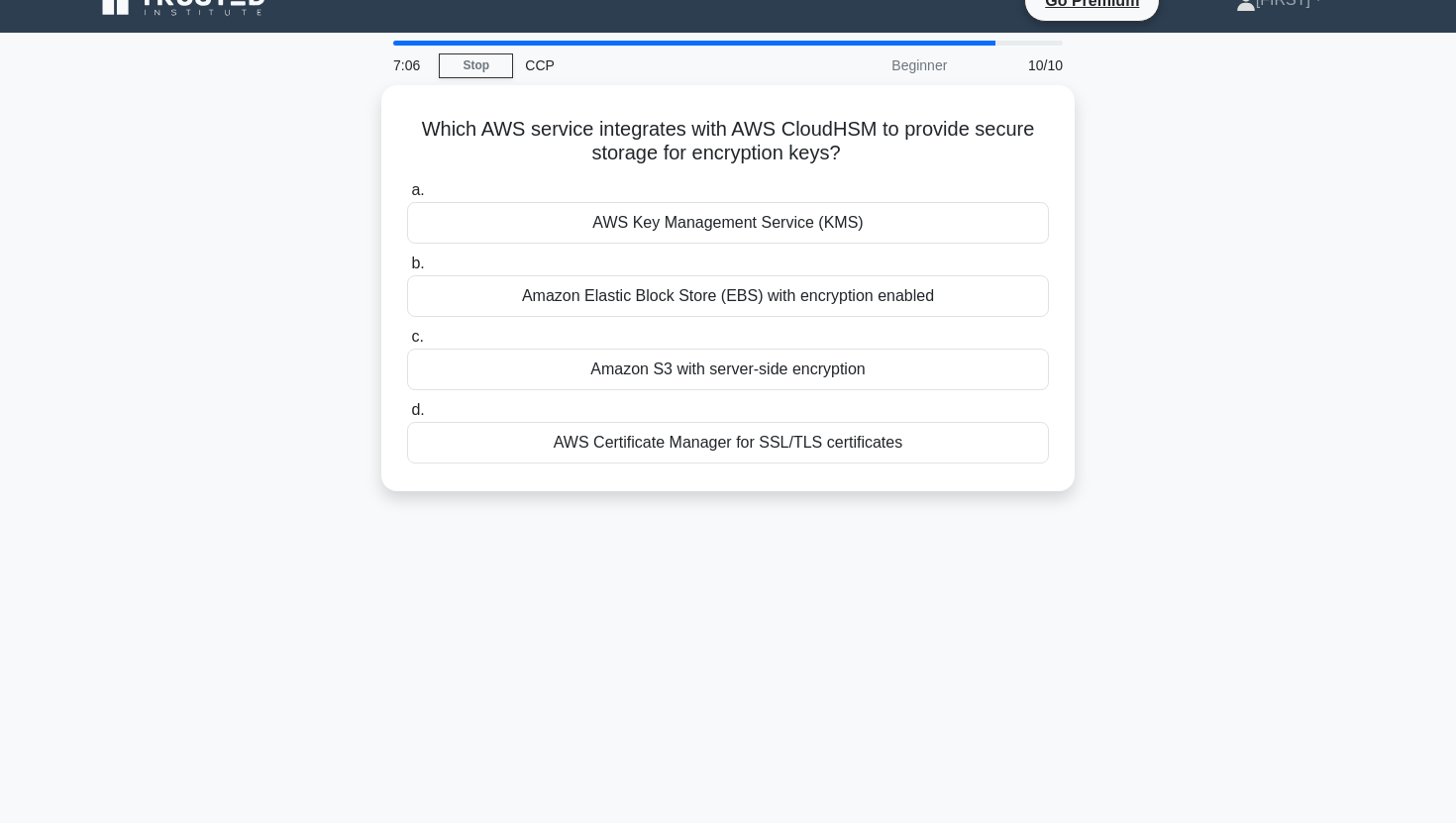 scroll, scrollTop: 0, scrollLeft: 0, axis: both 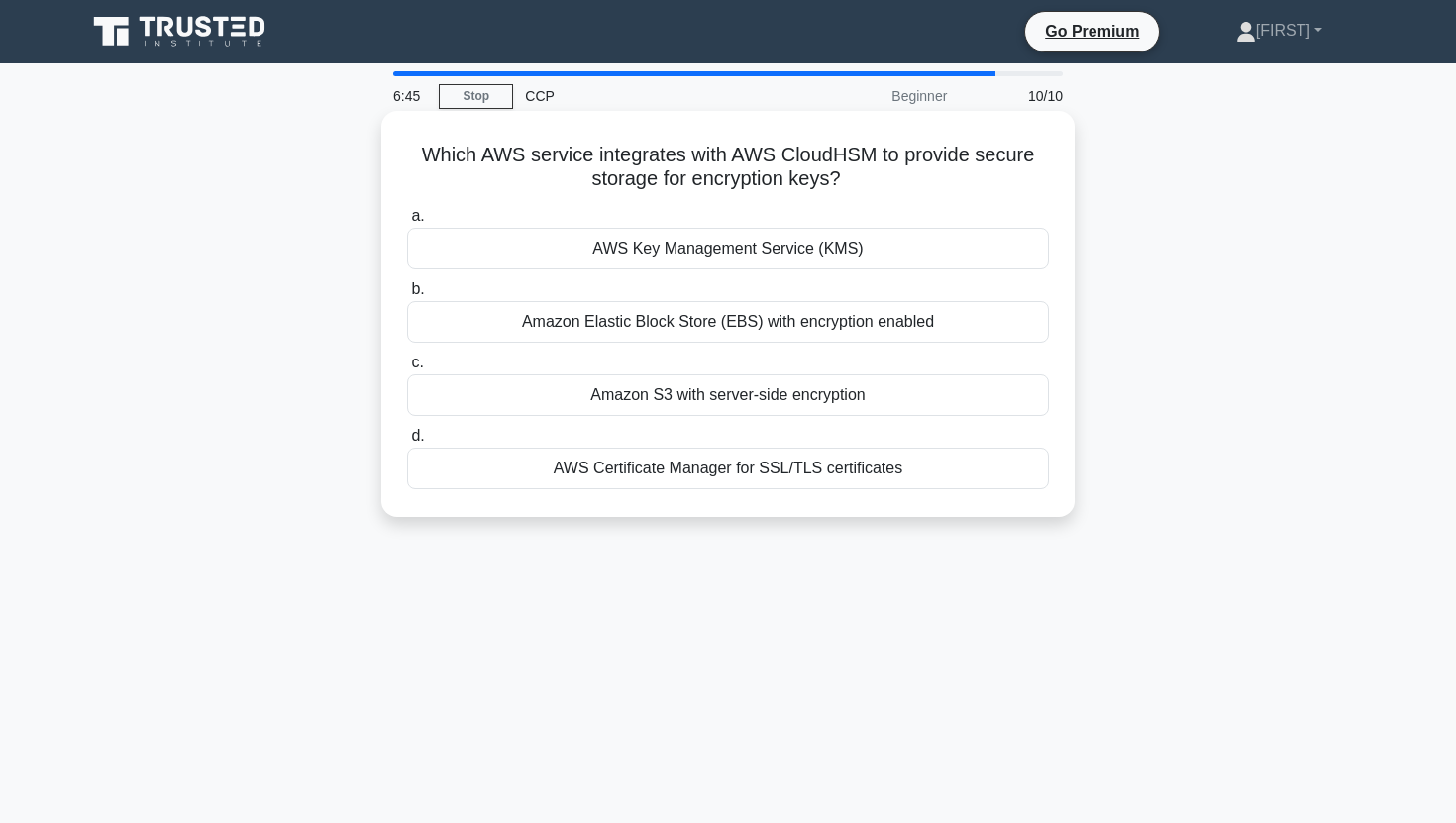 click on "AWS Key Management Service (KMS)" at bounding box center (728, 249) 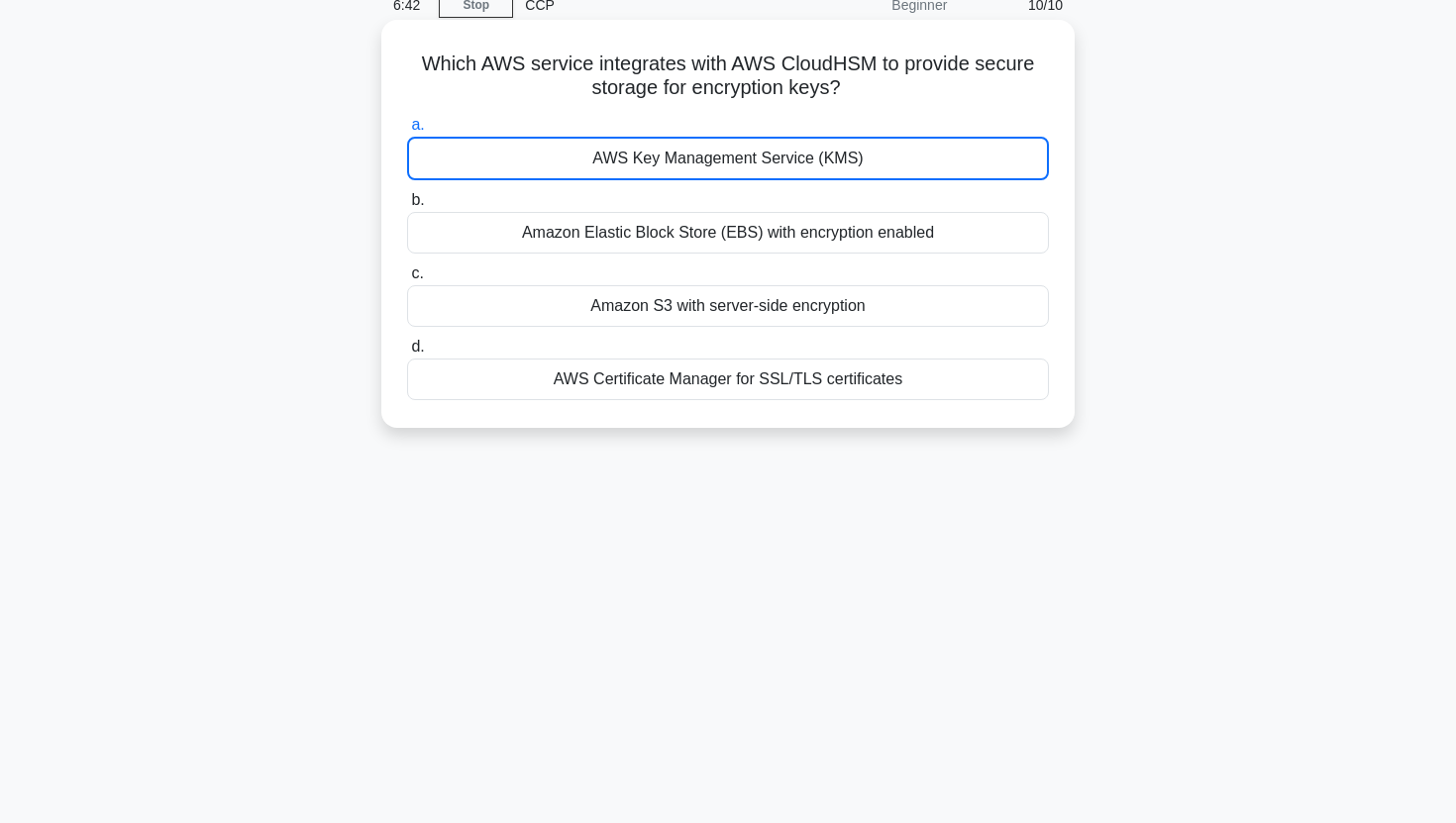 scroll, scrollTop: 96, scrollLeft: 0, axis: vertical 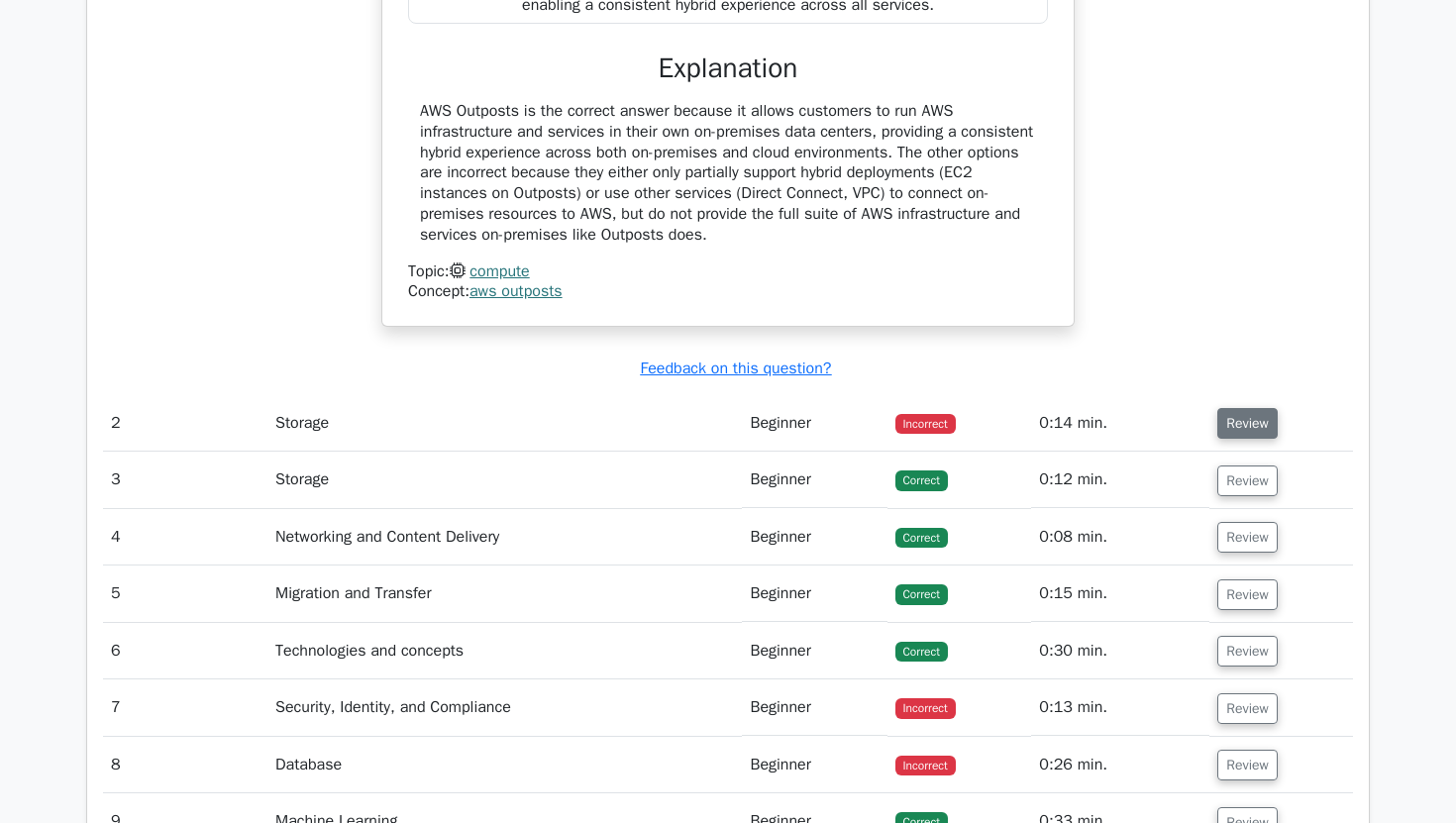 click on "Review" at bounding box center [1247, 423] 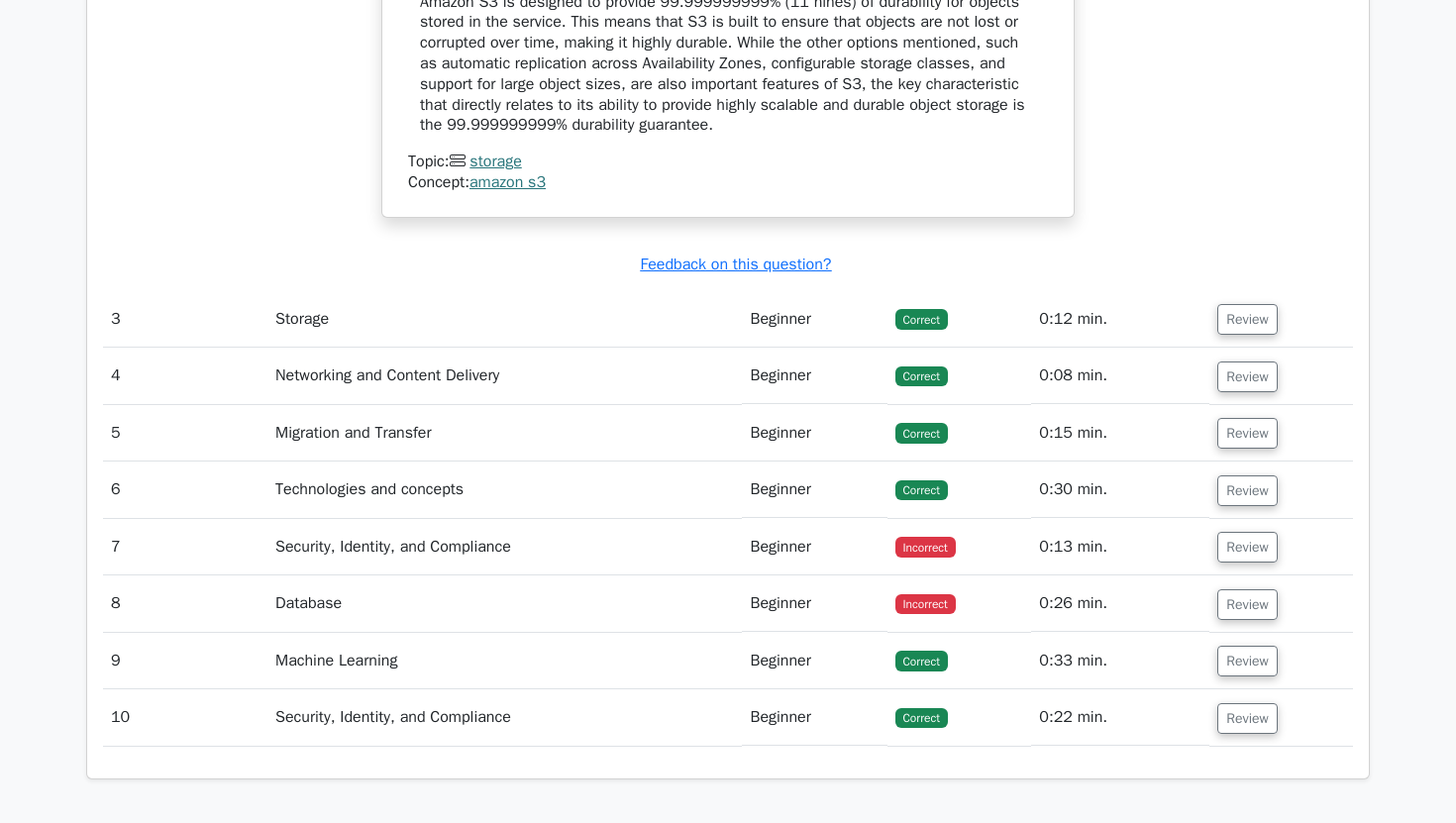 scroll, scrollTop: 3063, scrollLeft: 0, axis: vertical 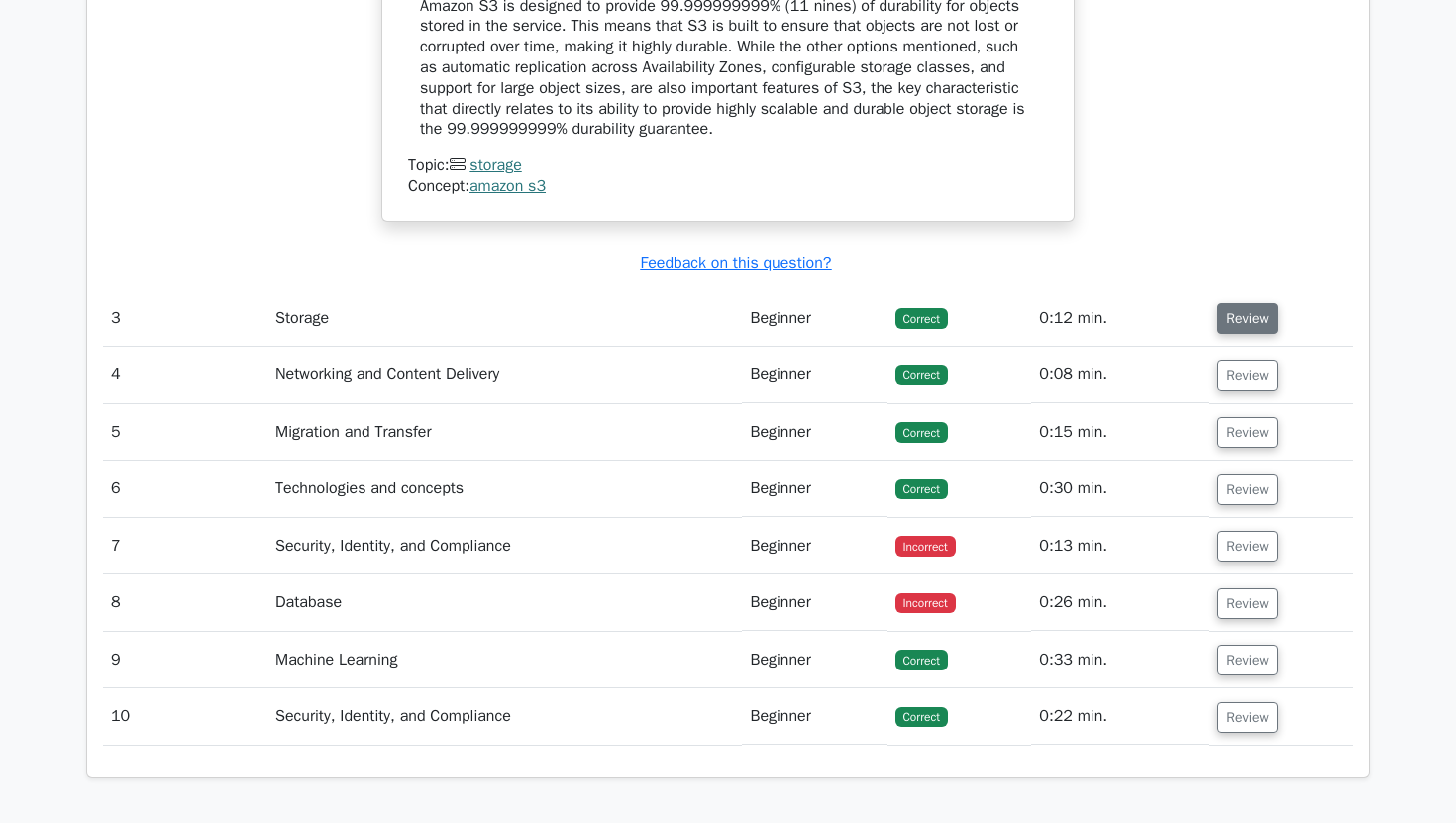click on "Review" at bounding box center [1247, 318] 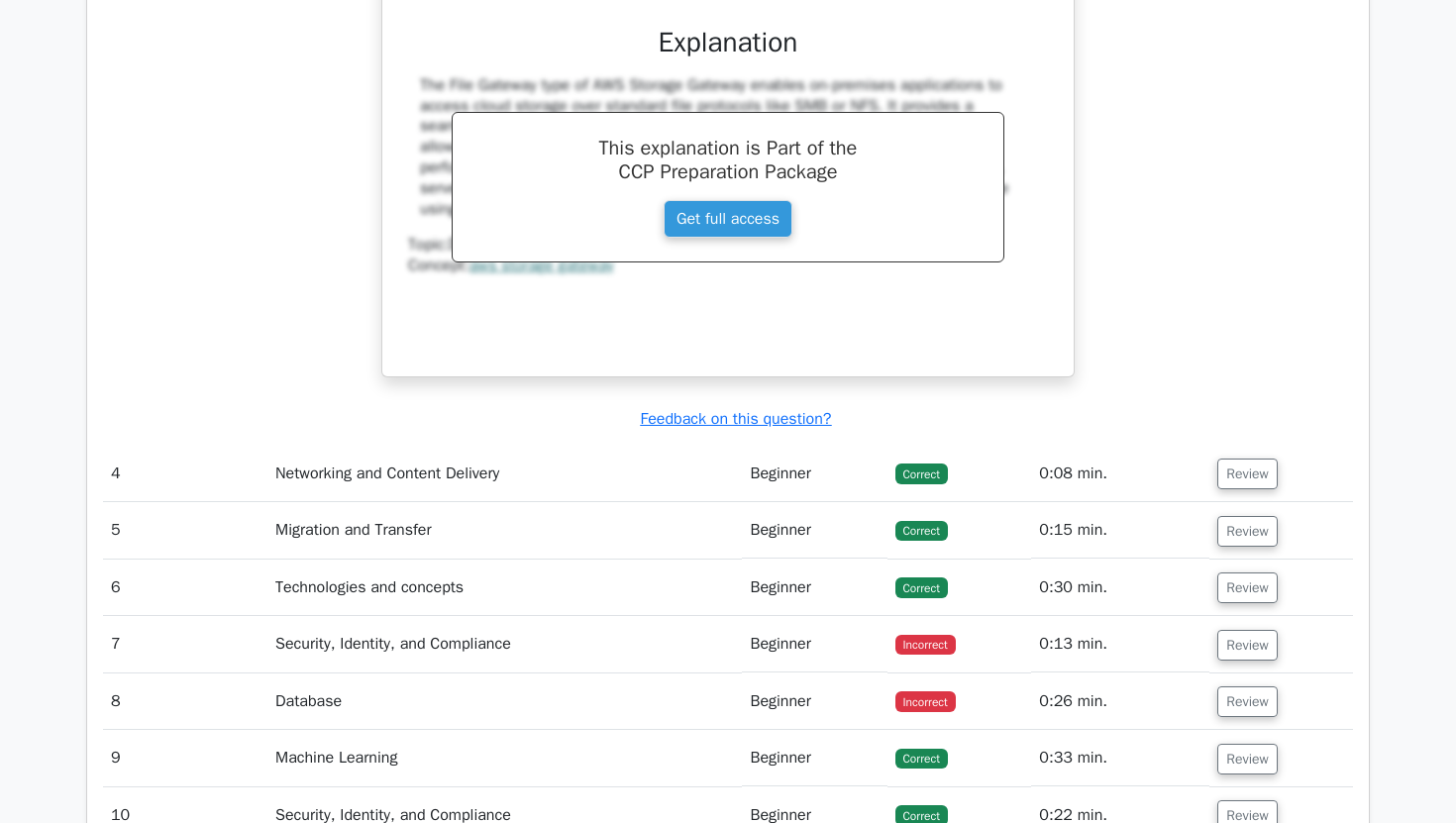 scroll, scrollTop: 3825, scrollLeft: 0, axis: vertical 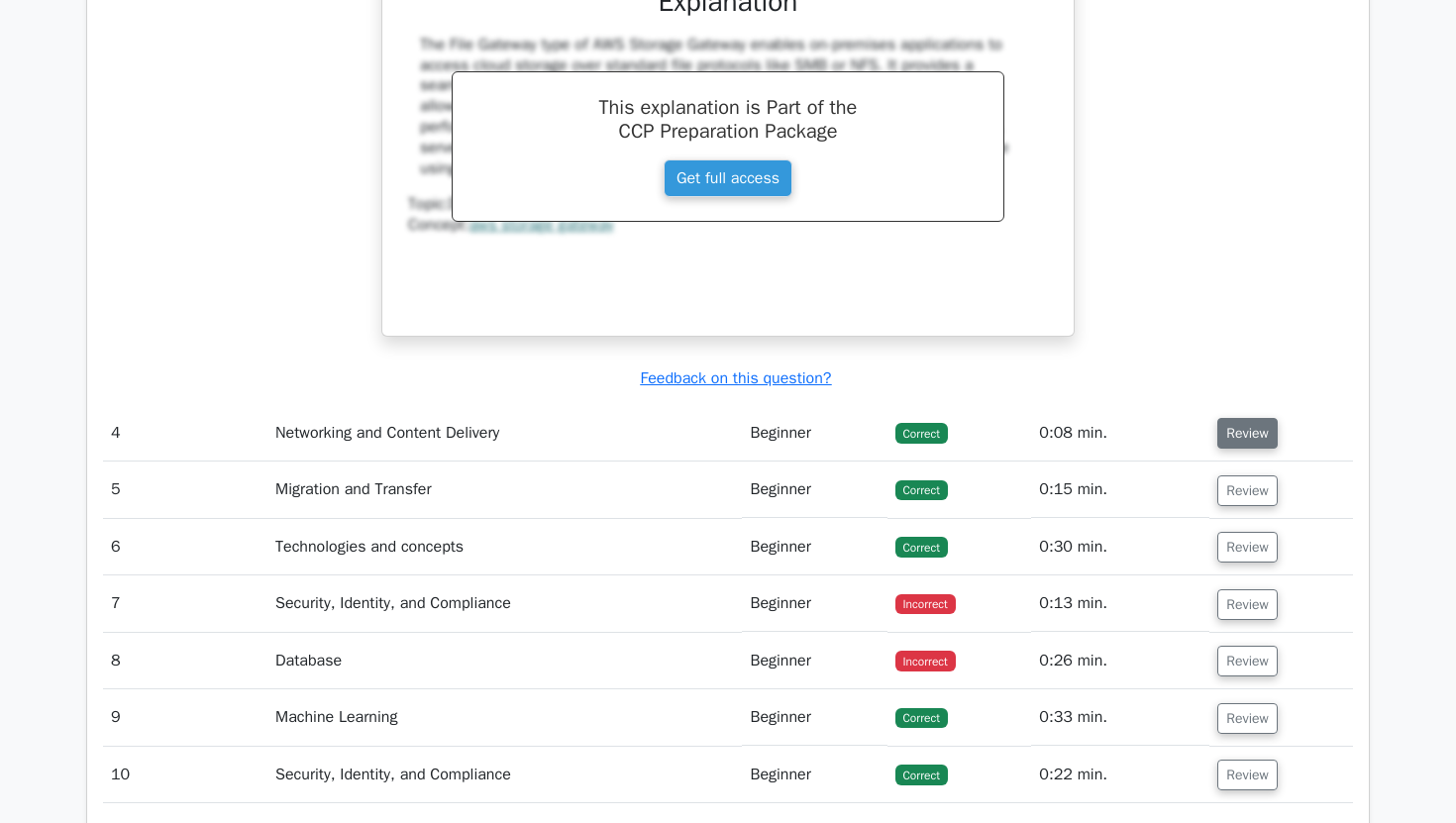 click on "Review" at bounding box center (1247, 433) 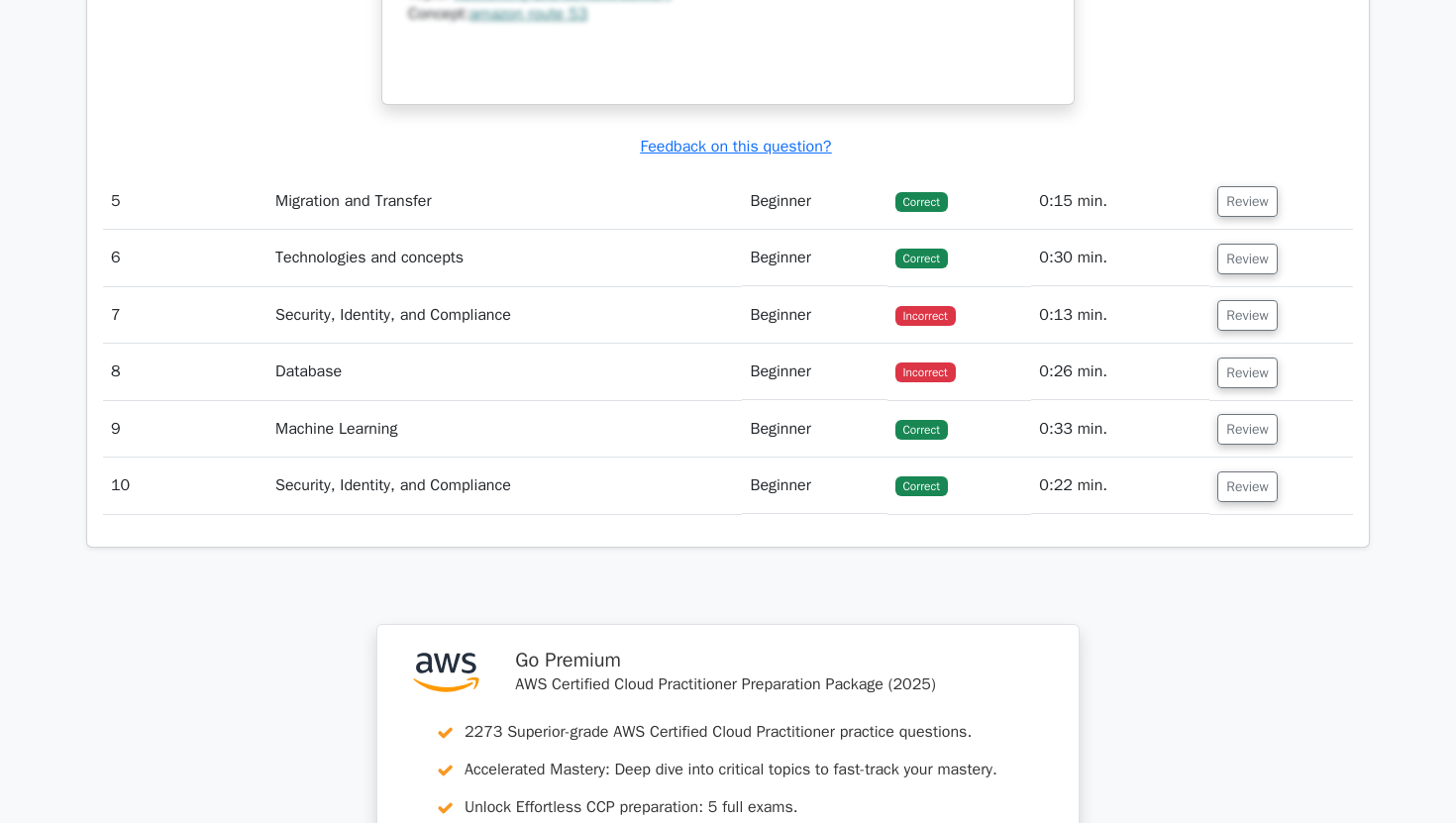 scroll, scrollTop: 5004, scrollLeft: 0, axis: vertical 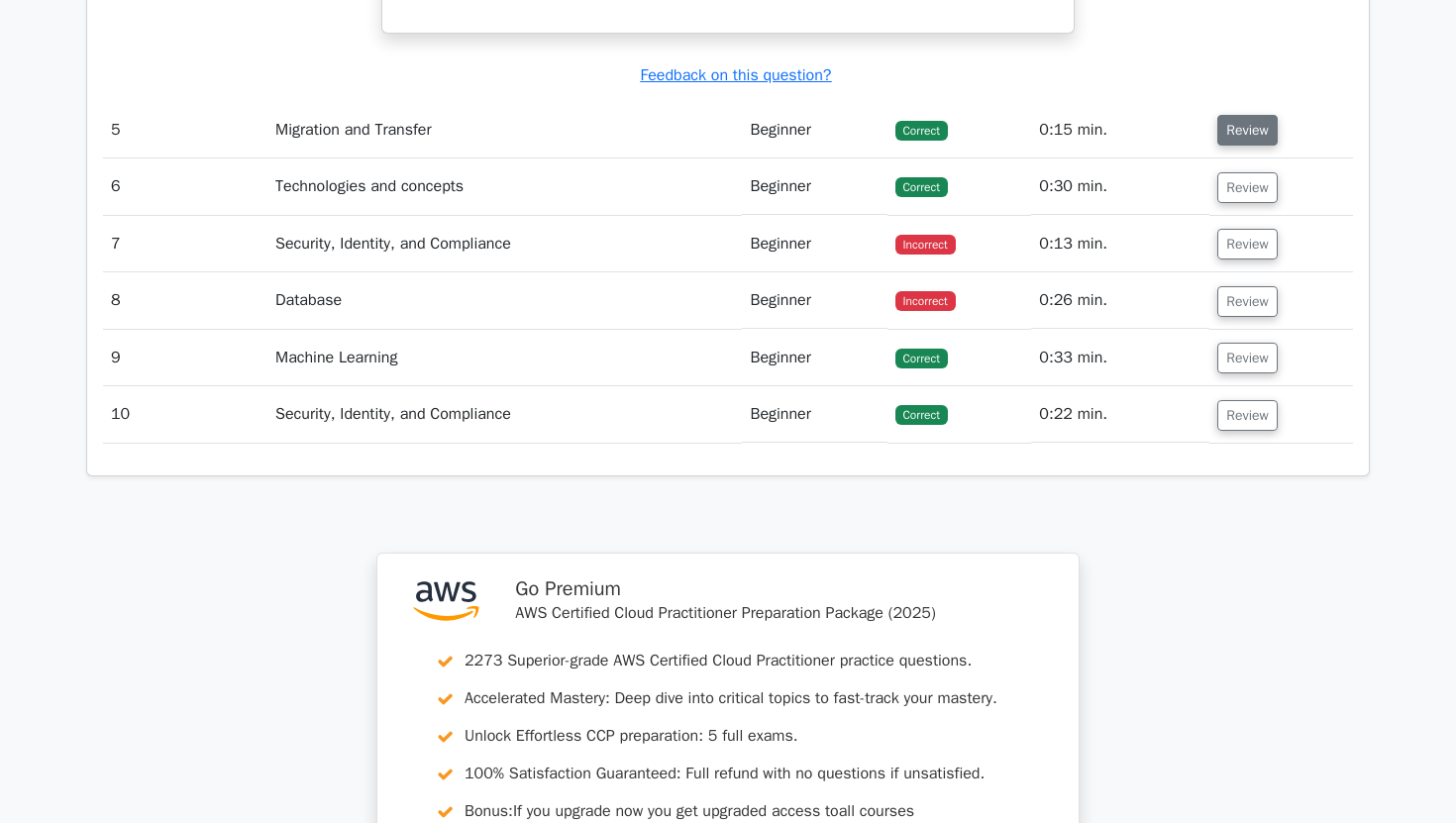 click on "Review" at bounding box center [1247, 130] 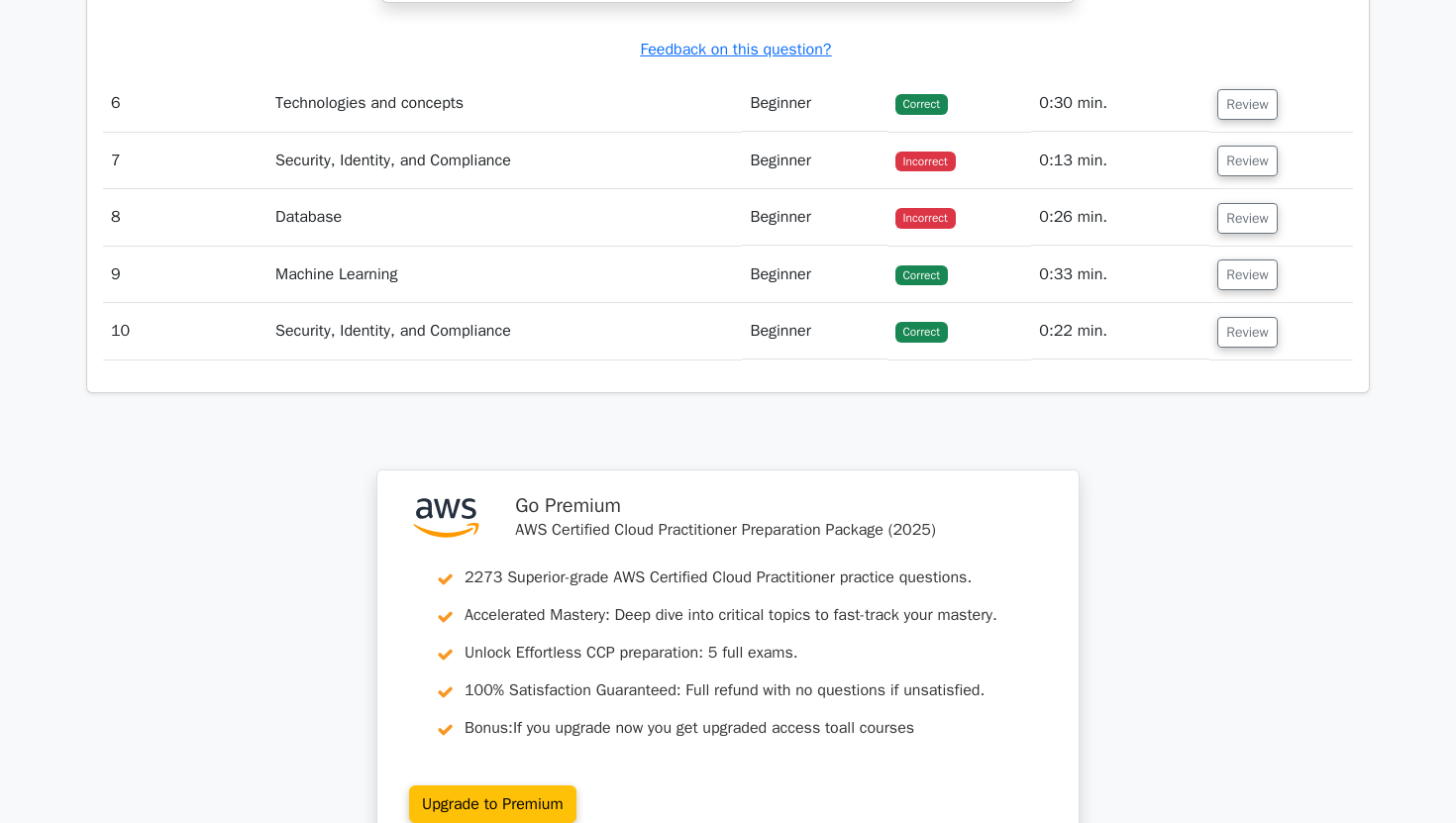 scroll, scrollTop: 5797, scrollLeft: 0, axis: vertical 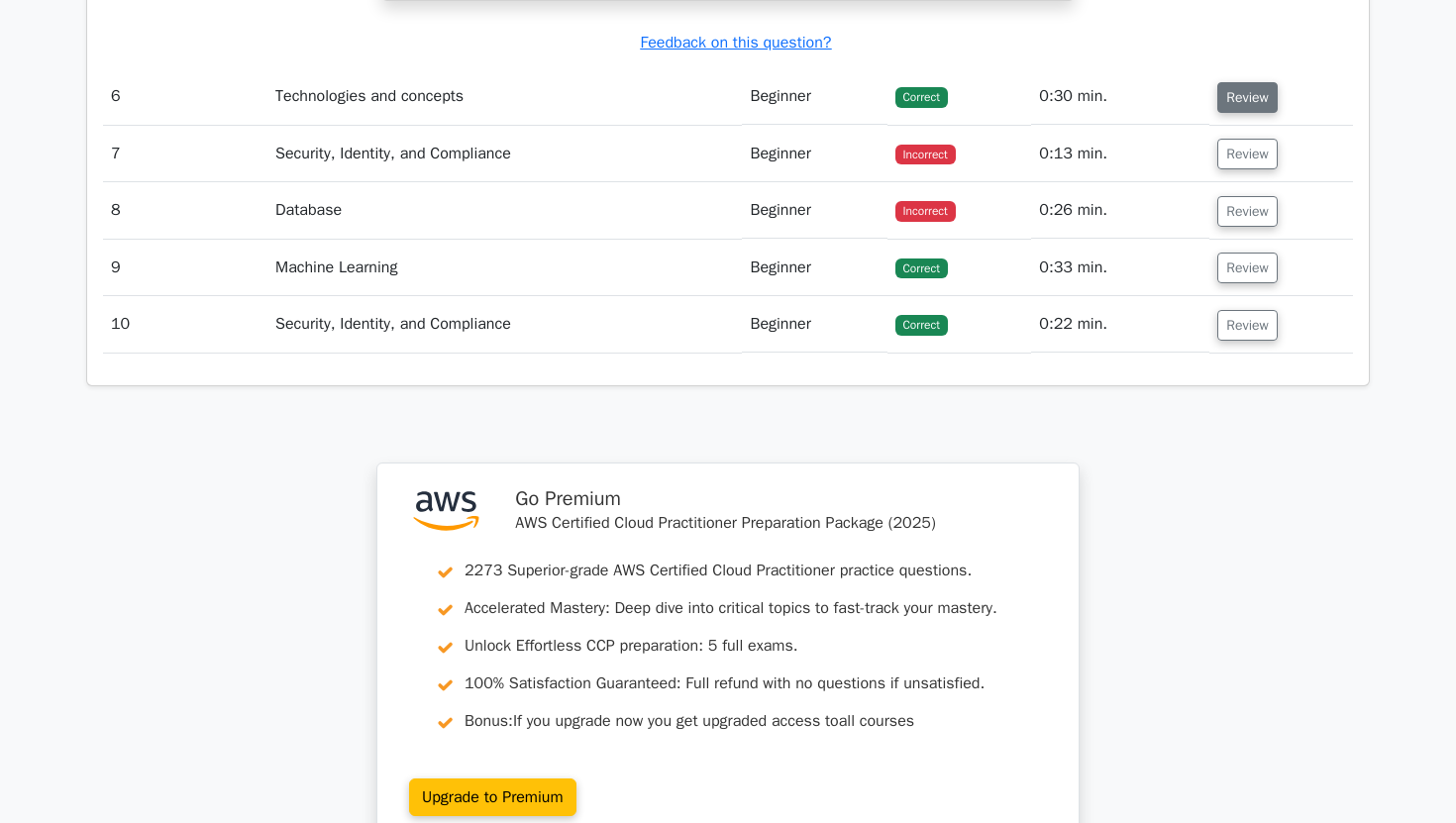 click on "Review" at bounding box center [1247, 97] 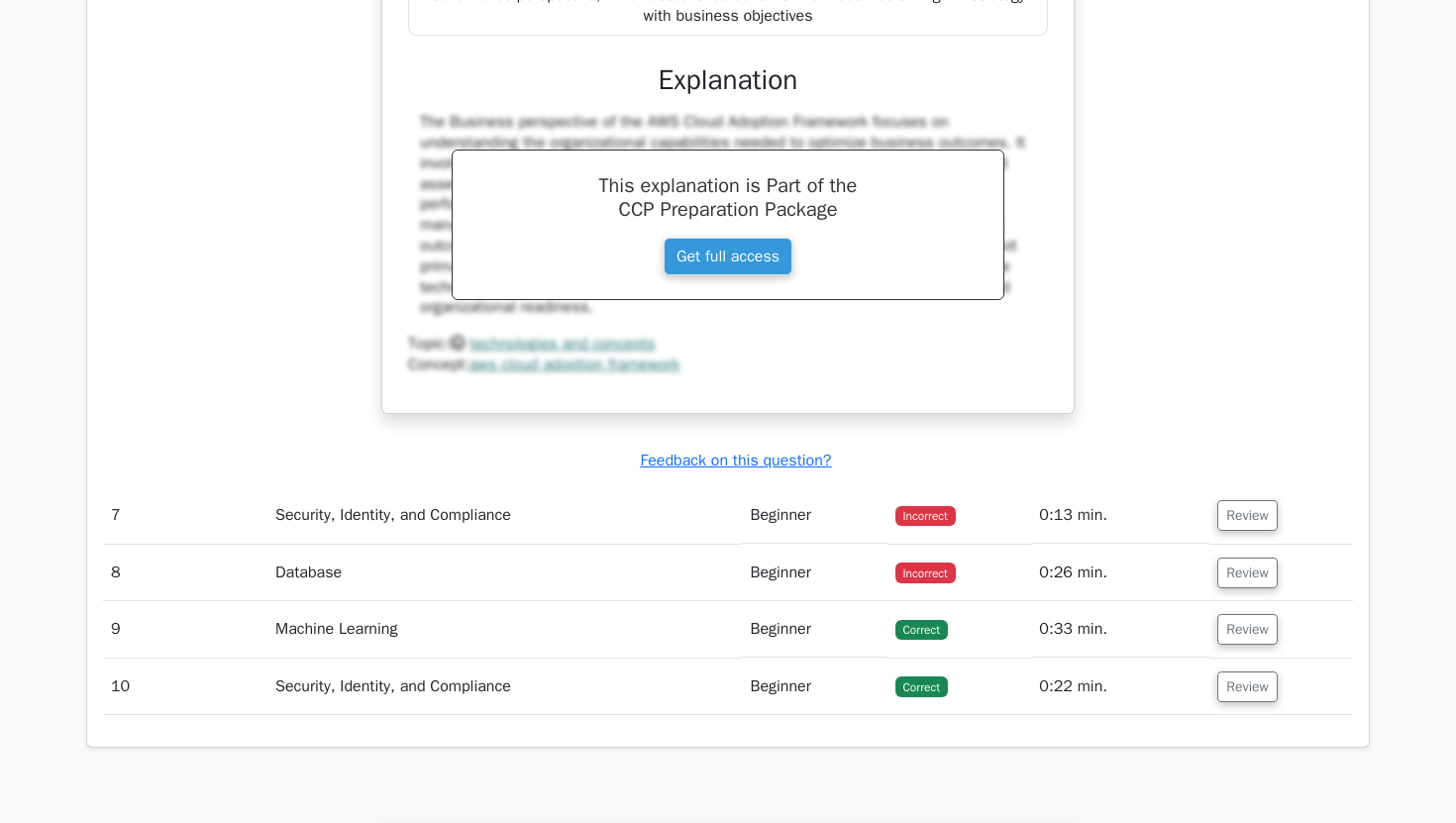 scroll, scrollTop: 6323, scrollLeft: 0, axis: vertical 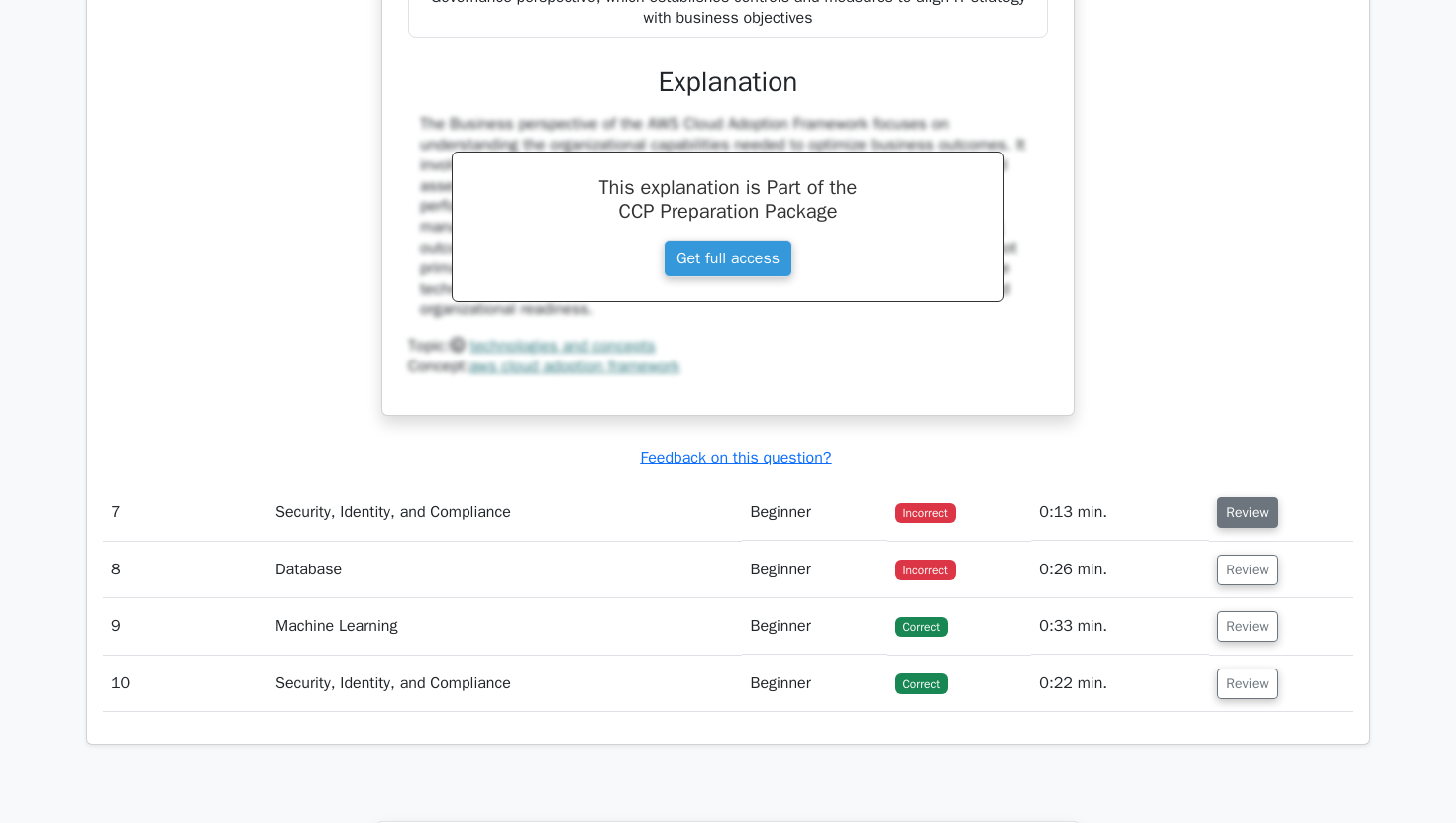 click on "Review" at bounding box center [1247, 512] 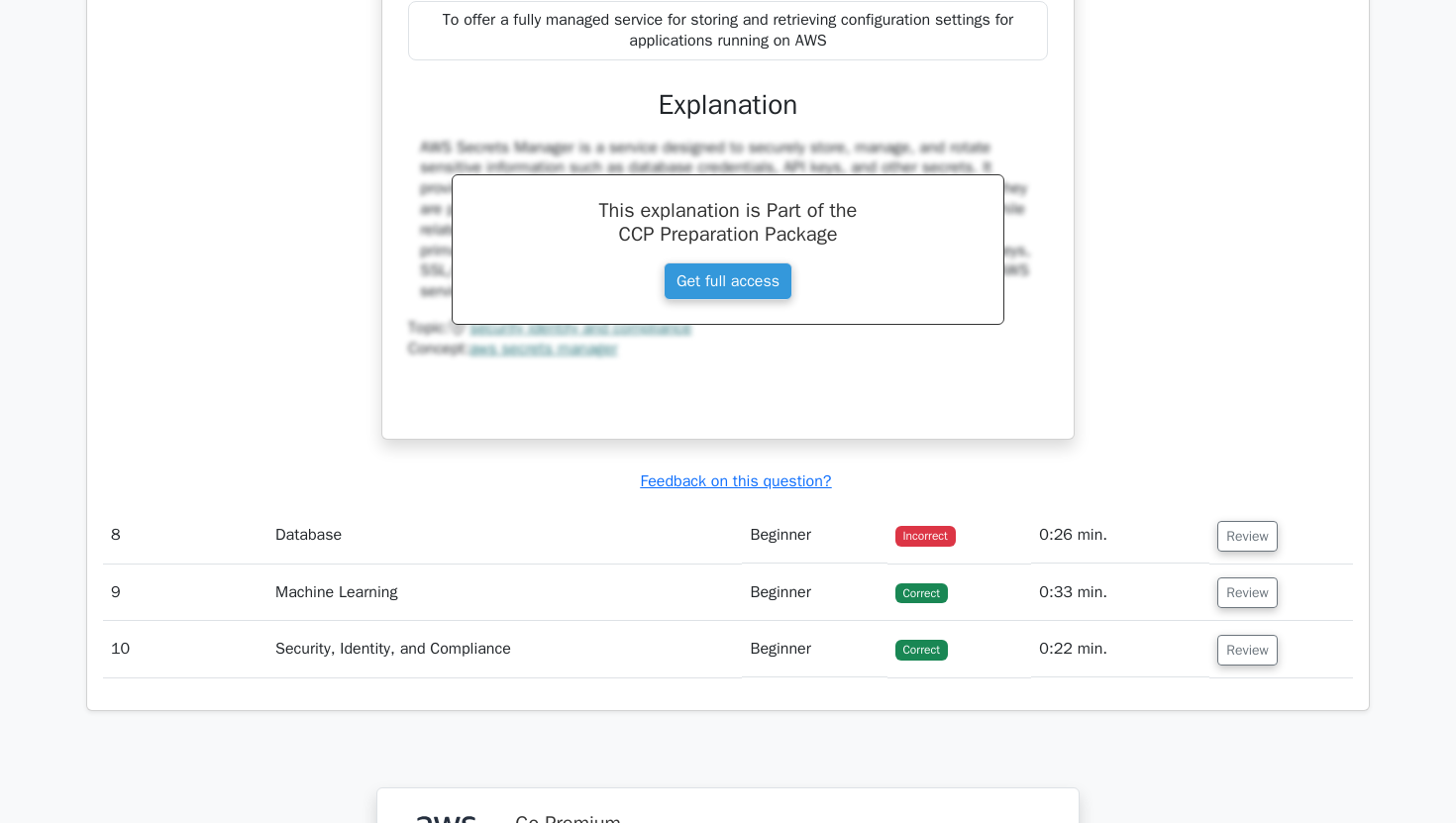 scroll, scrollTop: 7245, scrollLeft: 0, axis: vertical 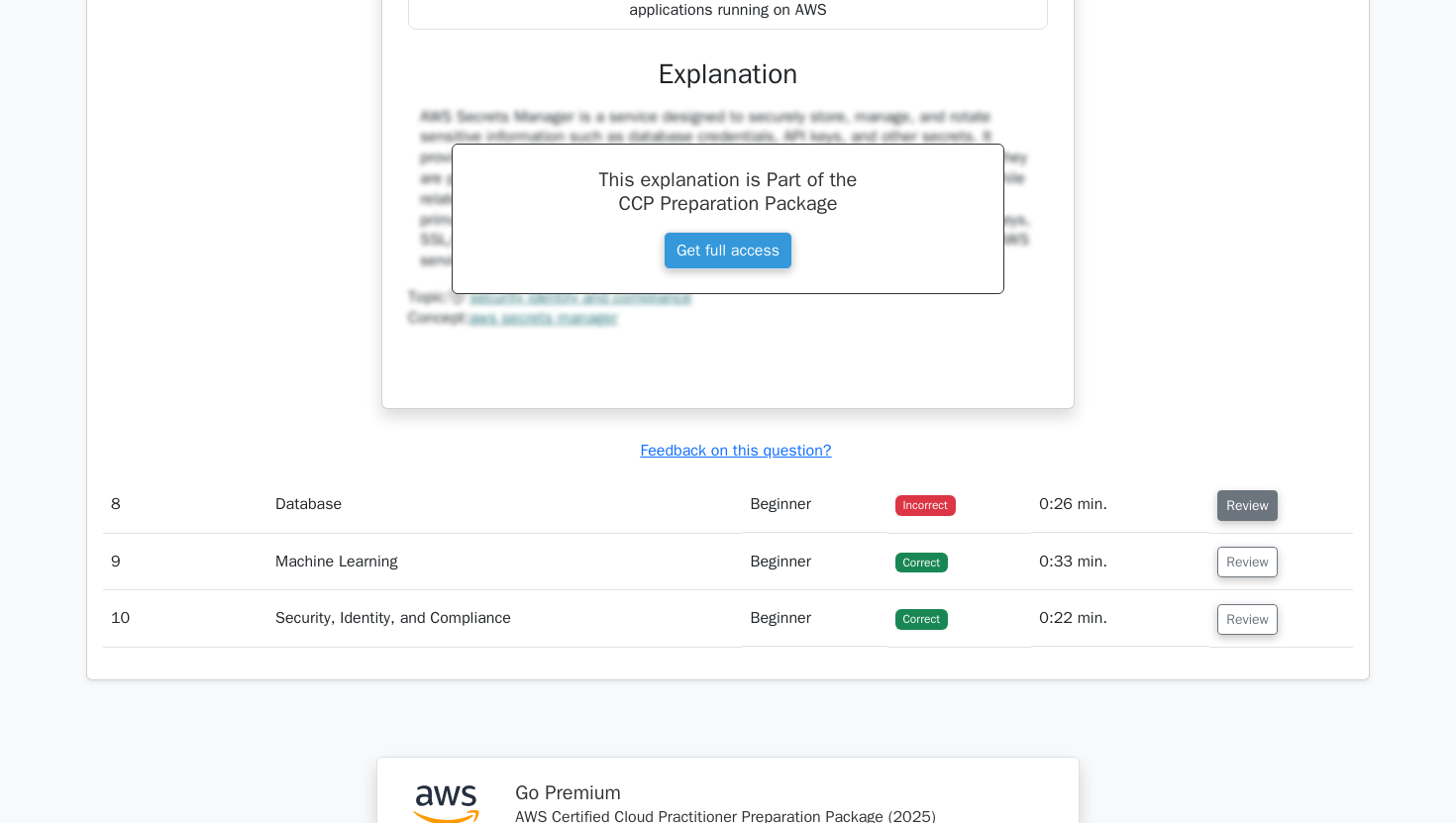 click on "Review" at bounding box center [1247, 505] 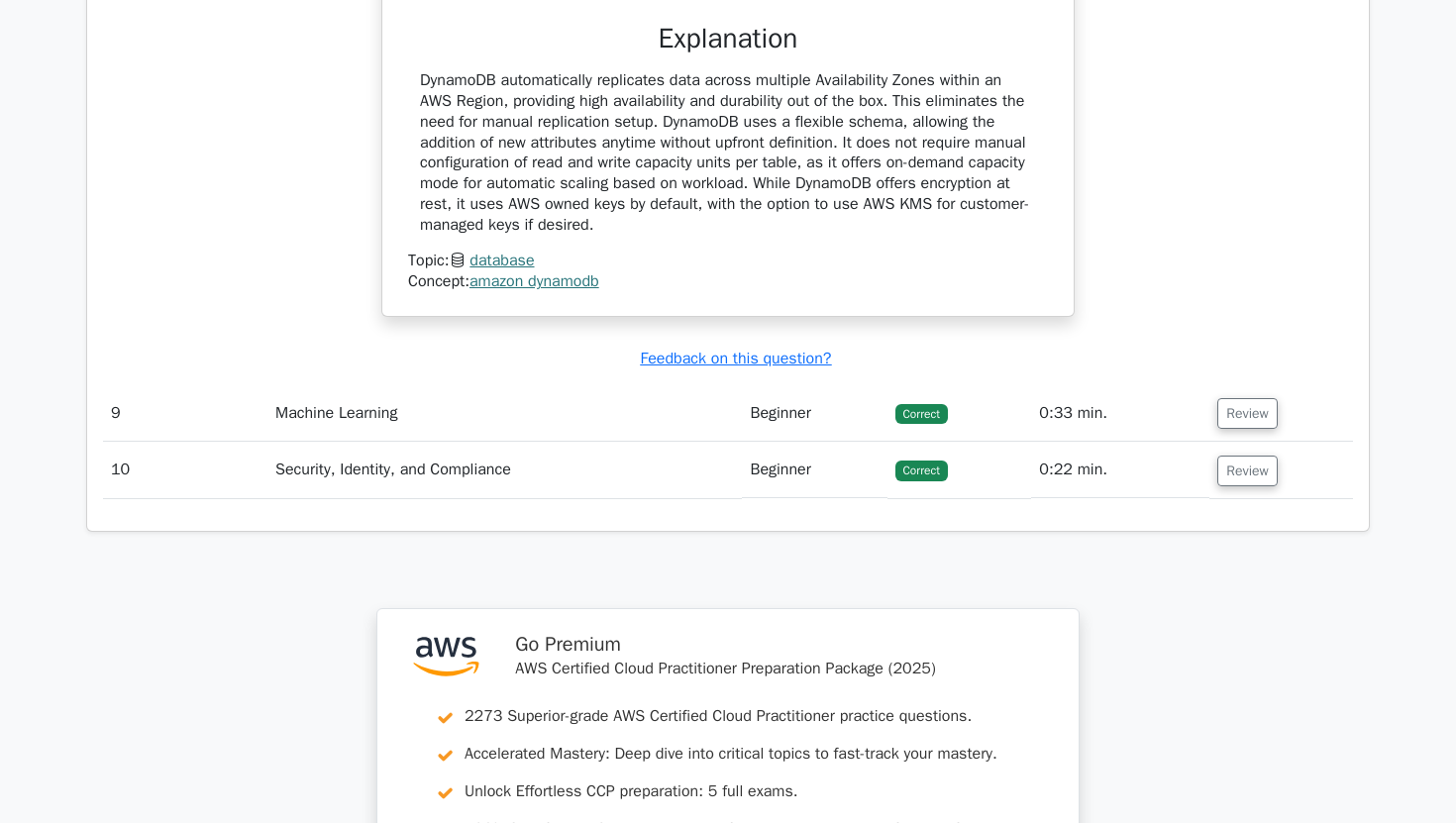 scroll, scrollTop: 8250, scrollLeft: 0, axis: vertical 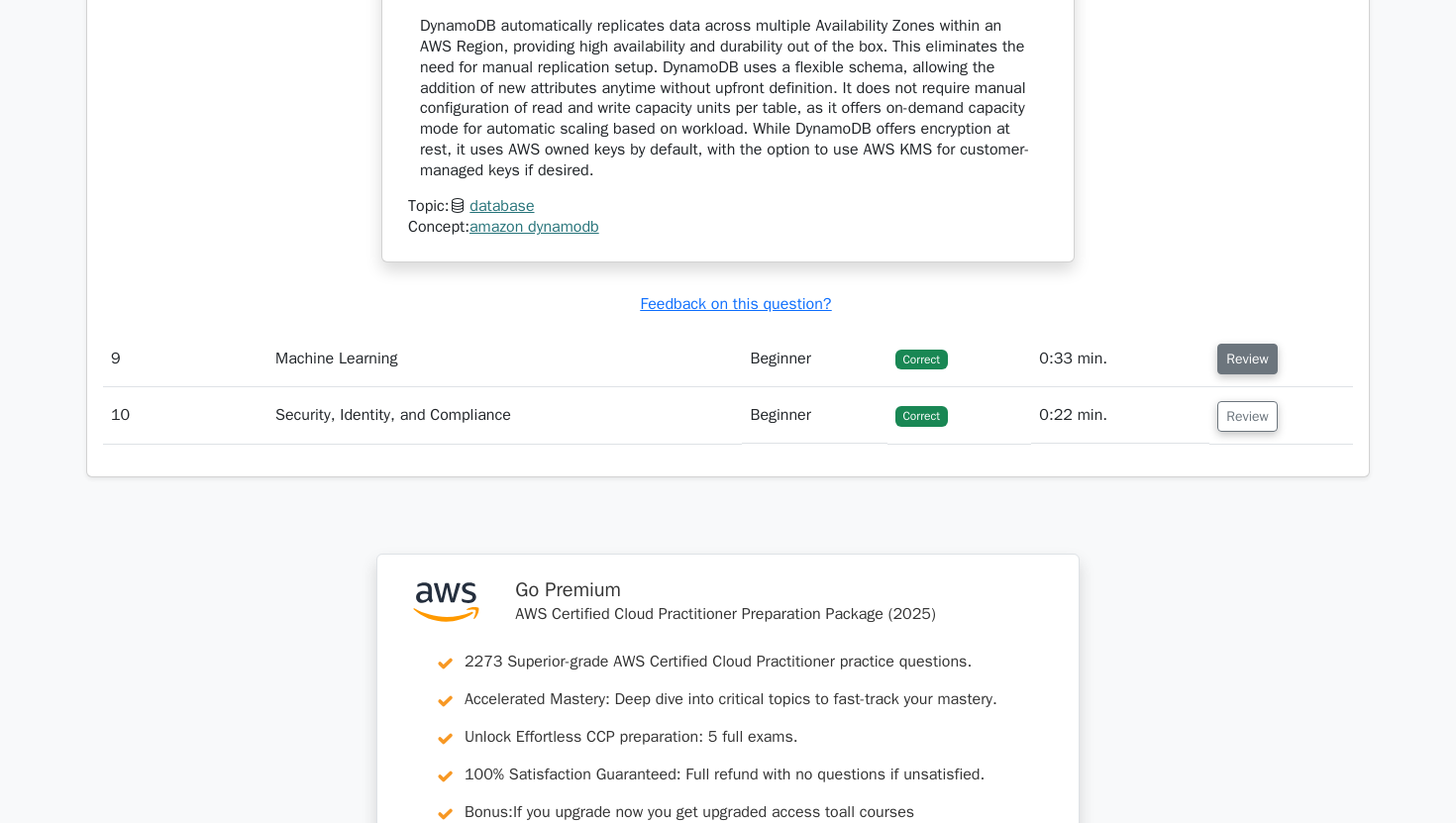 click on "Review" at bounding box center (1247, 359) 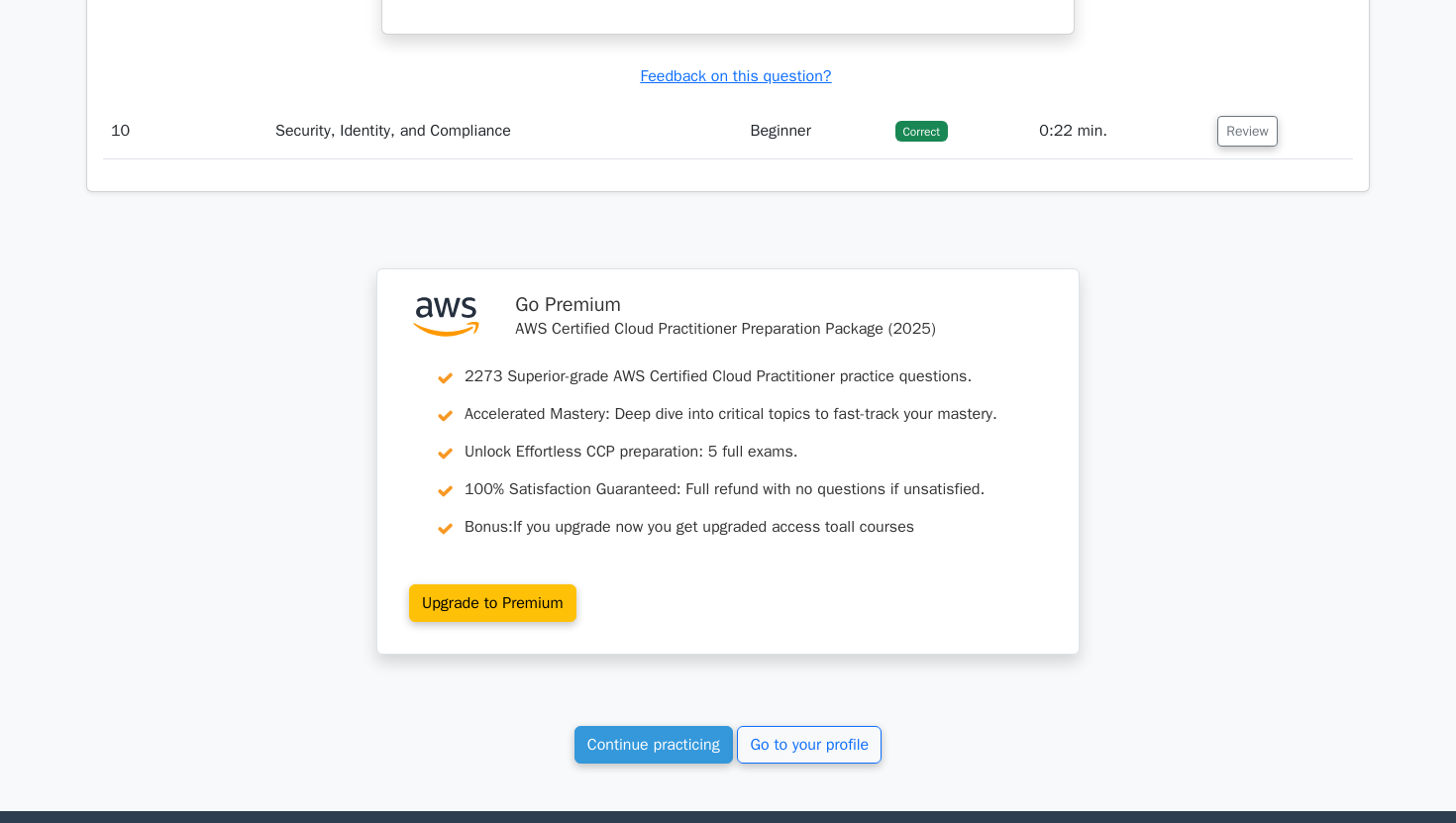 scroll, scrollTop: 9586, scrollLeft: 0, axis: vertical 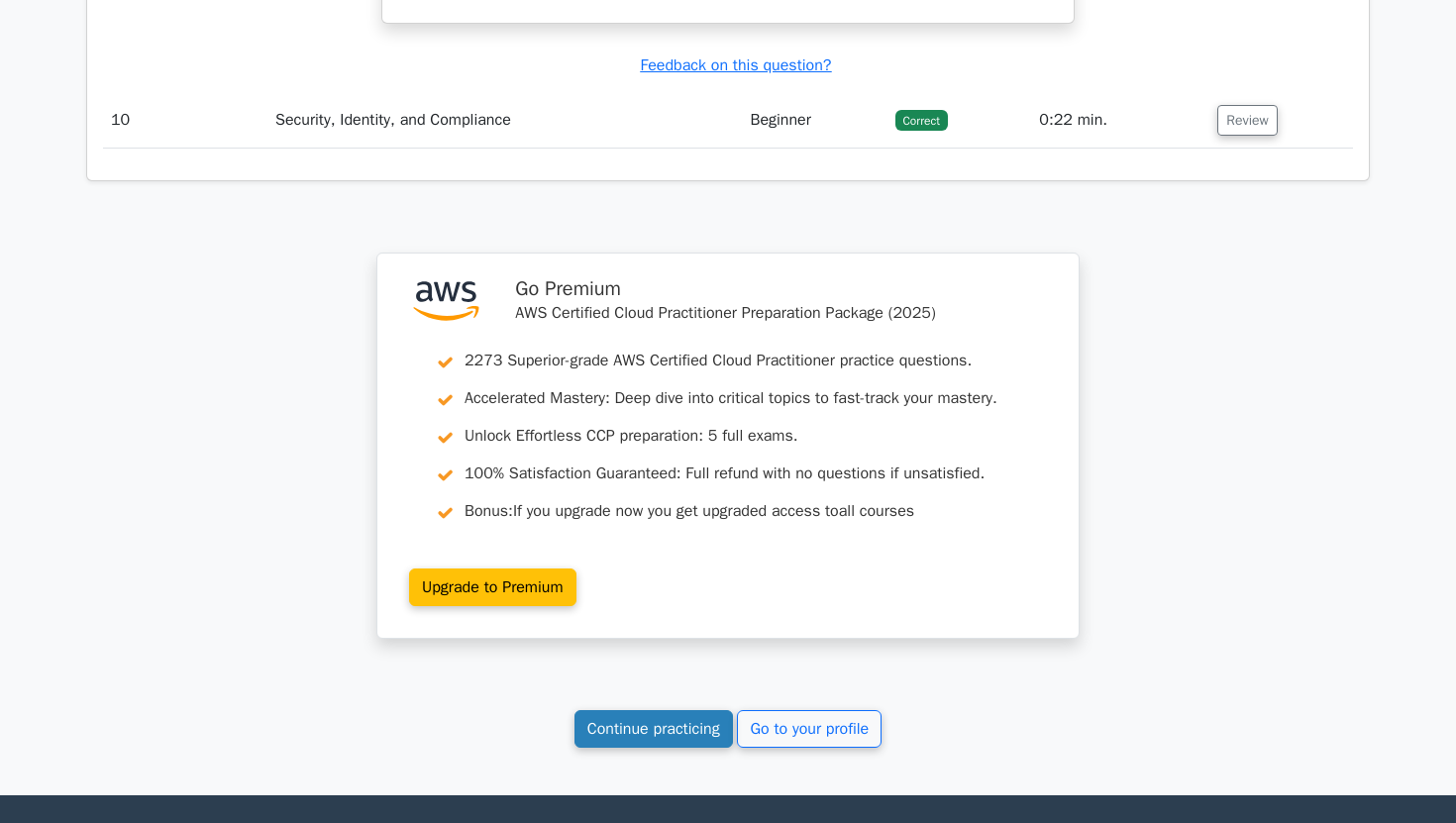 click on "Continue practicing" at bounding box center (654, 729) 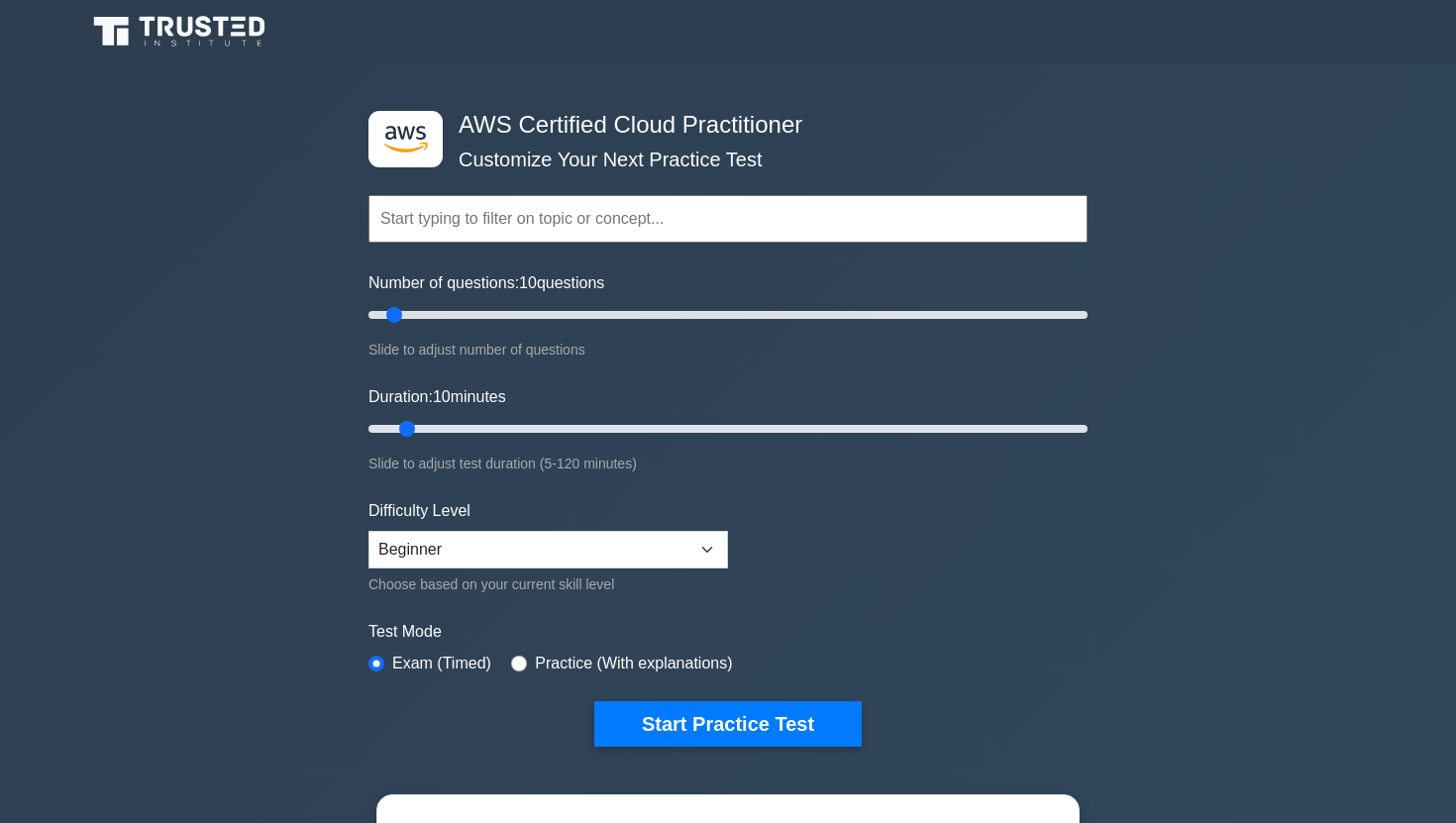 scroll, scrollTop: 0, scrollLeft: 0, axis: both 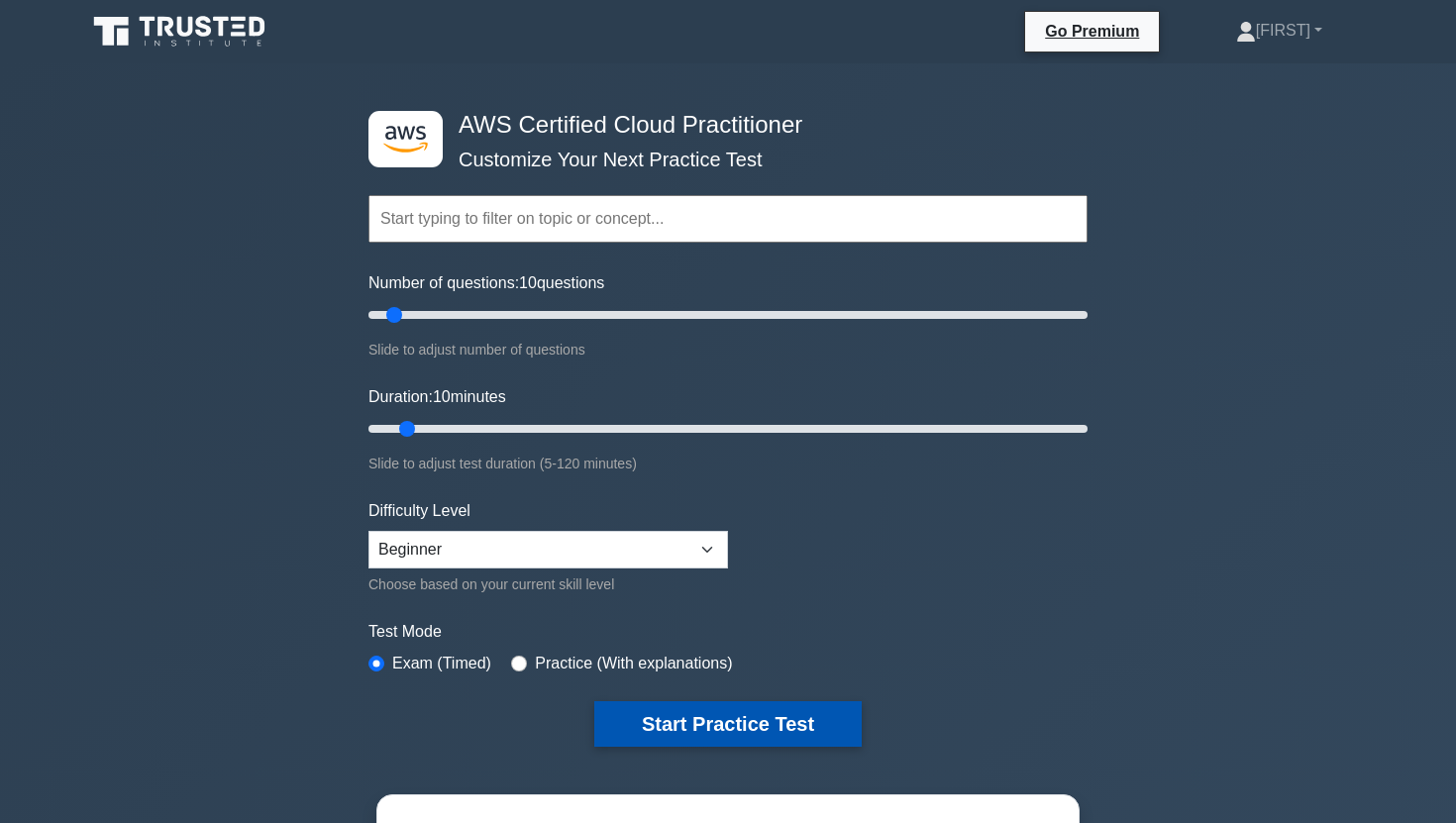 click on "Start Practice Test" at bounding box center (728, 724) 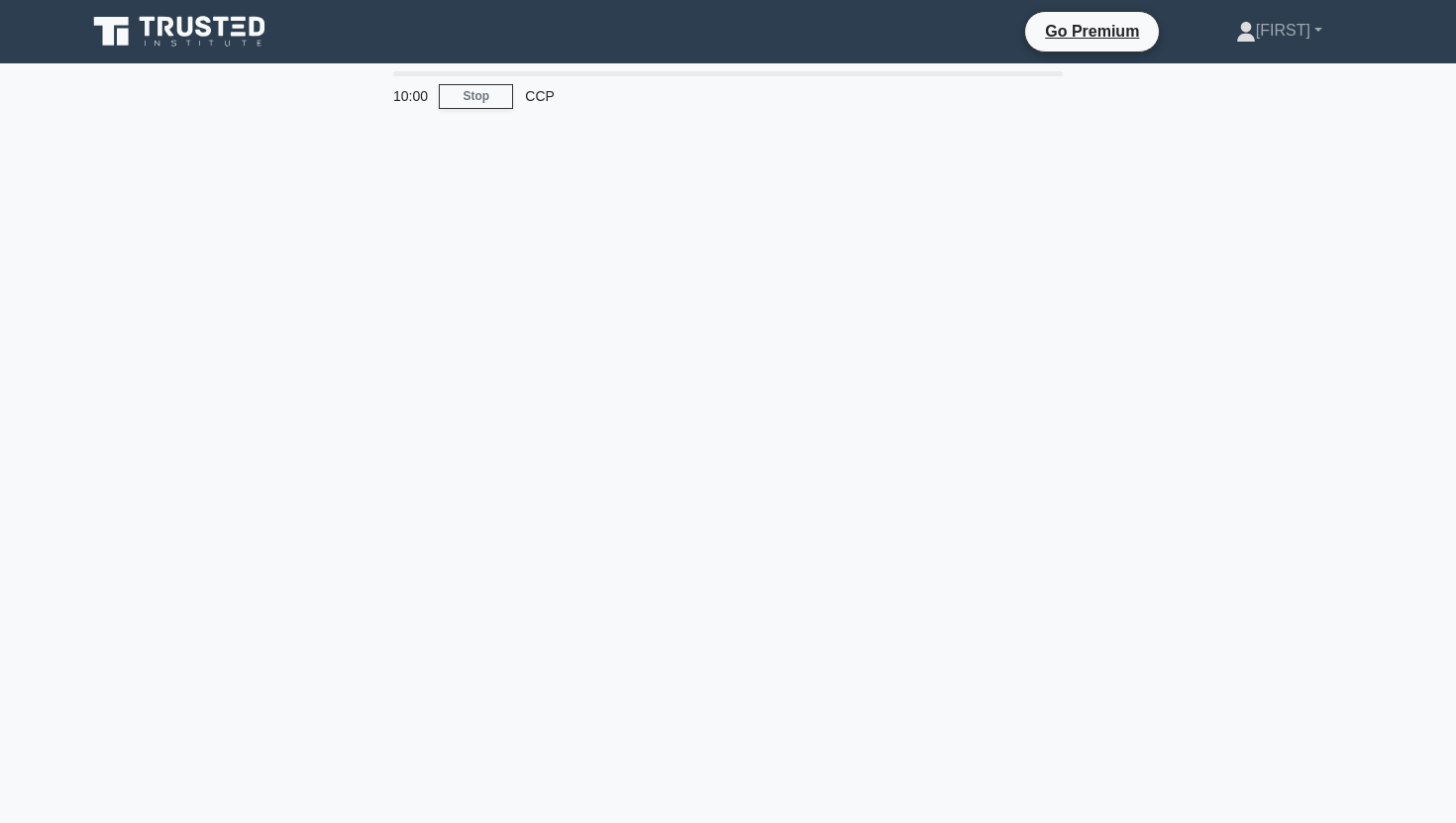 scroll, scrollTop: 0, scrollLeft: 0, axis: both 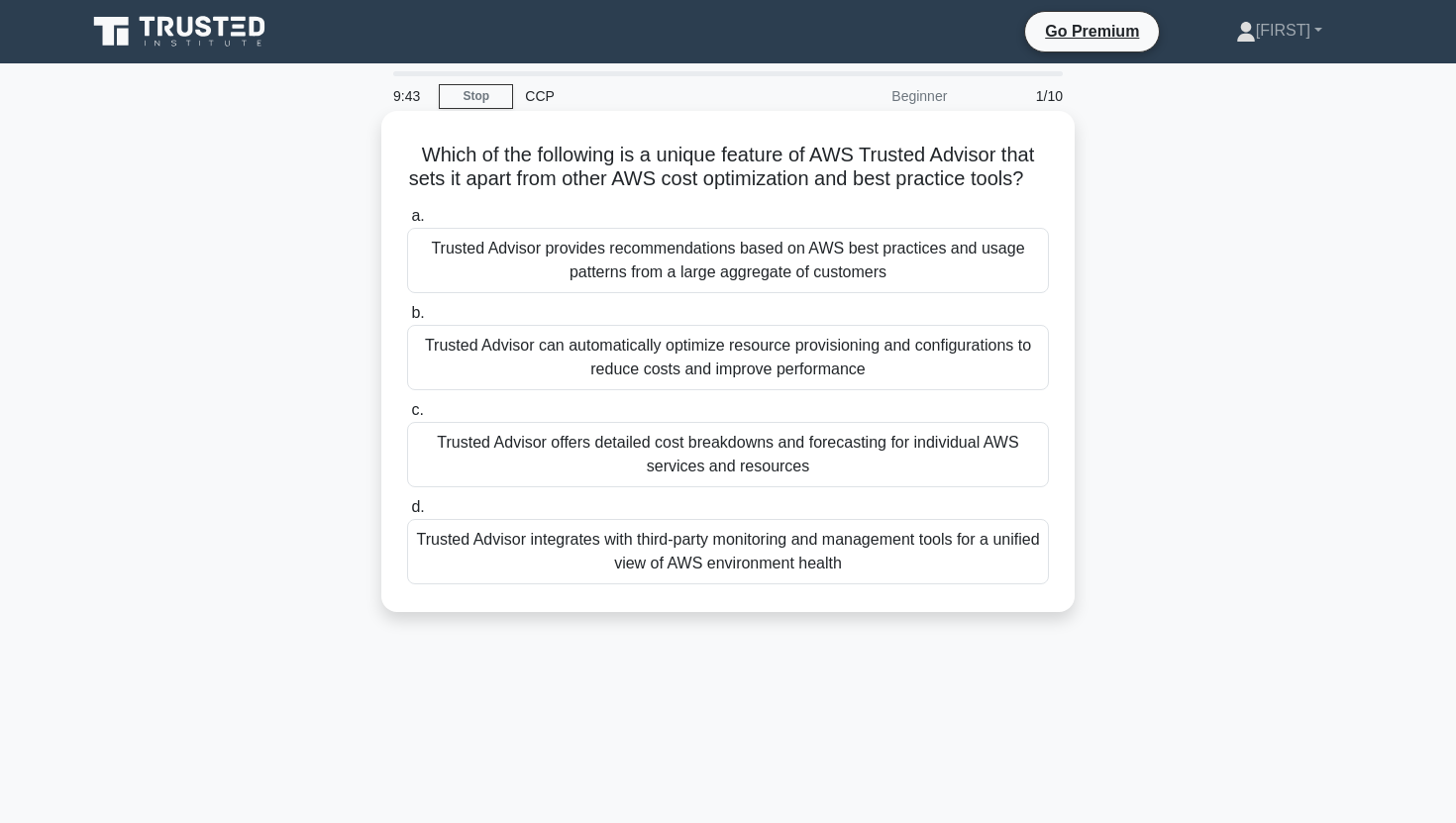 click on "Trusted Advisor provides recommendations based on AWS best practices and usage patterns from a large aggregate of customers" at bounding box center (728, 260) 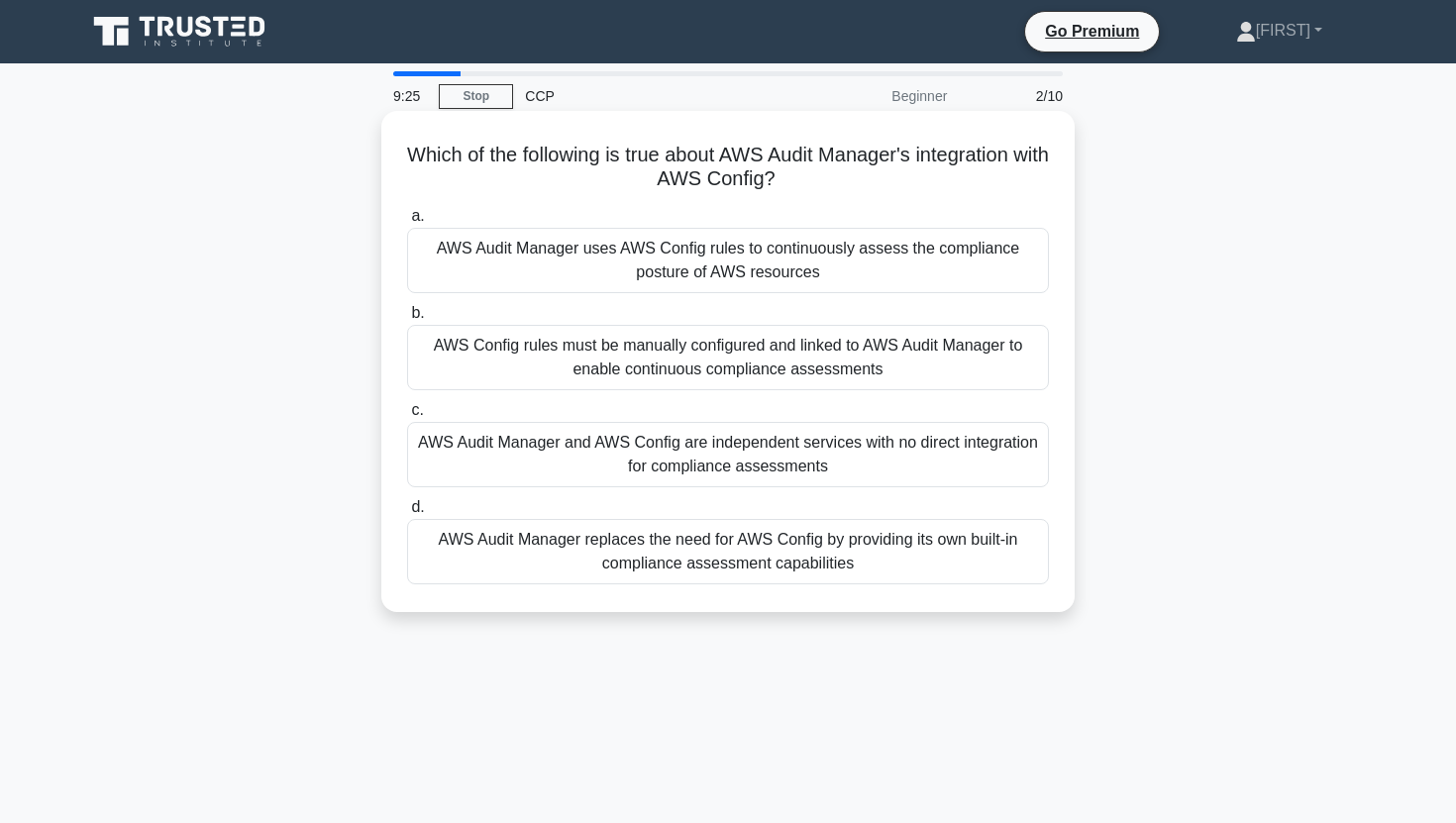 click on "AWS Audit Manager uses AWS Config rules to continuously assess the compliance posture of AWS resources" at bounding box center (728, 260) 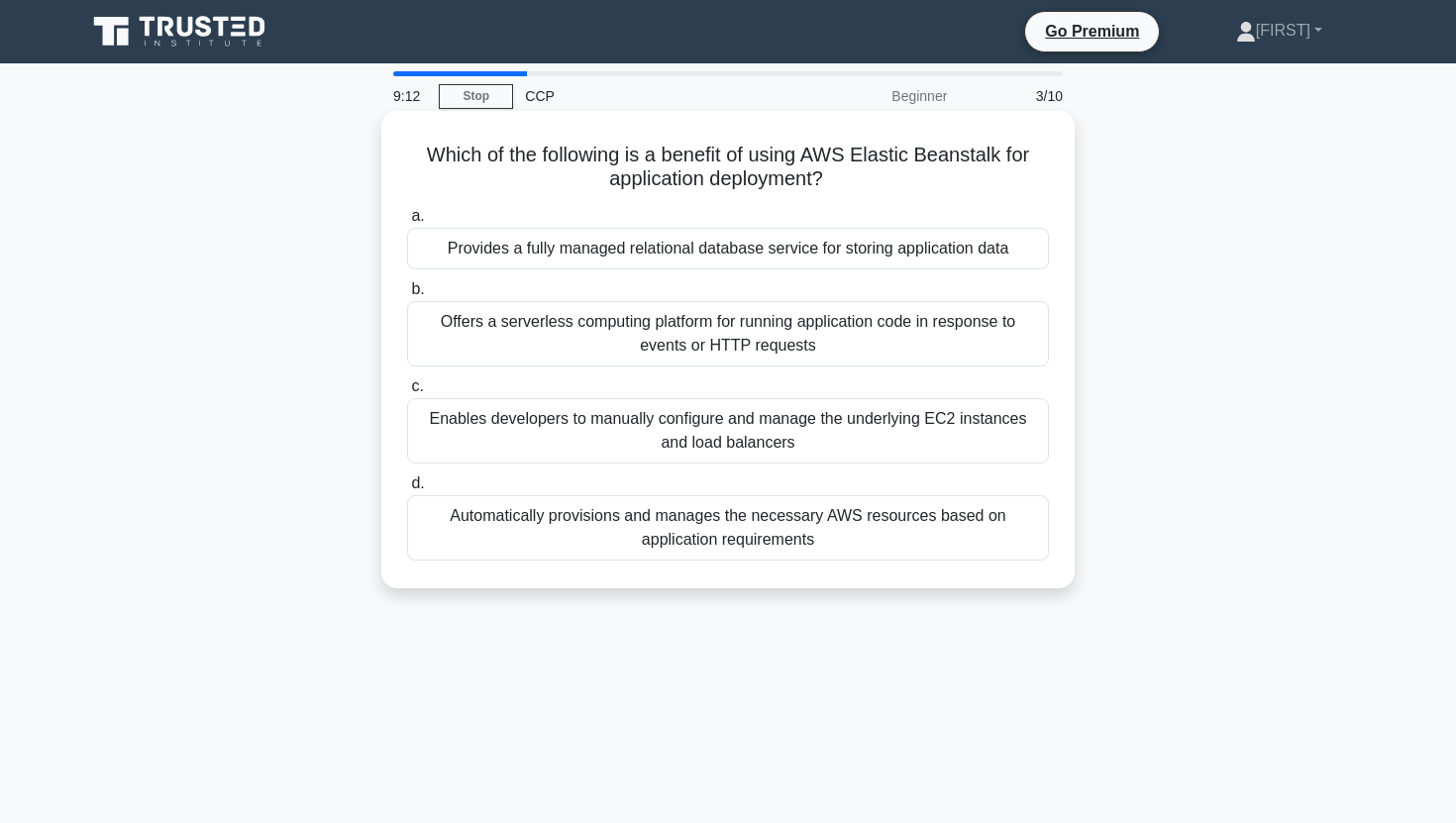 click on "Offers a serverless computing platform for running application code in response to events or HTTP requests" at bounding box center (728, 334) 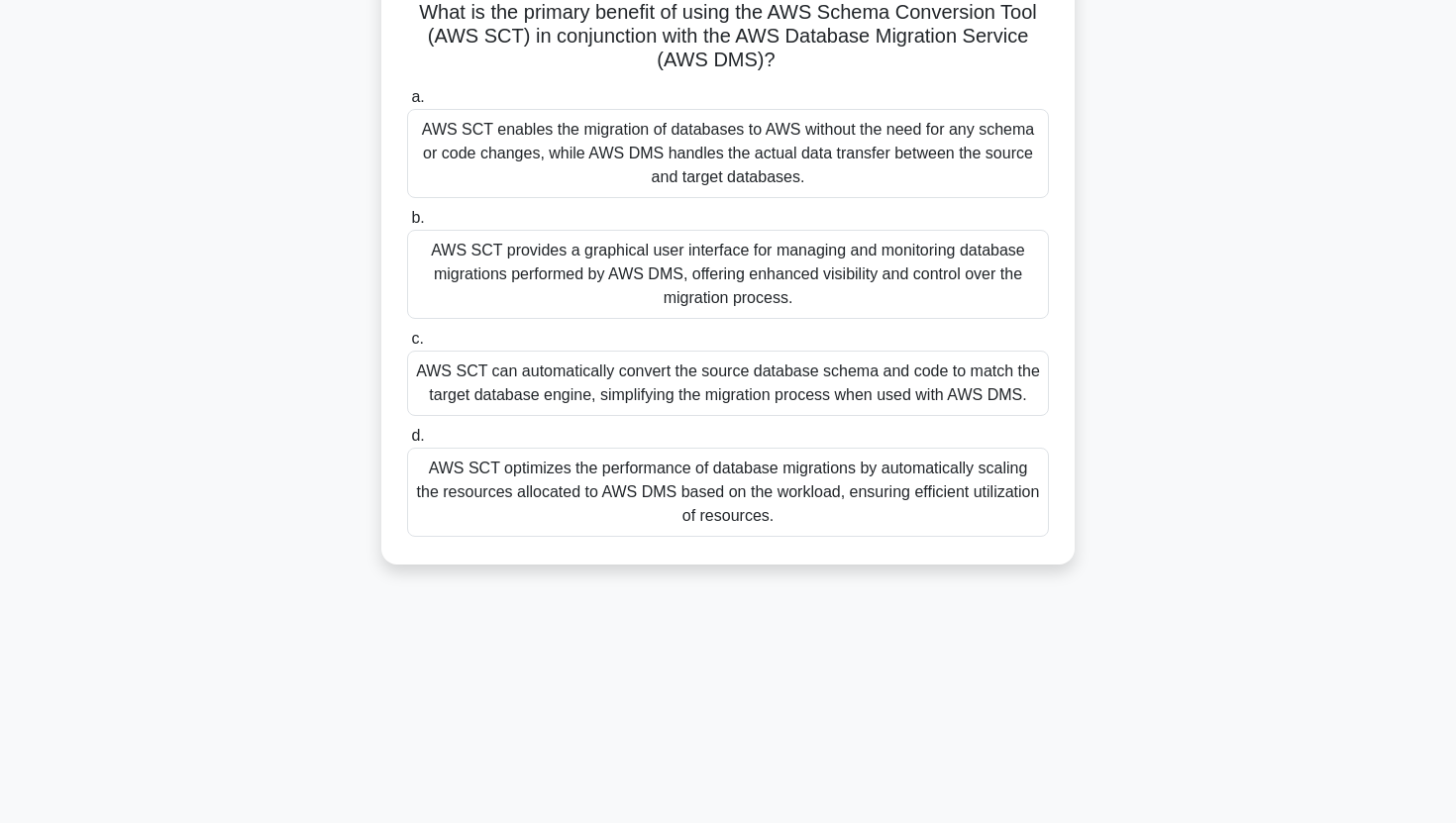 scroll, scrollTop: 146, scrollLeft: 0, axis: vertical 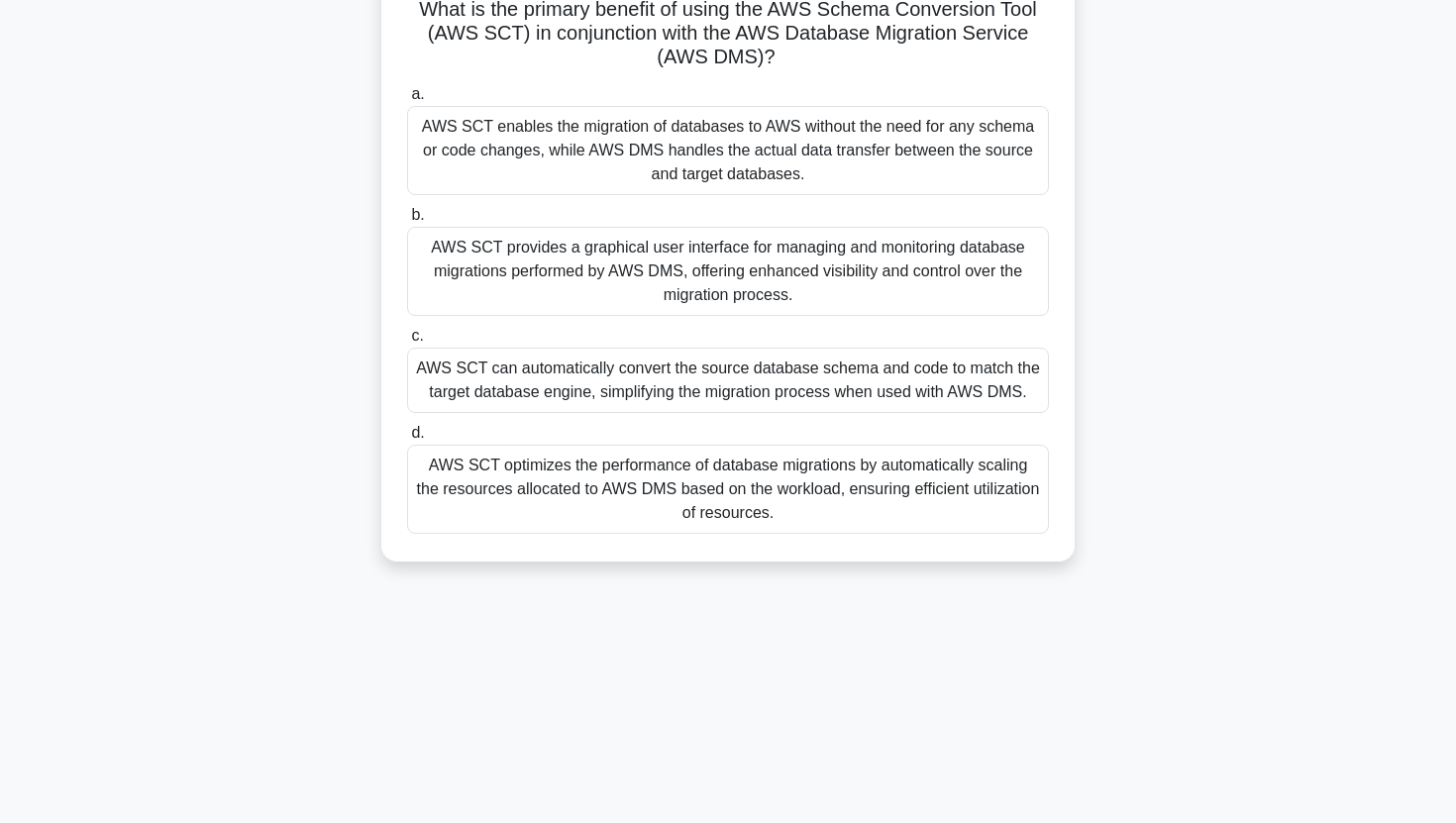 click on "AWS SCT provides a graphical user interface for managing and monitoring database migrations performed by AWS DMS, offering enhanced visibility and control over the migration process." at bounding box center (728, 271) 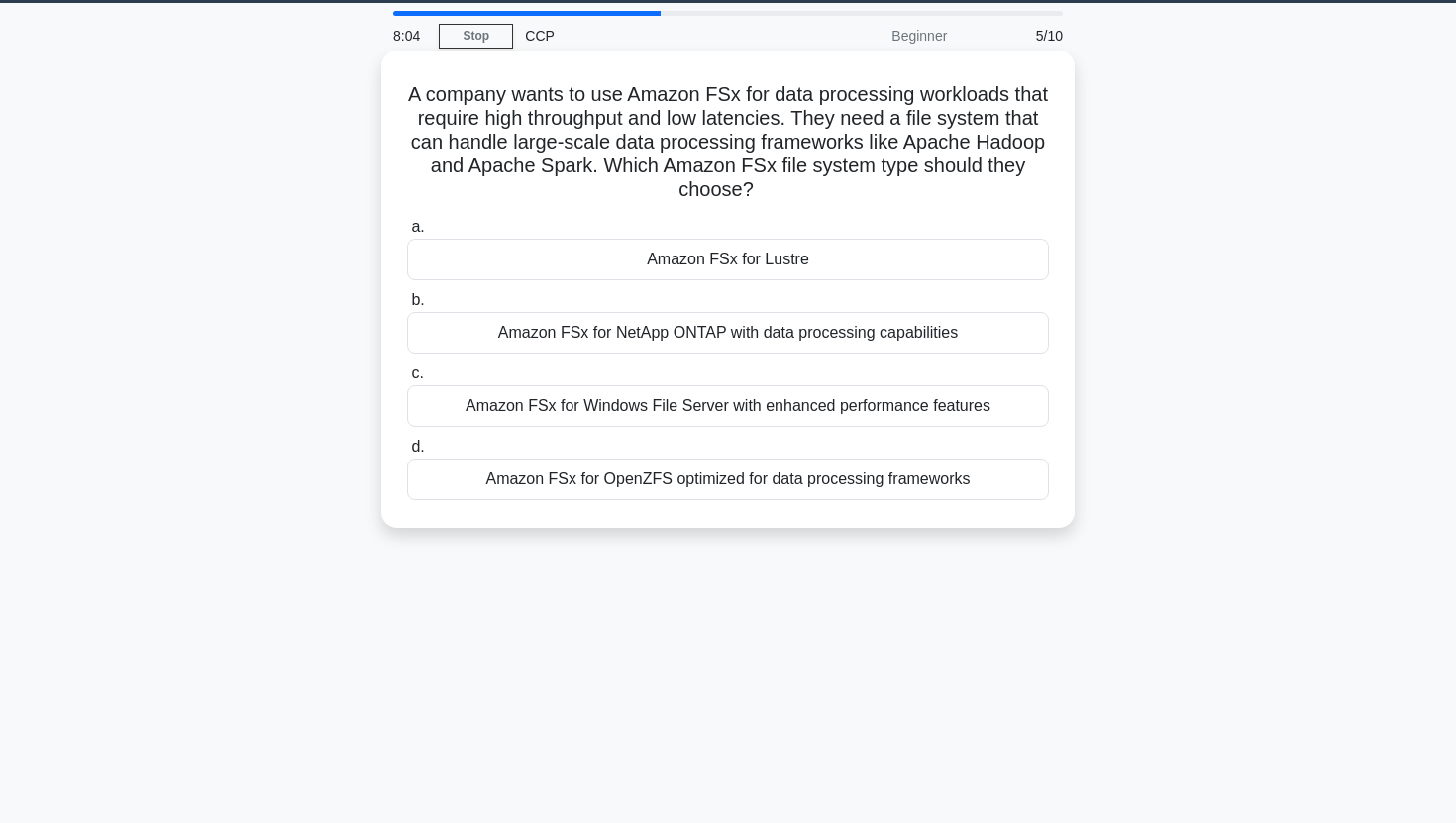 scroll, scrollTop: 62, scrollLeft: 0, axis: vertical 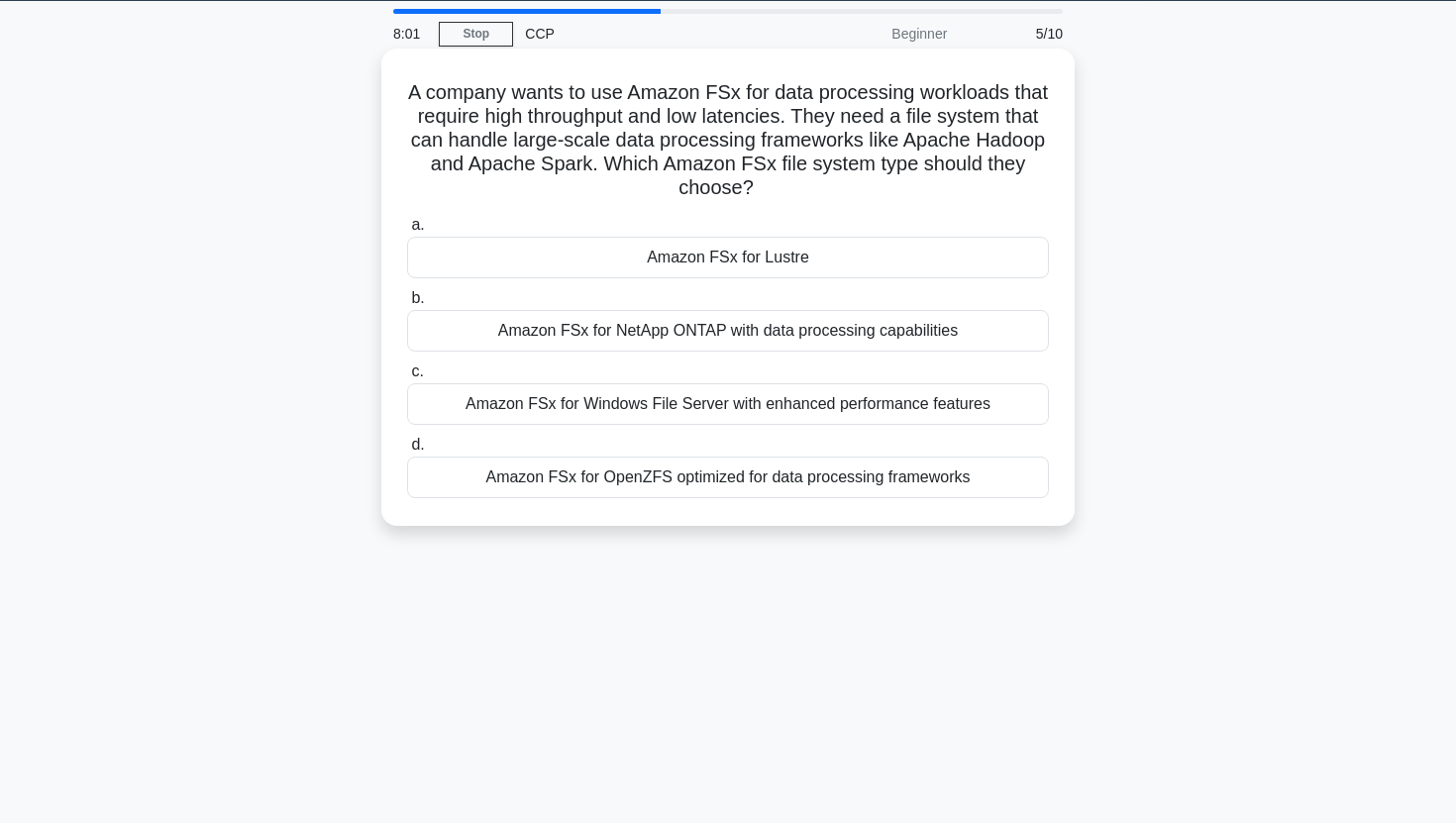 click on "Amazon FSx for OpenZFS optimized for data processing frameworks" at bounding box center [728, 477] 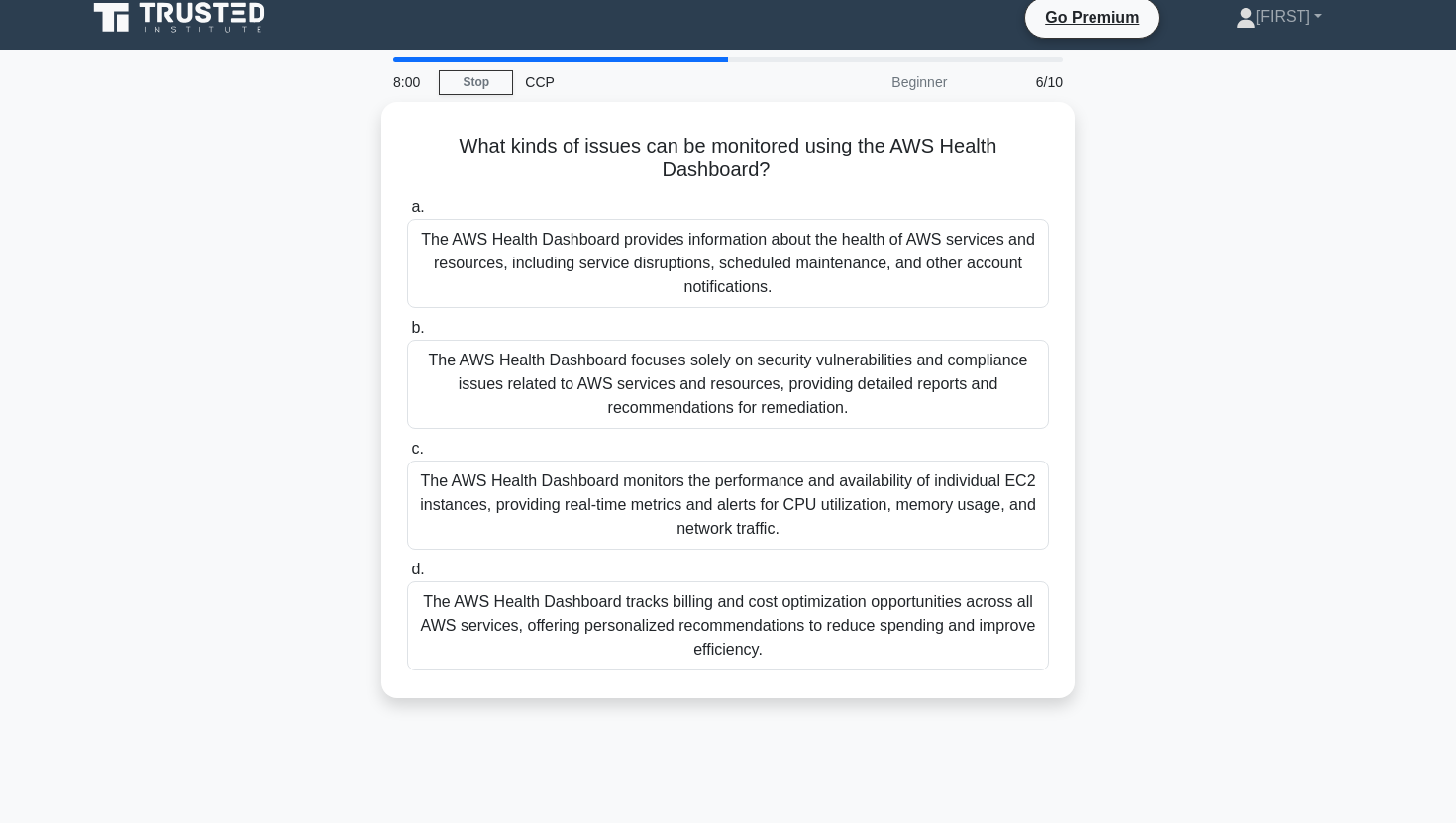 scroll, scrollTop: 0, scrollLeft: 0, axis: both 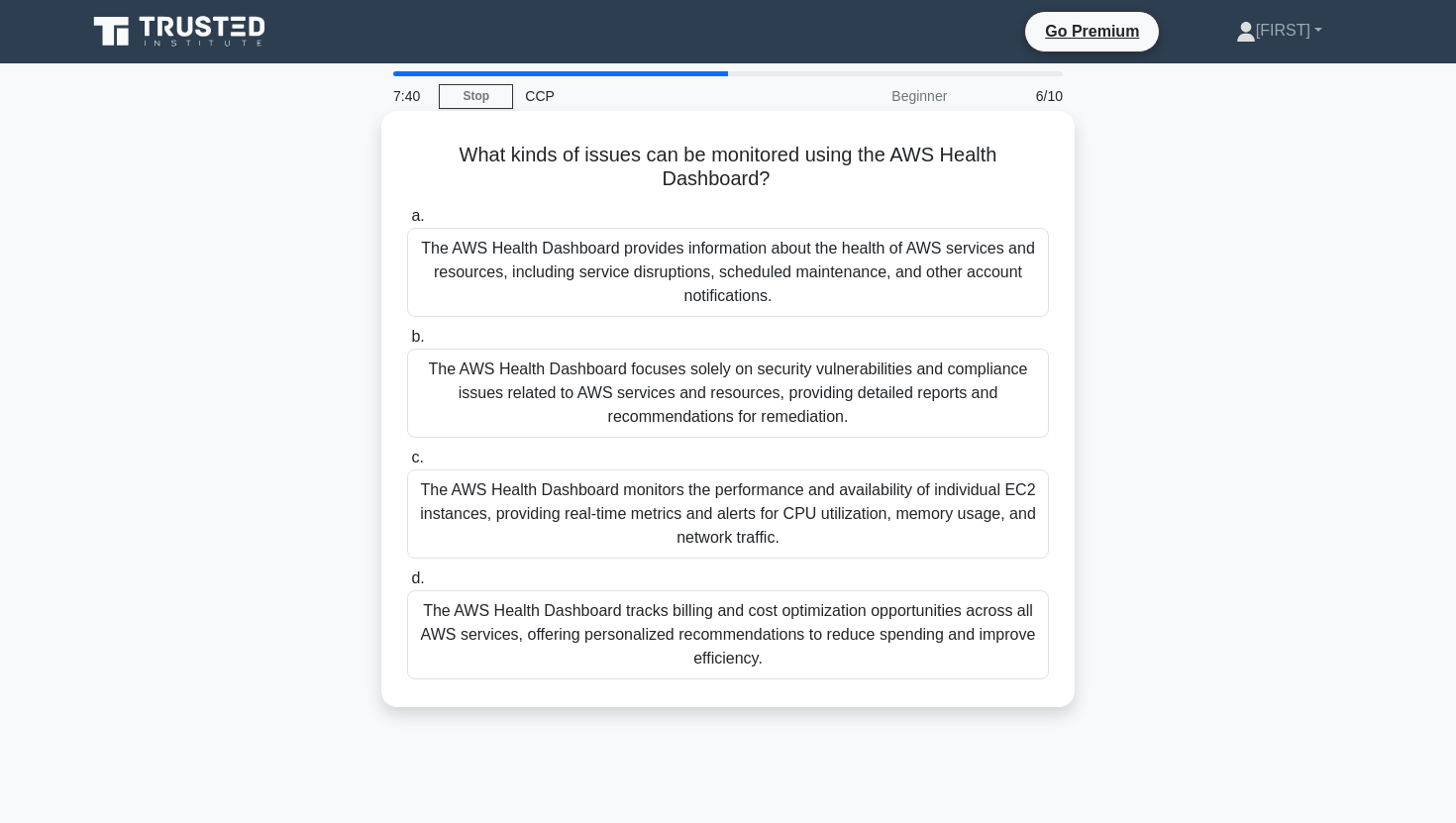 click on "The AWS Health Dashboard monitors the performance and availability of individual EC2 instances, providing real-time metrics and alerts for CPU utilization, memory usage, and network traffic." at bounding box center (728, 514) 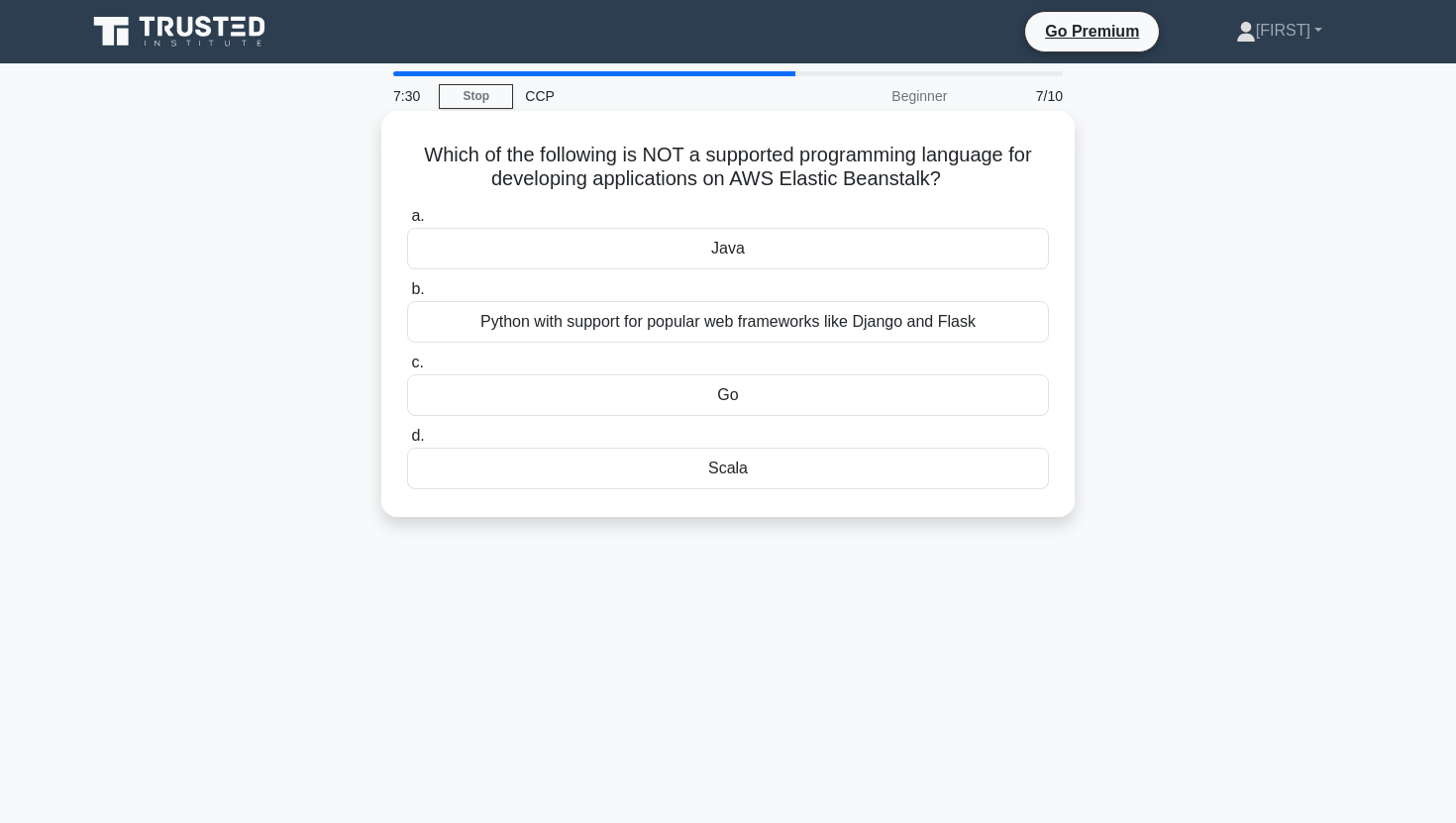 click on "Scala" at bounding box center (728, 468) 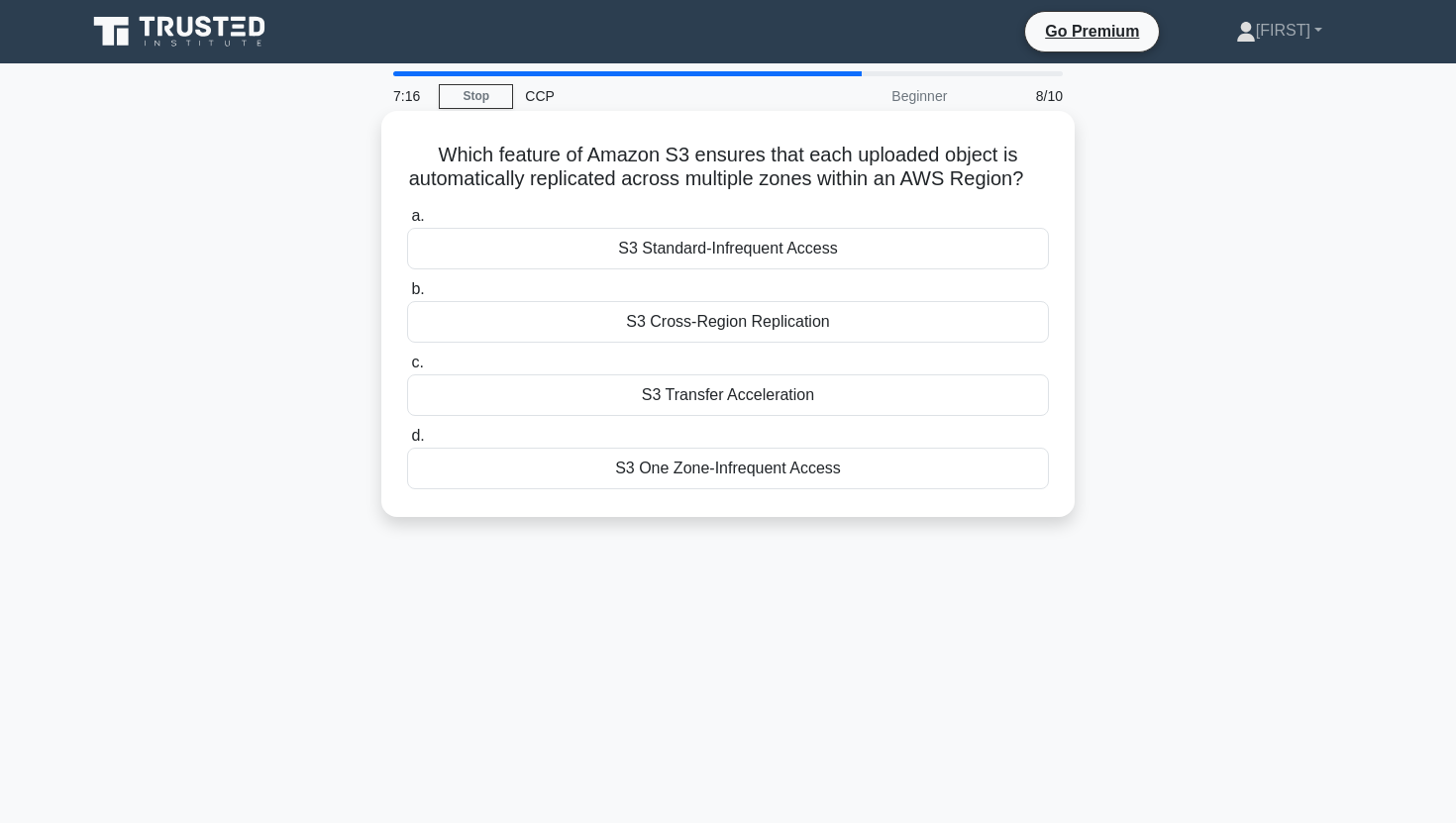 click on "S3 Cross-Region Replication" at bounding box center [728, 322] 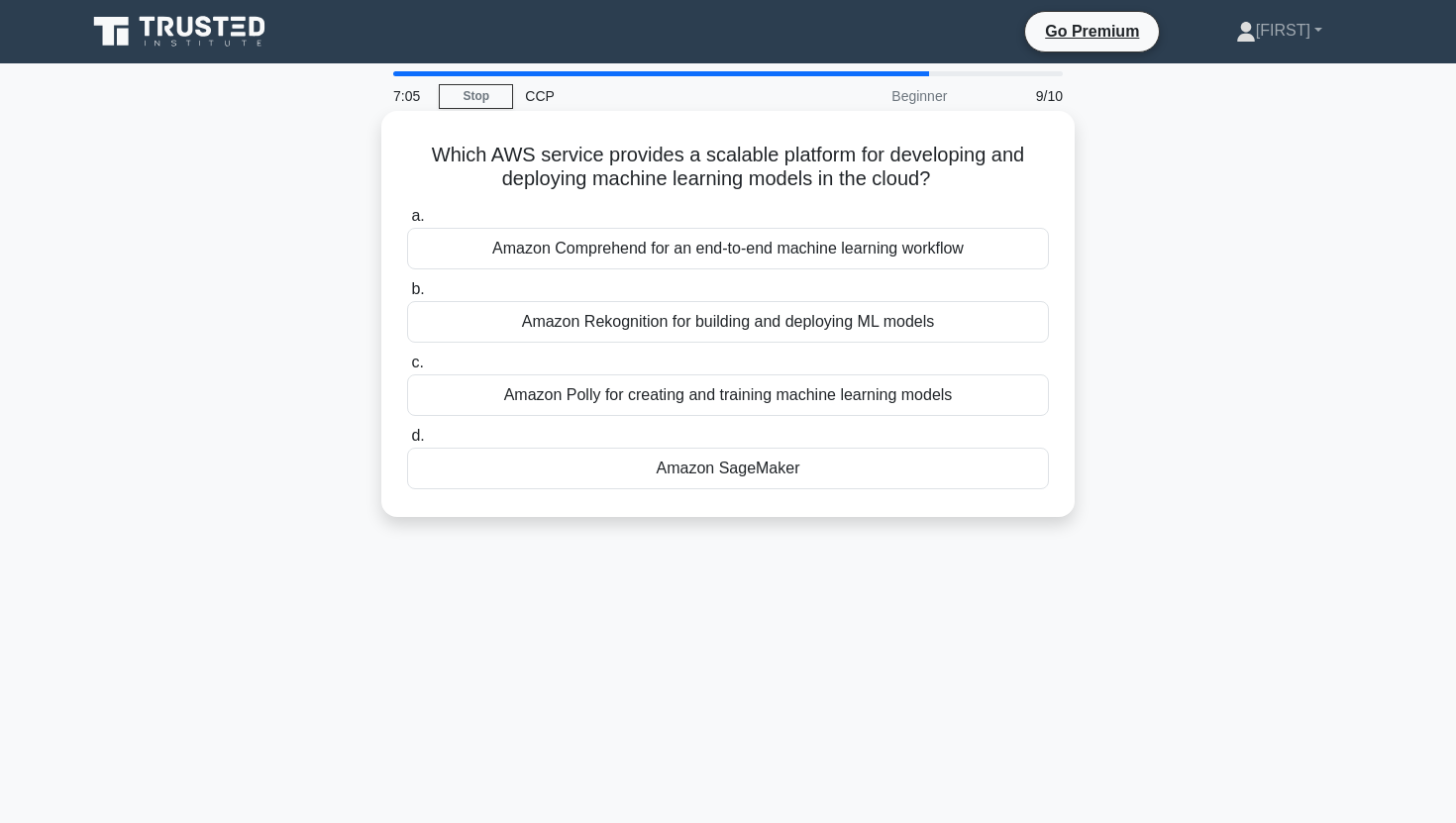 click on "Amazon Comprehend for an end-to-end machine learning workflow" at bounding box center (728, 249) 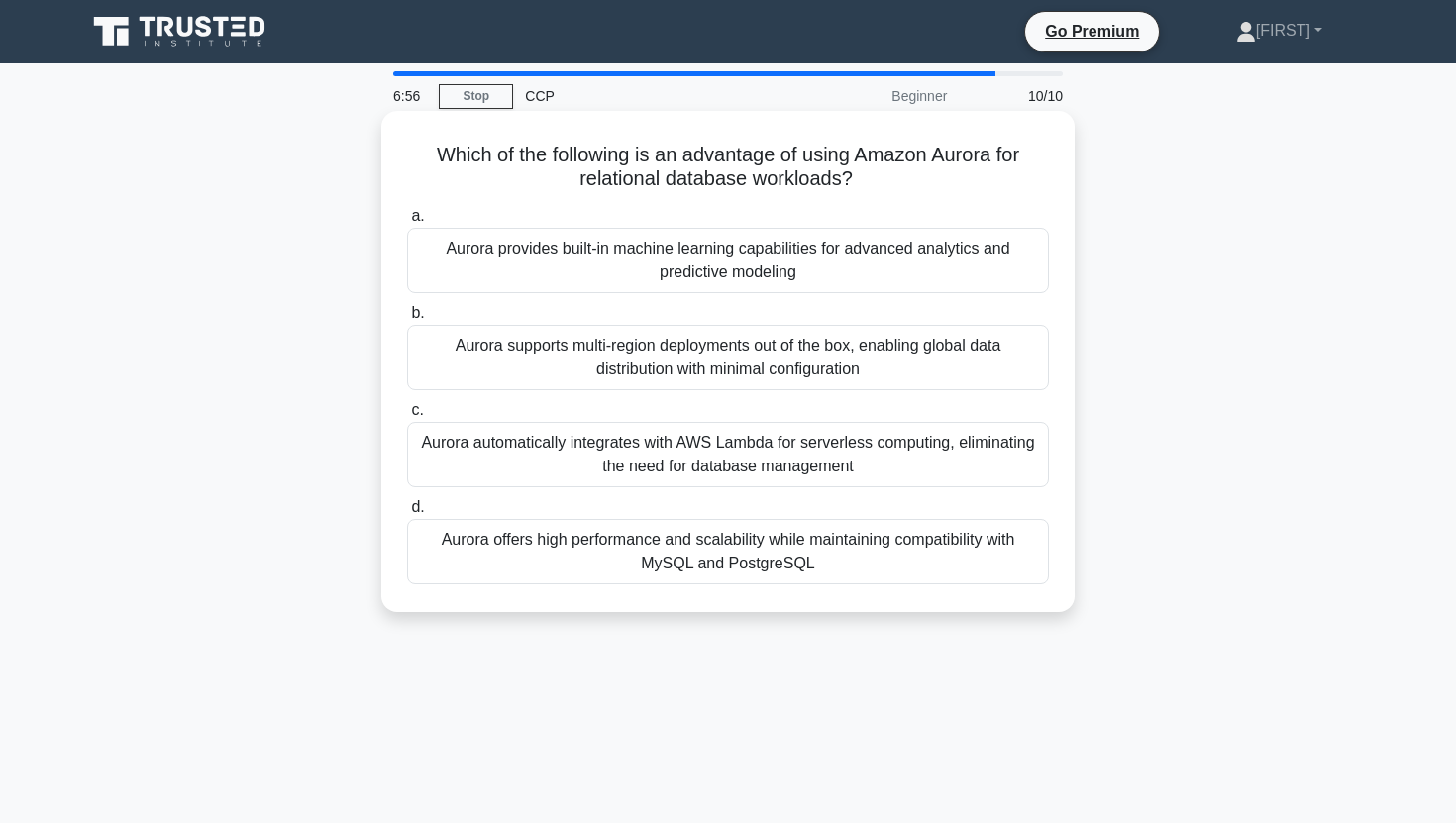 click on "Aurora offers high performance and scalability while maintaining compatibility with MySQL and PostgreSQL" at bounding box center [728, 552] 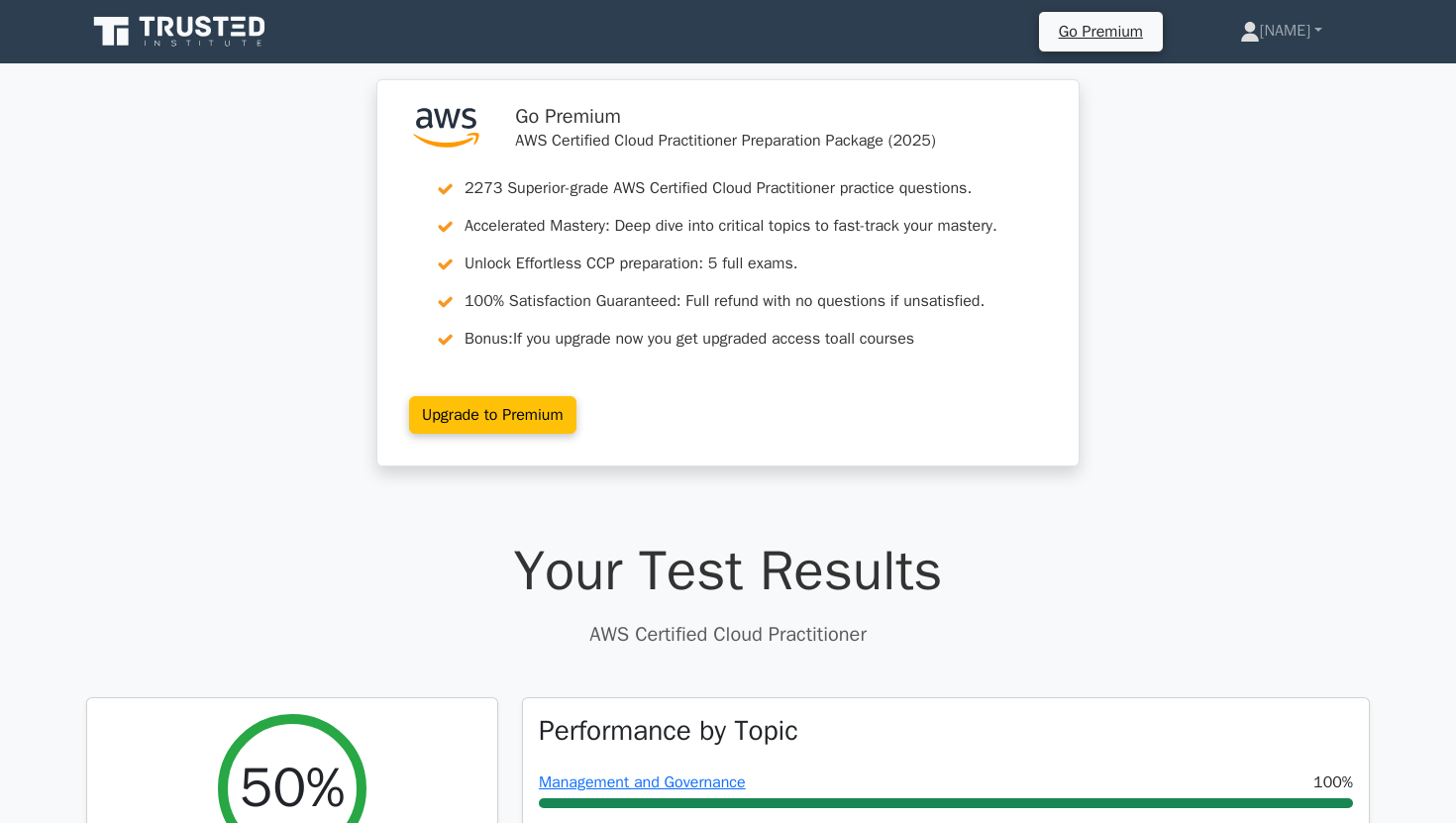 scroll, scrollTop: 0, scrollLeft: 0, axis: both 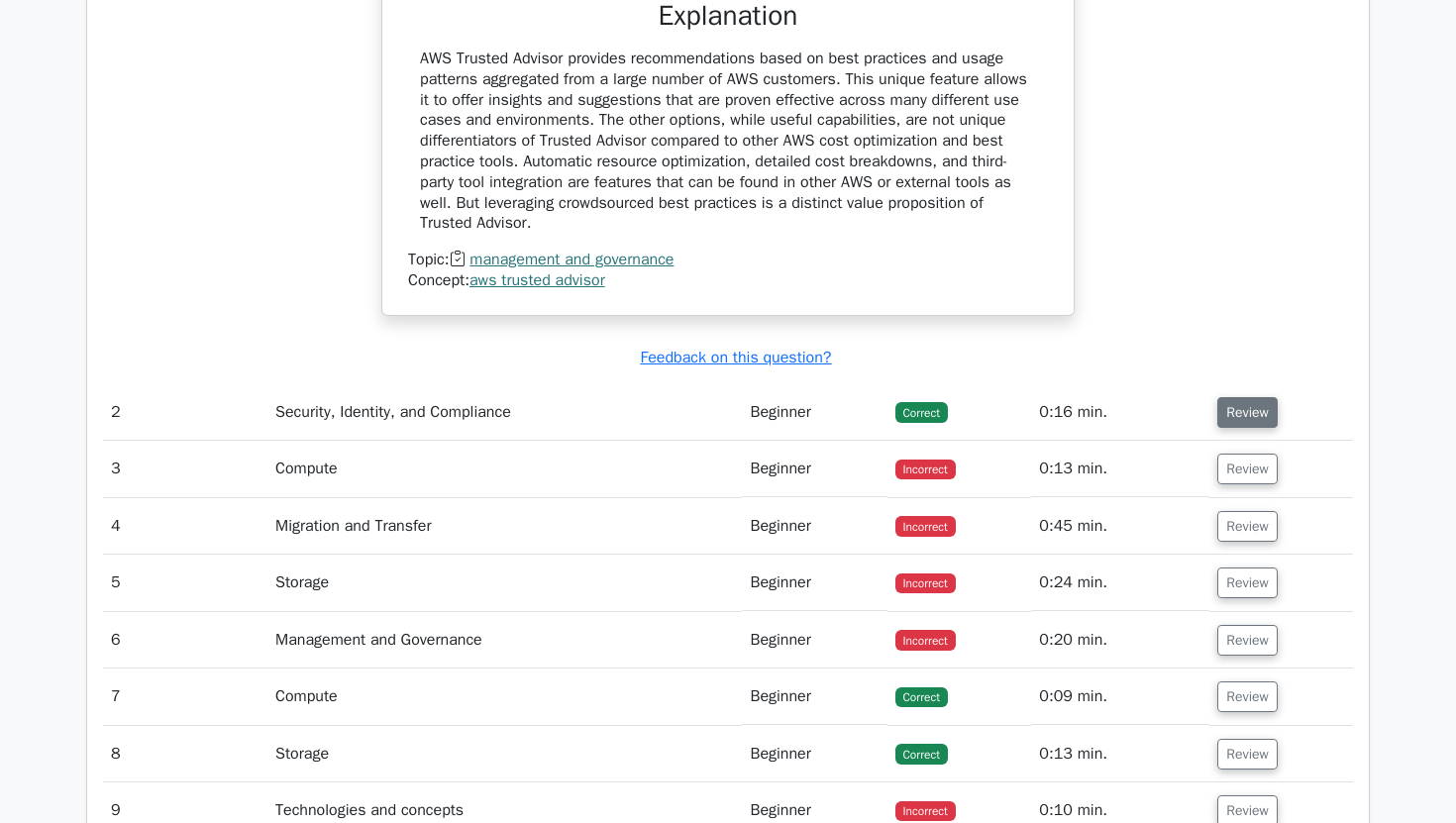 click on "Review" at bounding box center (1247, 412) 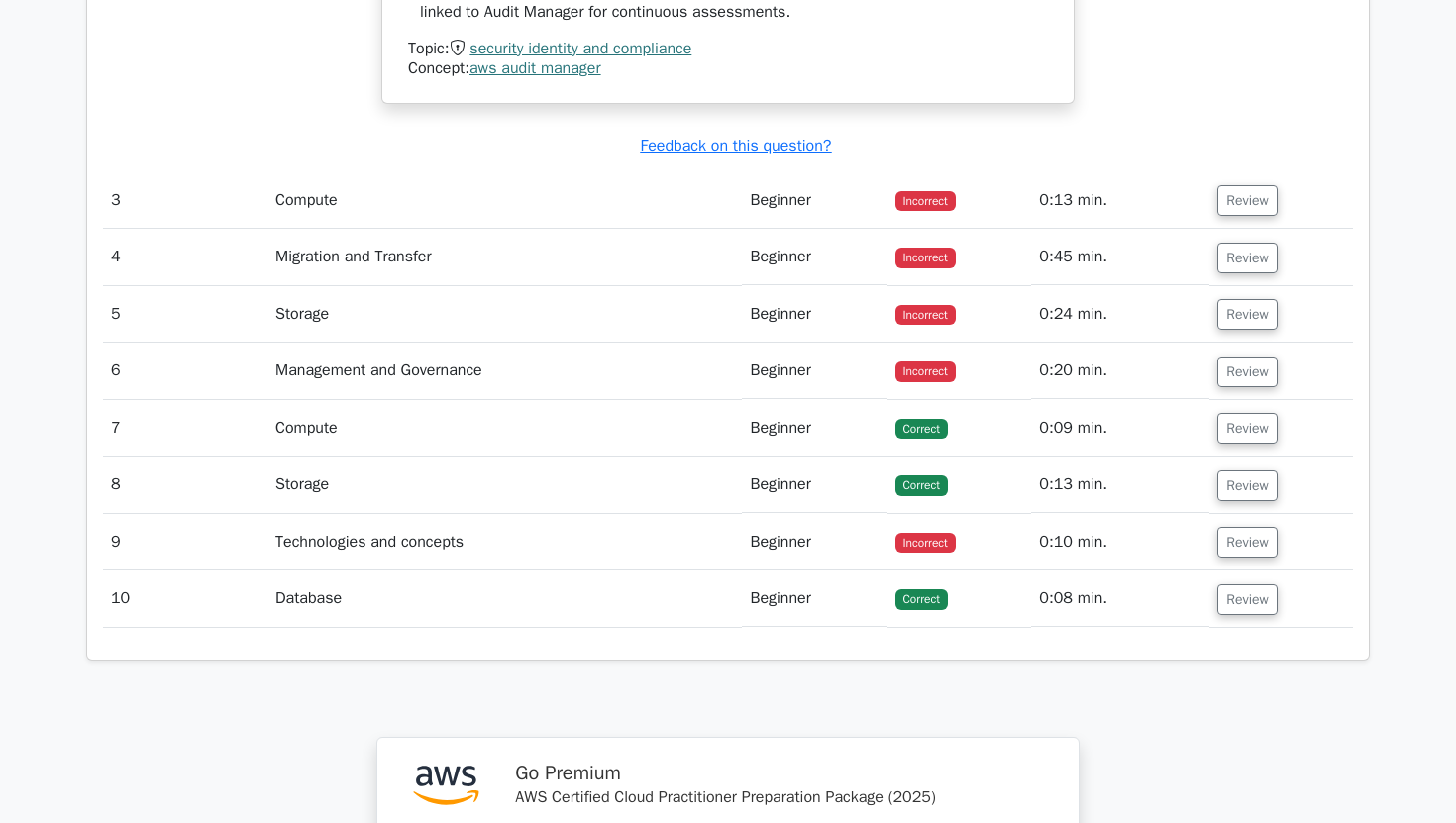 scroll, scrollTop: 3193, scrollLeft: 0, axis: vertical 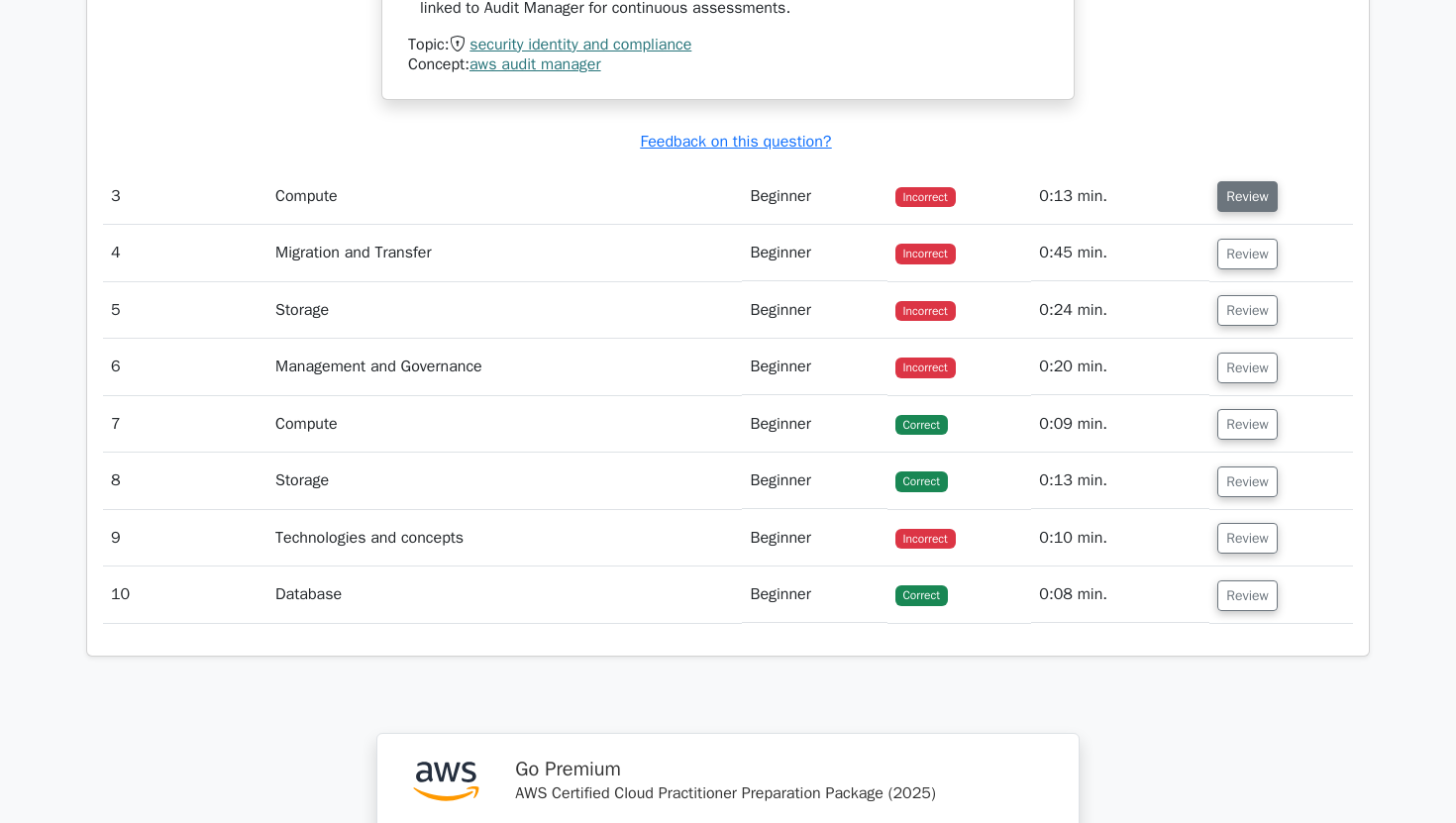 click on "Review" at bounding box center [1247, 196] 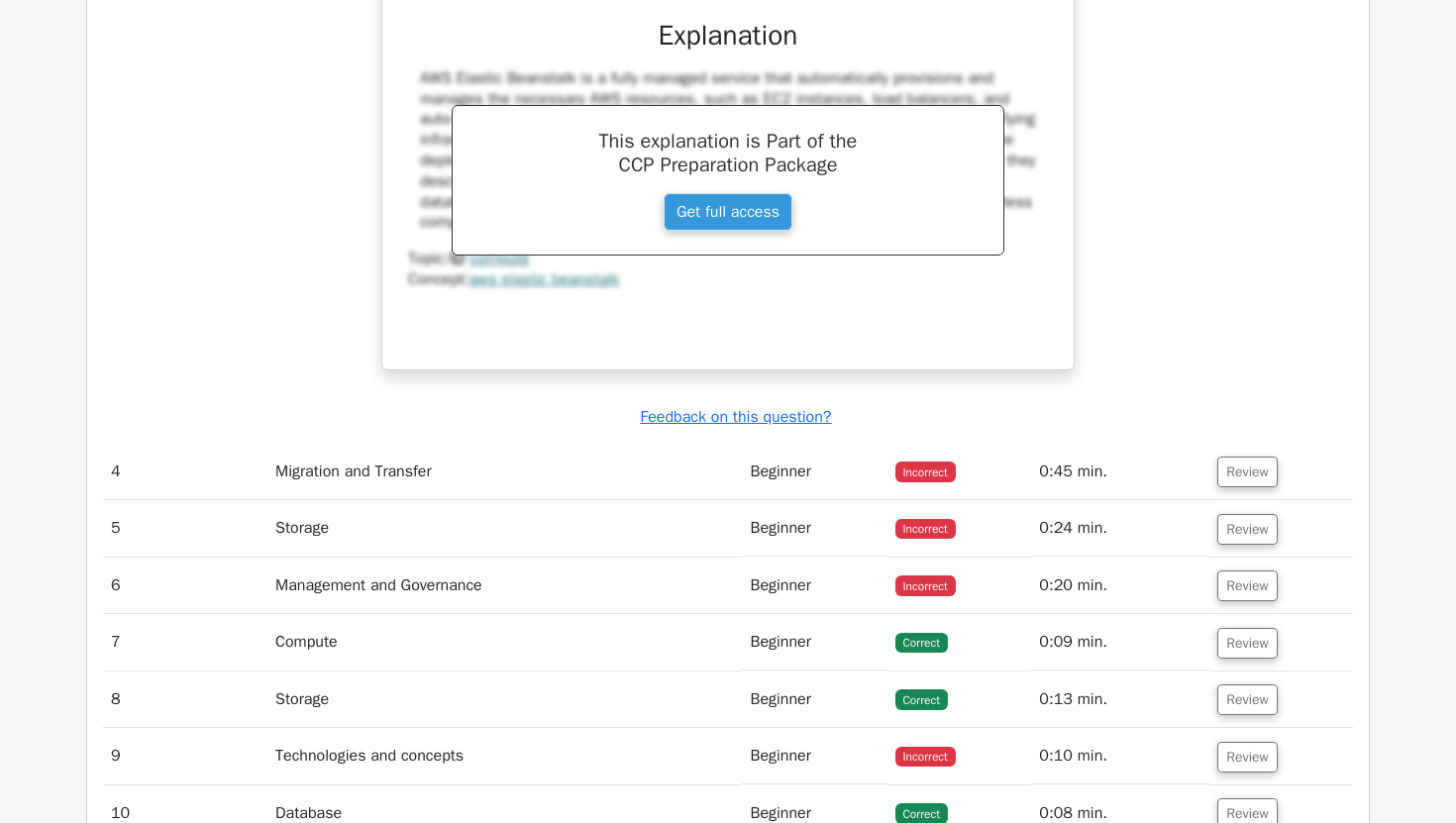 scroll, scrollTop: 3870, scrollLeft: 0, axis: vertical 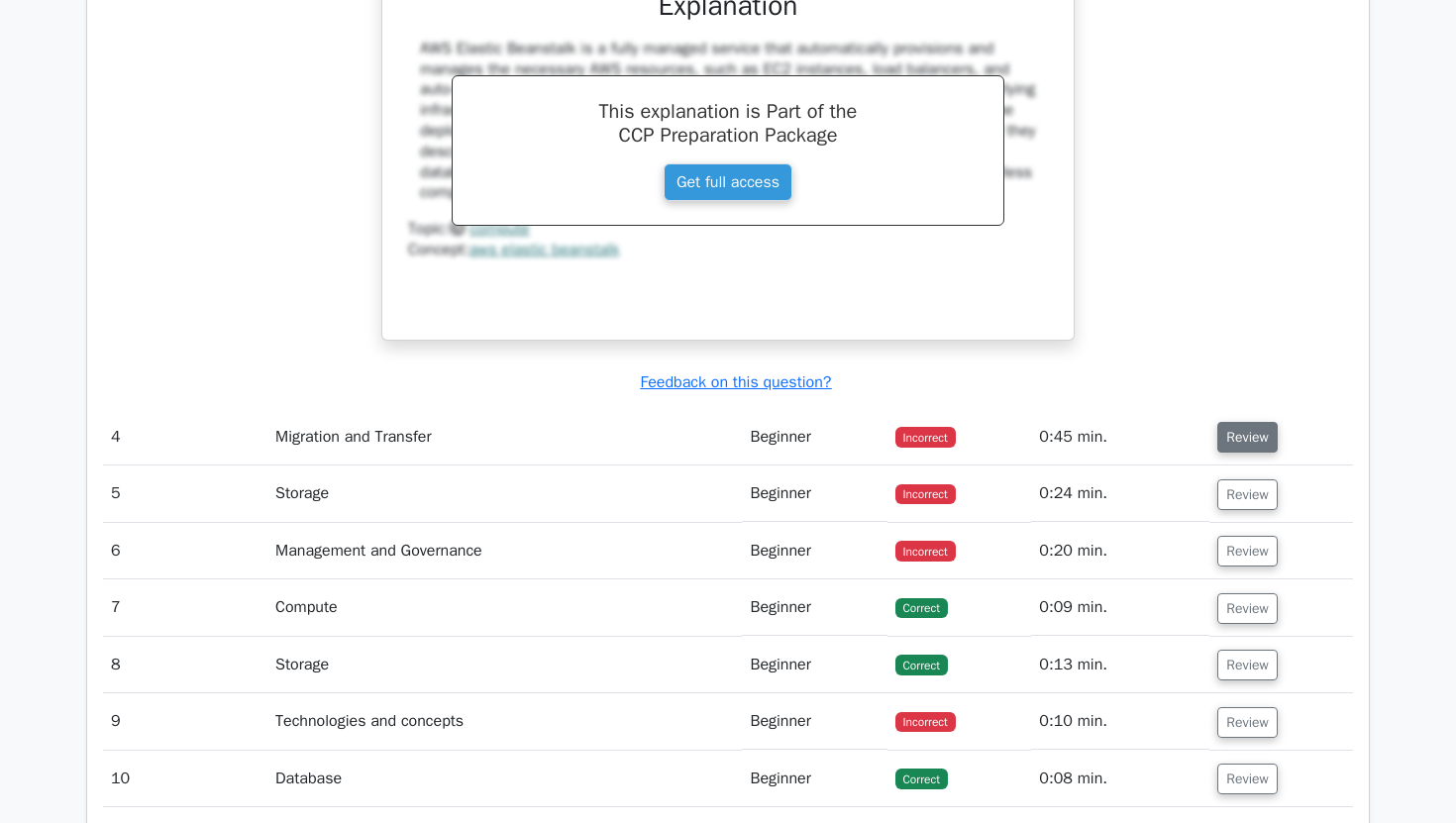 click on "Review" at bounding box center (1247, 437) 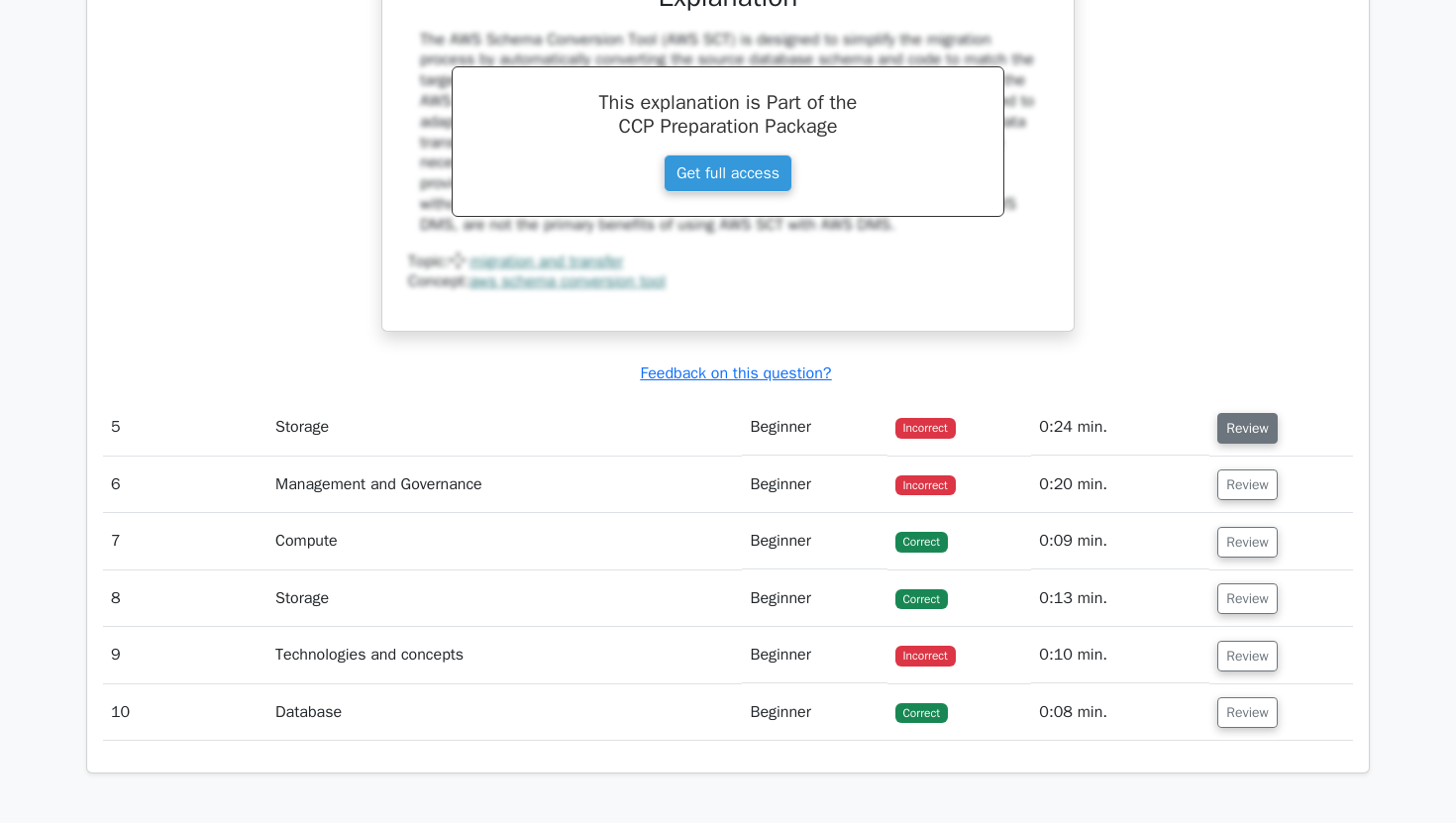 scroll, scrollTop: 4916, scrollLeft: 0, axis: vertical 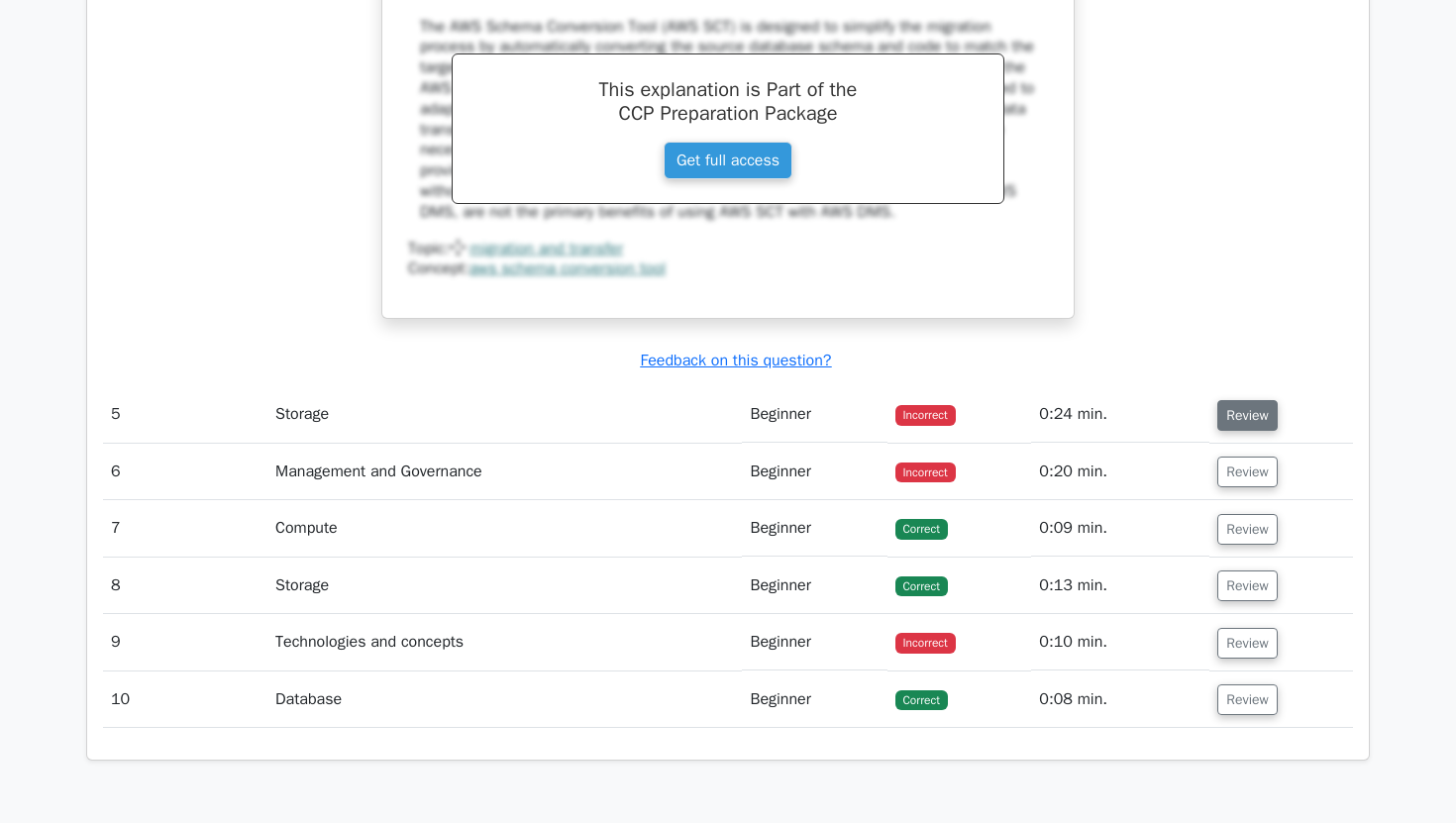 click on "Review" at bounding box center [1247, 415] 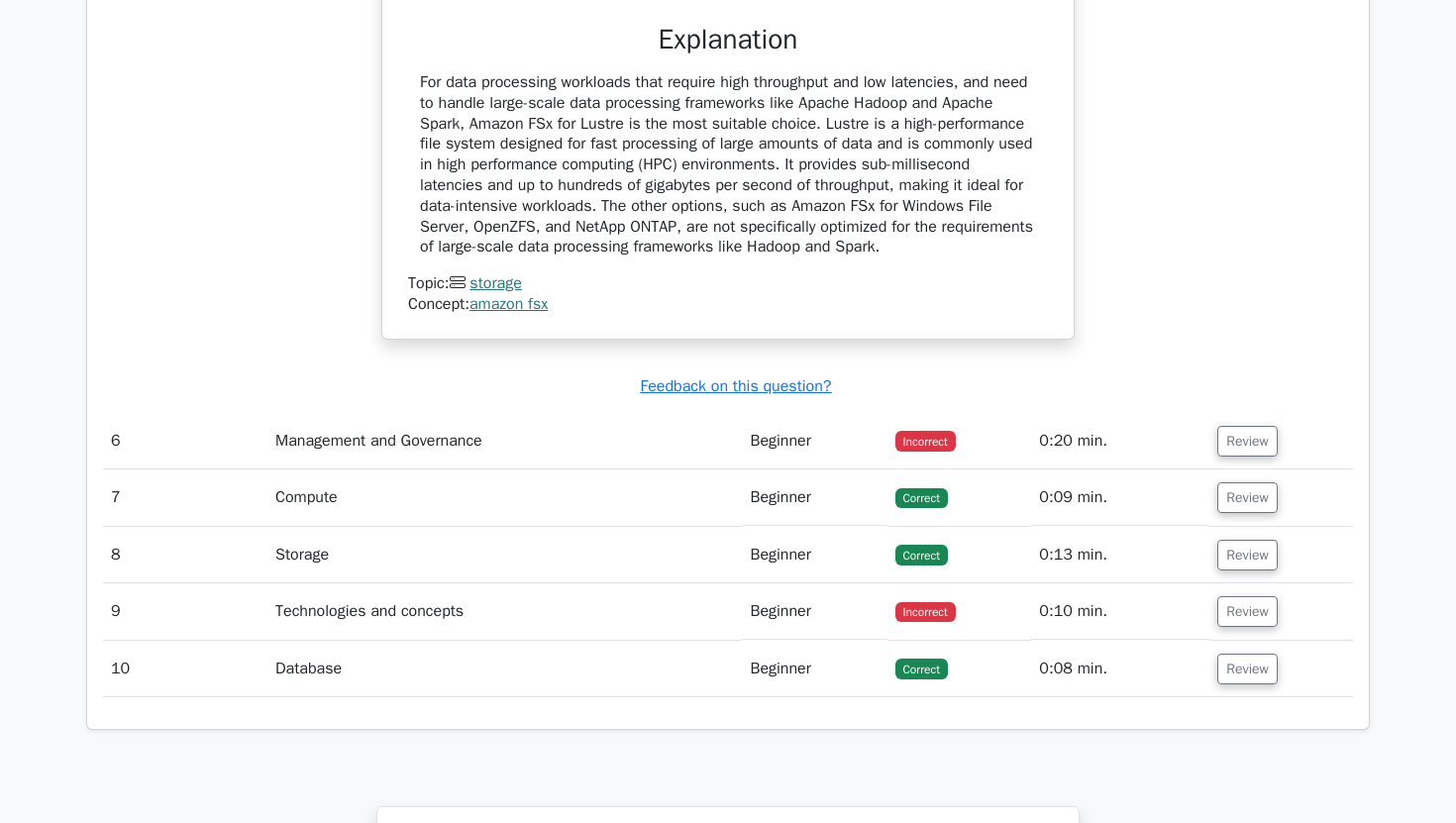 scroll, scrollTop: 5804, scrollLeft: 0, axis: vertical 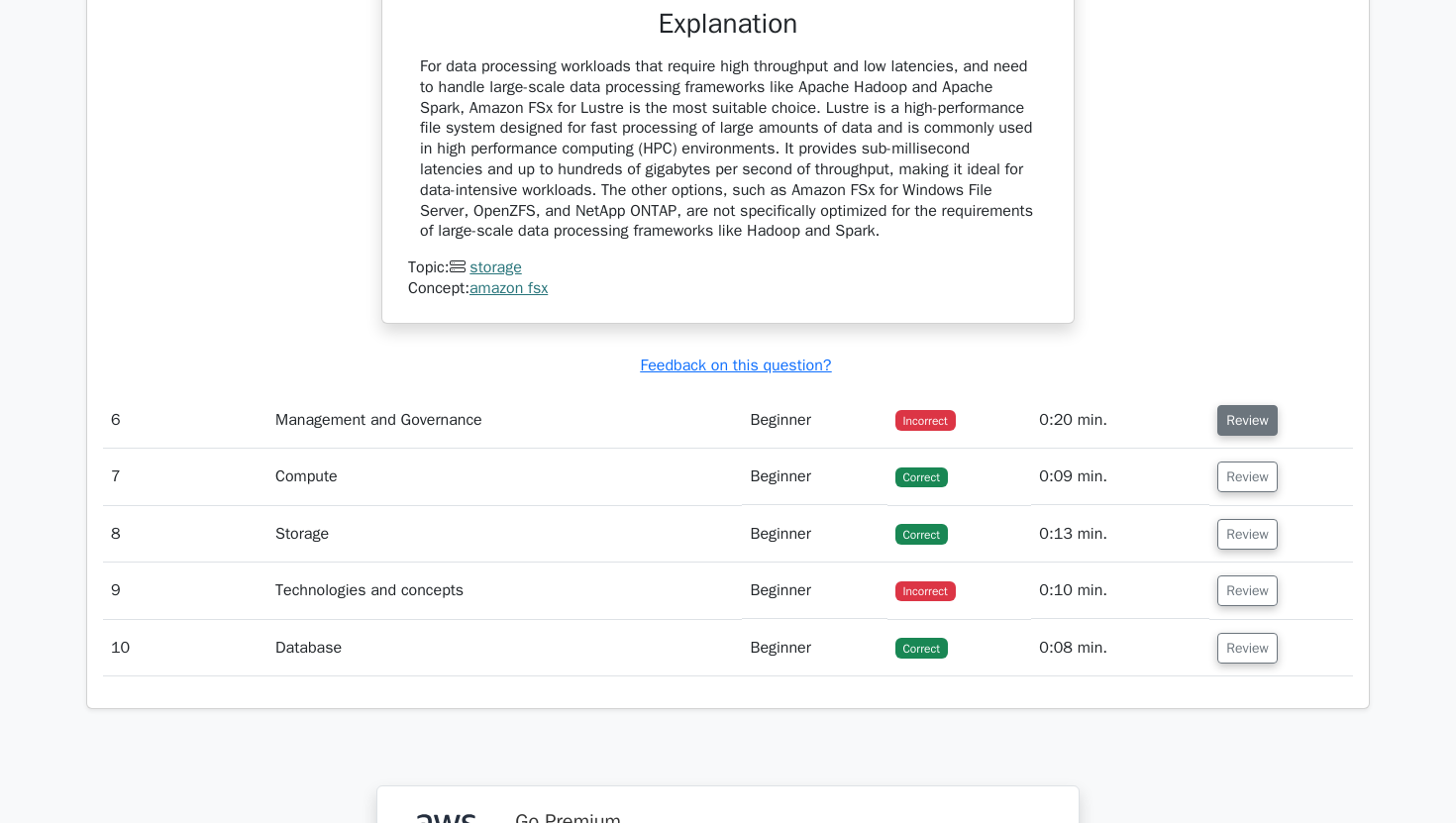 click on "Review" at bounding box center (1247, 420) 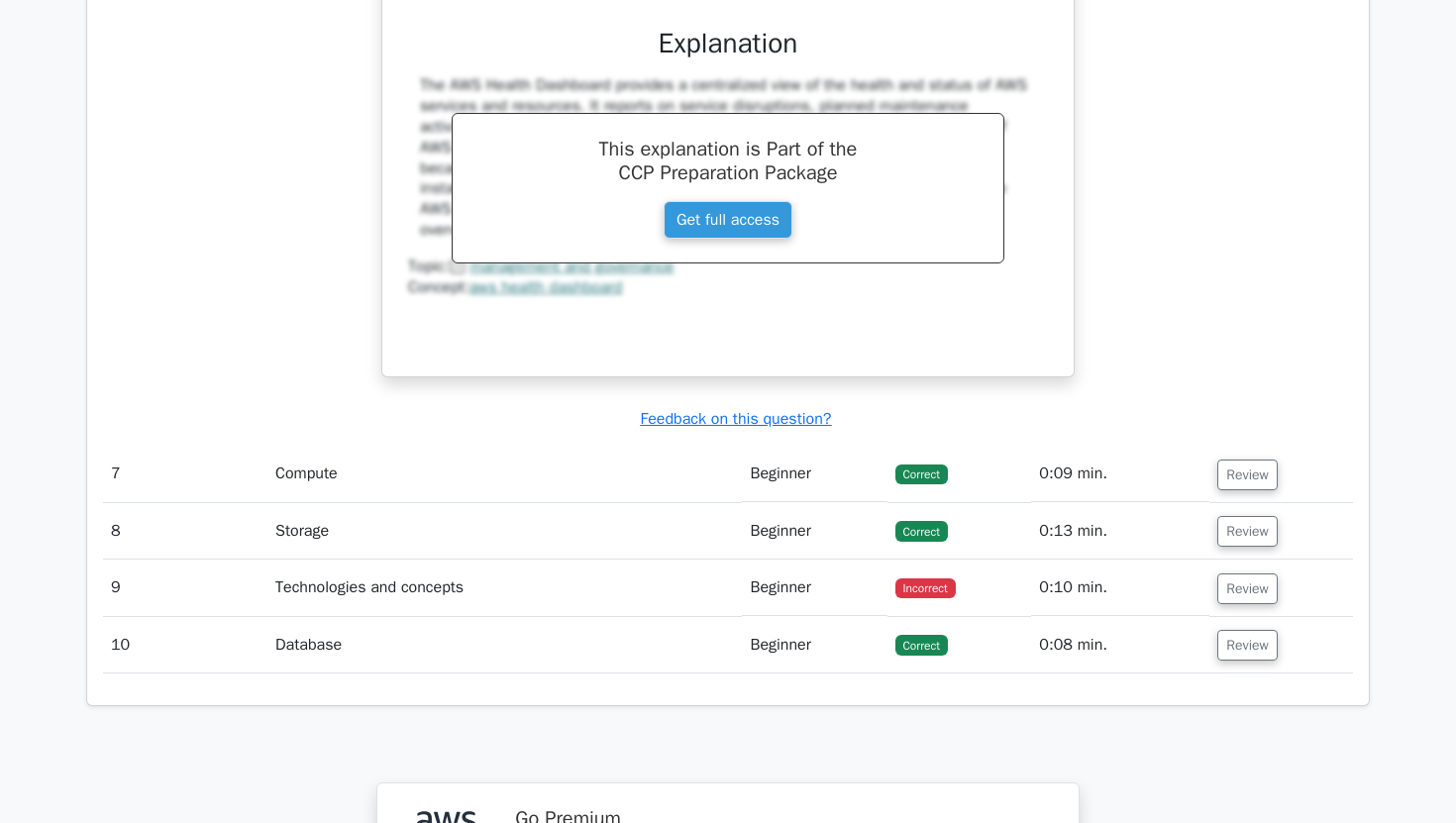 scroll, scrollTop: 6761, scrollLeft: 0, axis: vertical 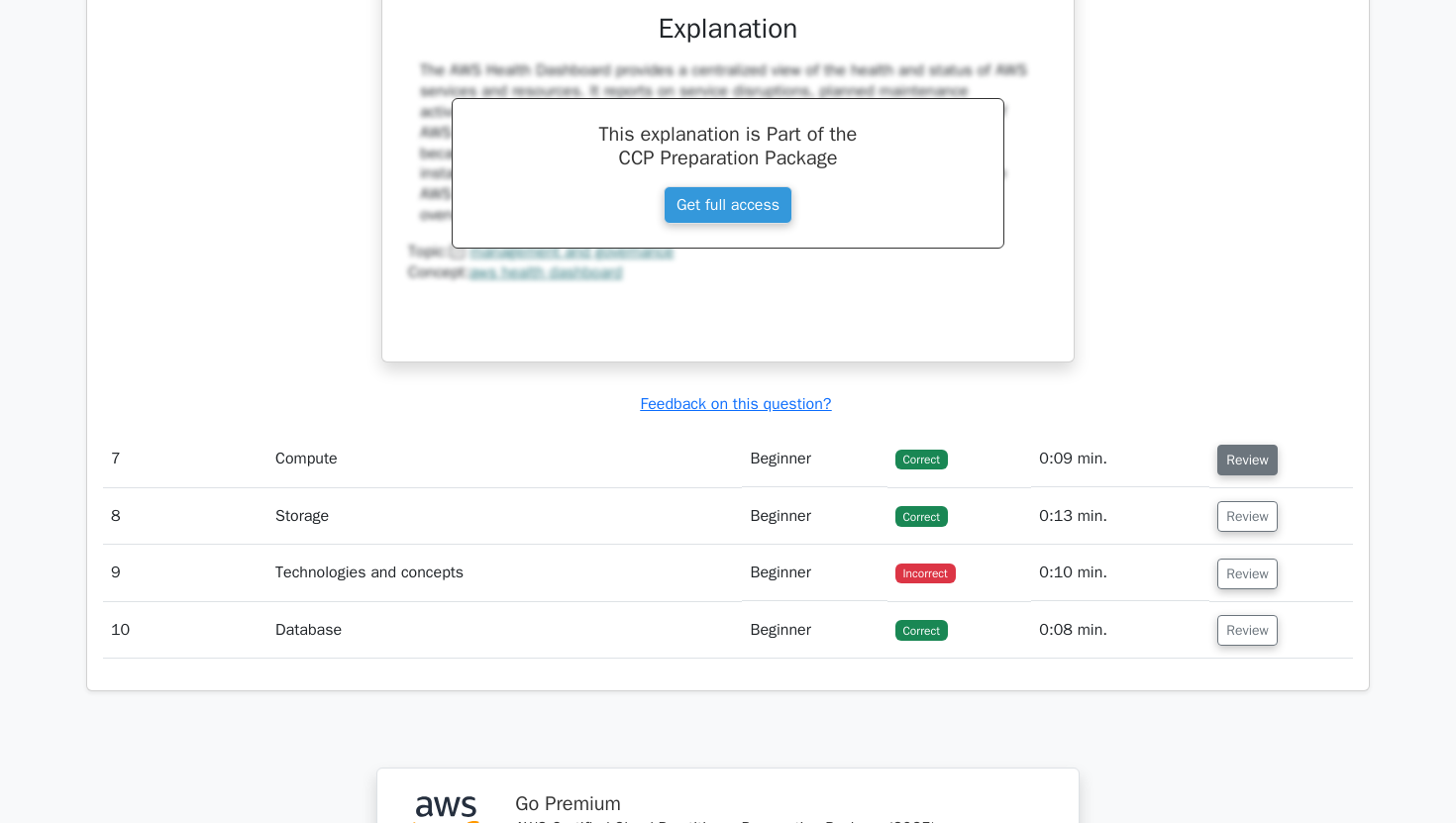 click on "Review" at bounding box center [1247, 460] 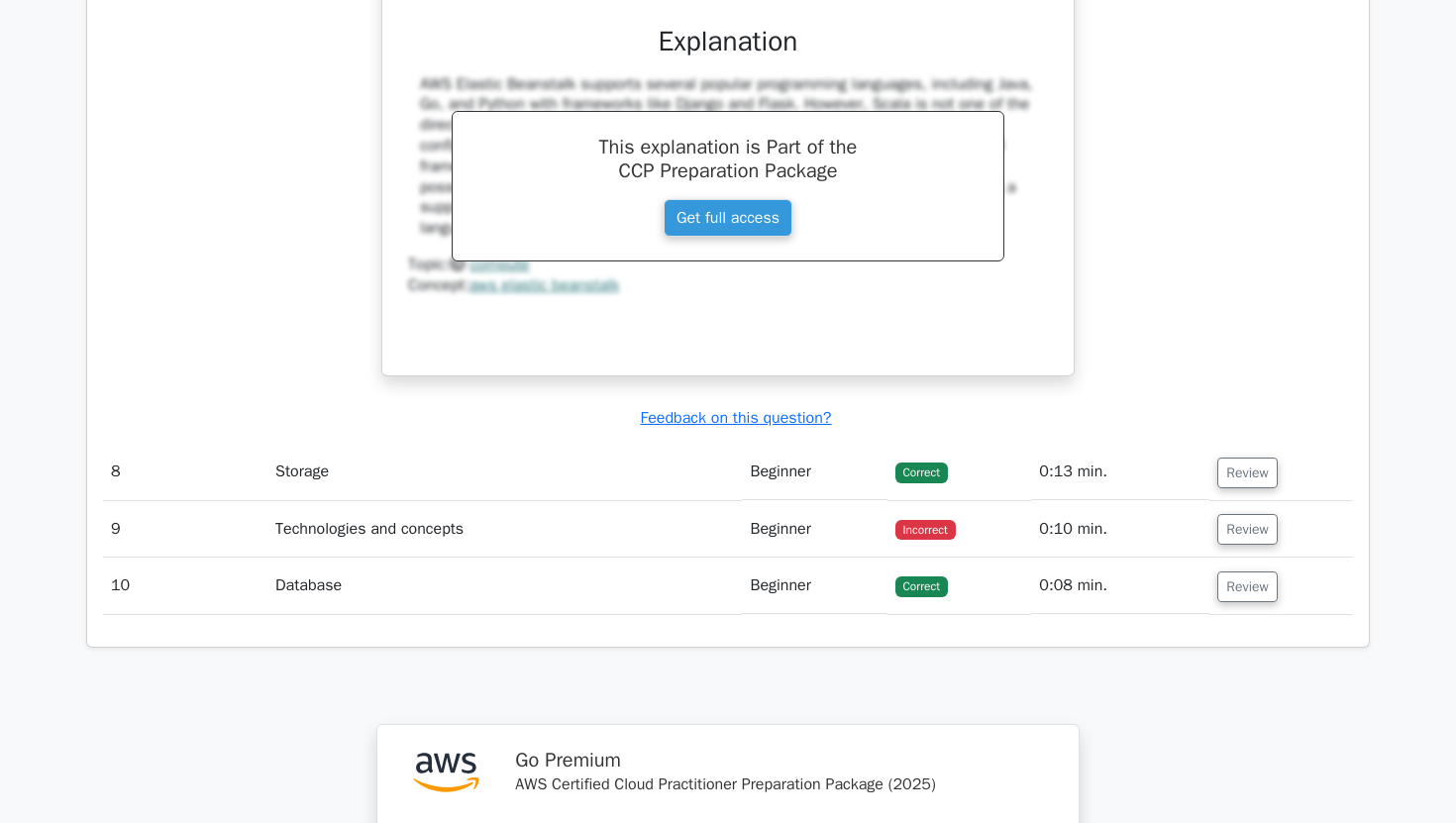 scroll, scrollTop: 7610, scrollLeft: 0, axis: vertical 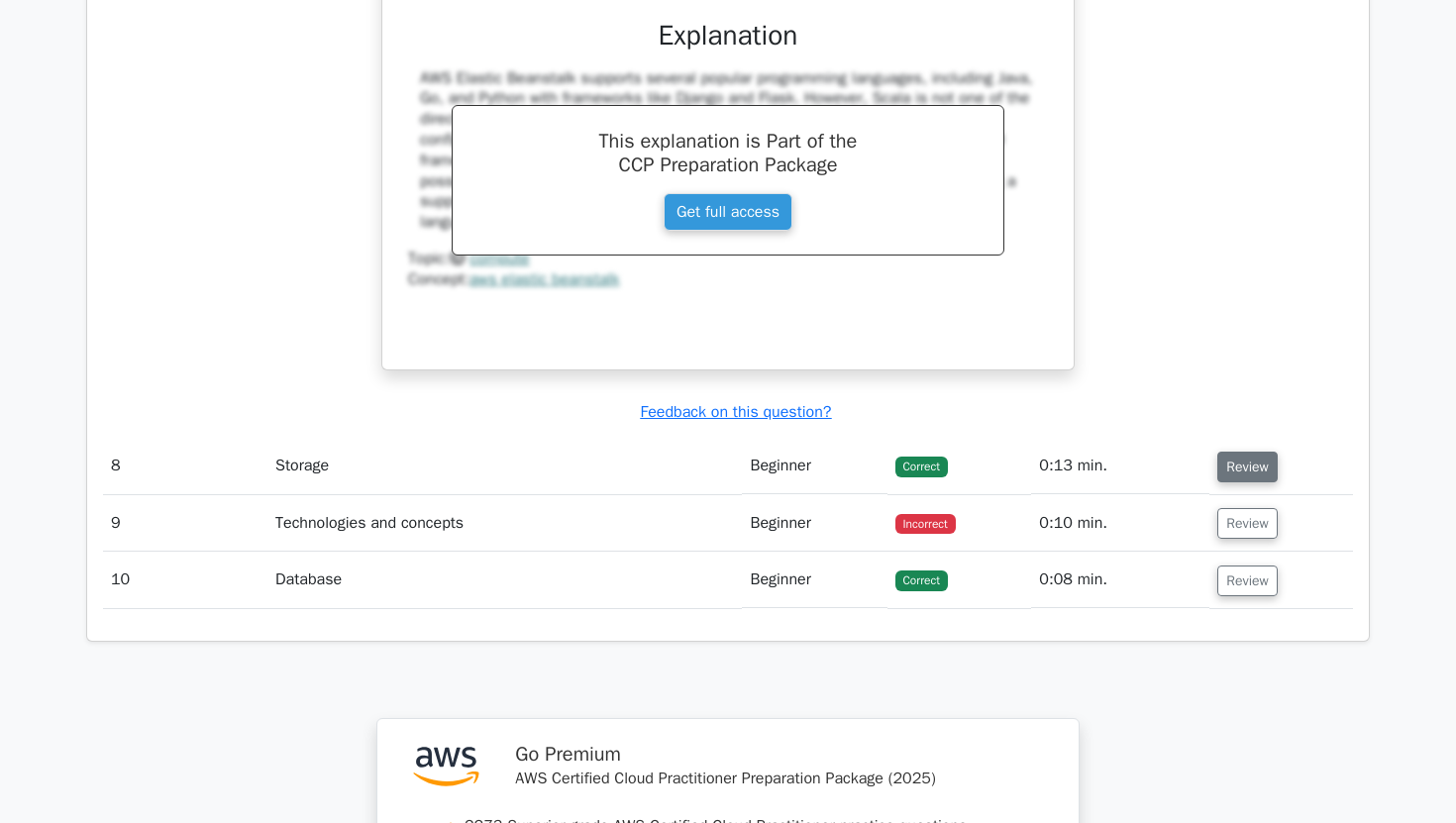 click on "Review" at bounding box center (1247, 466) 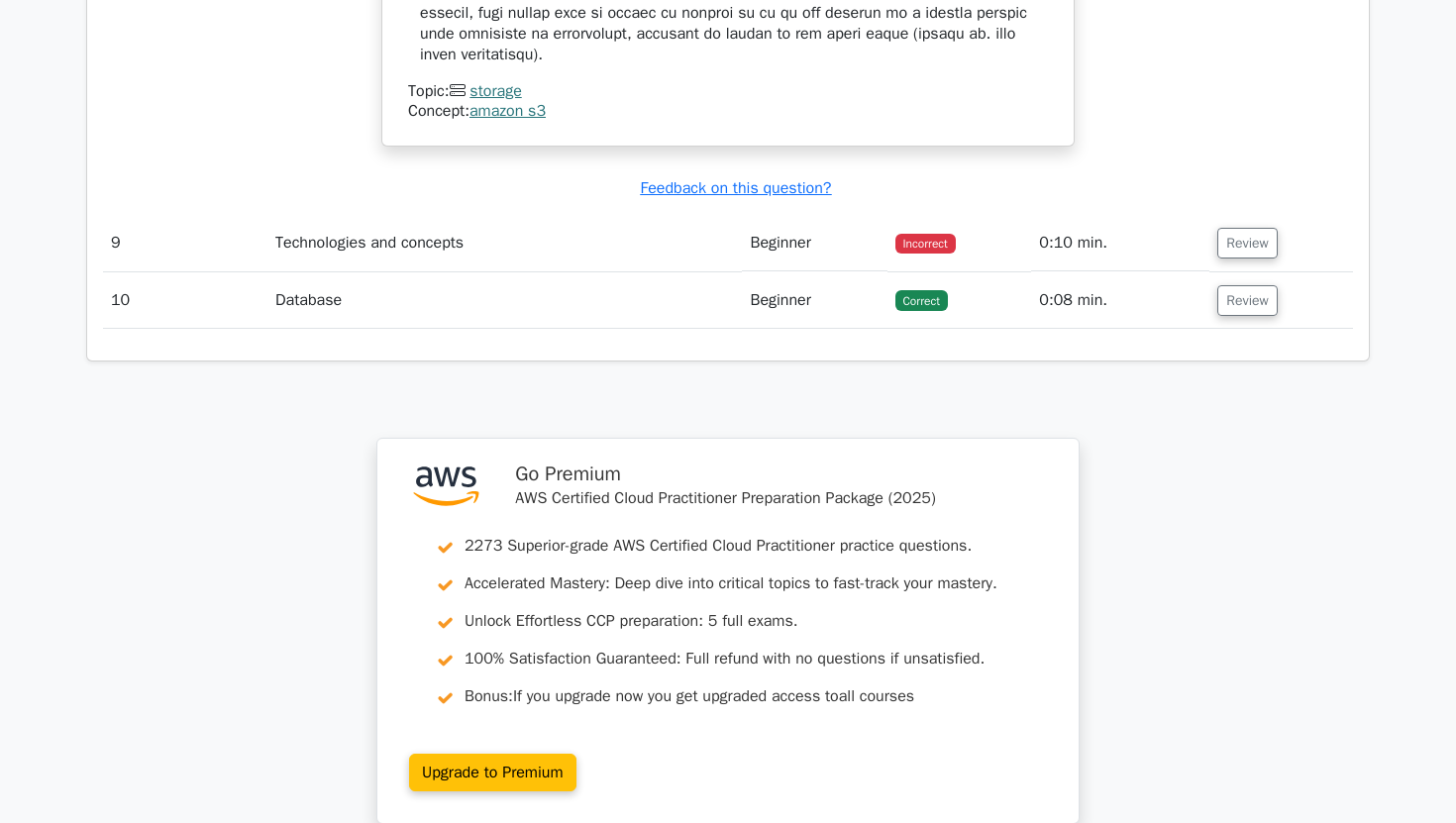 scroll, scrollTop: 8812, scrollLeft: 0, axis: vertical 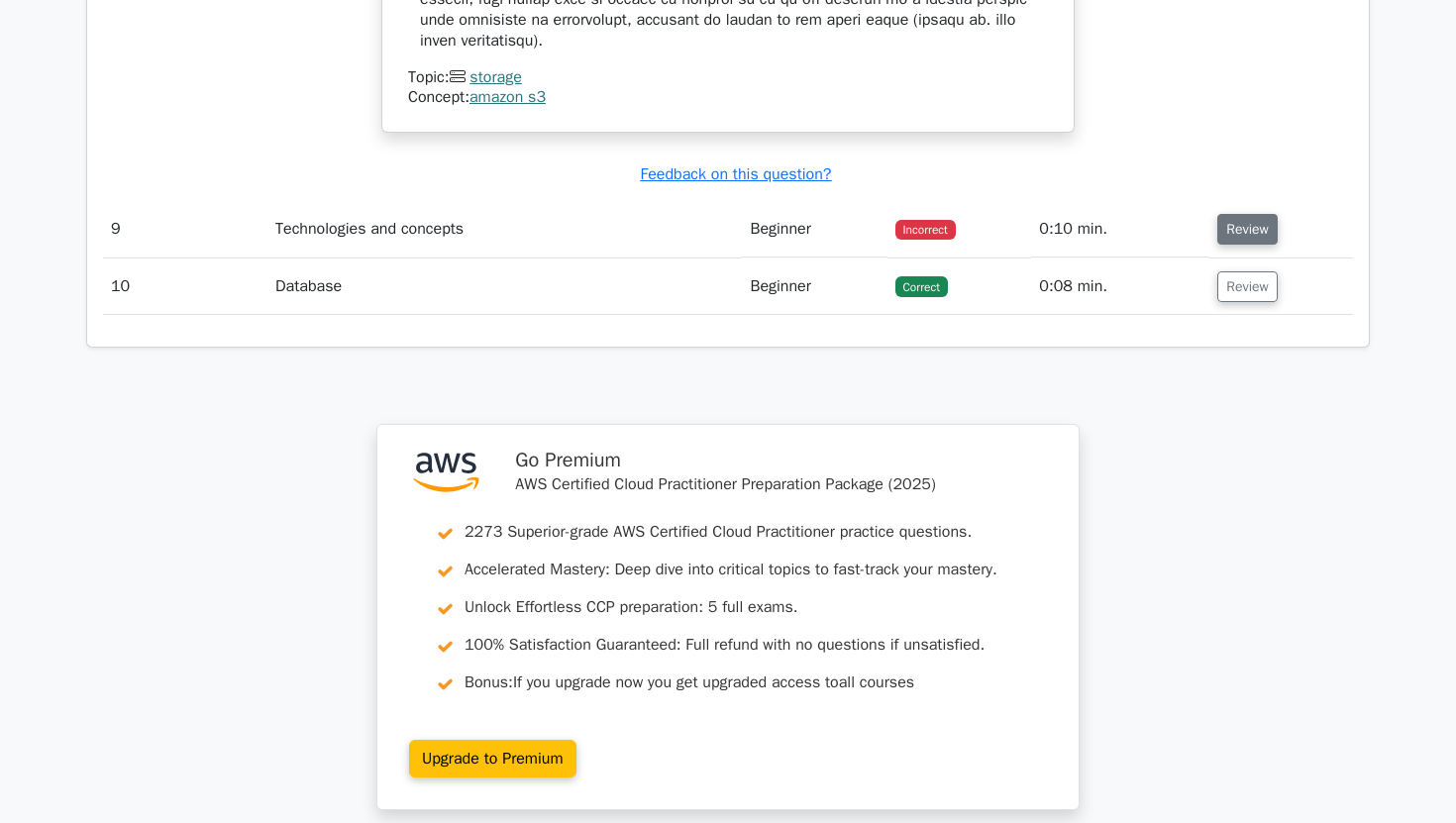 click on "Review" at bounding box center (1247, 229) 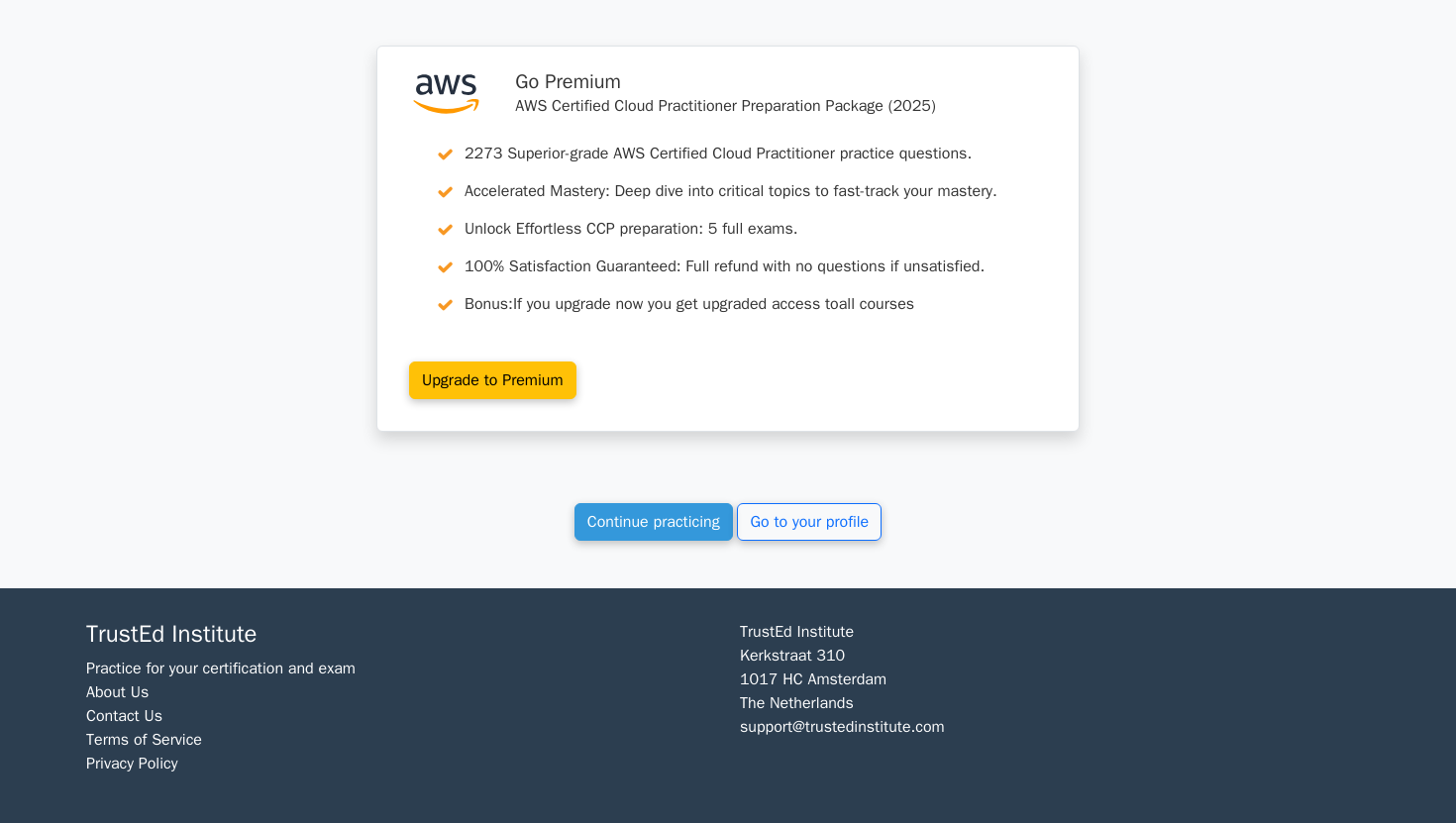 scroll, scrollTop: 10060, scrollLeft: 0, axis: vertical 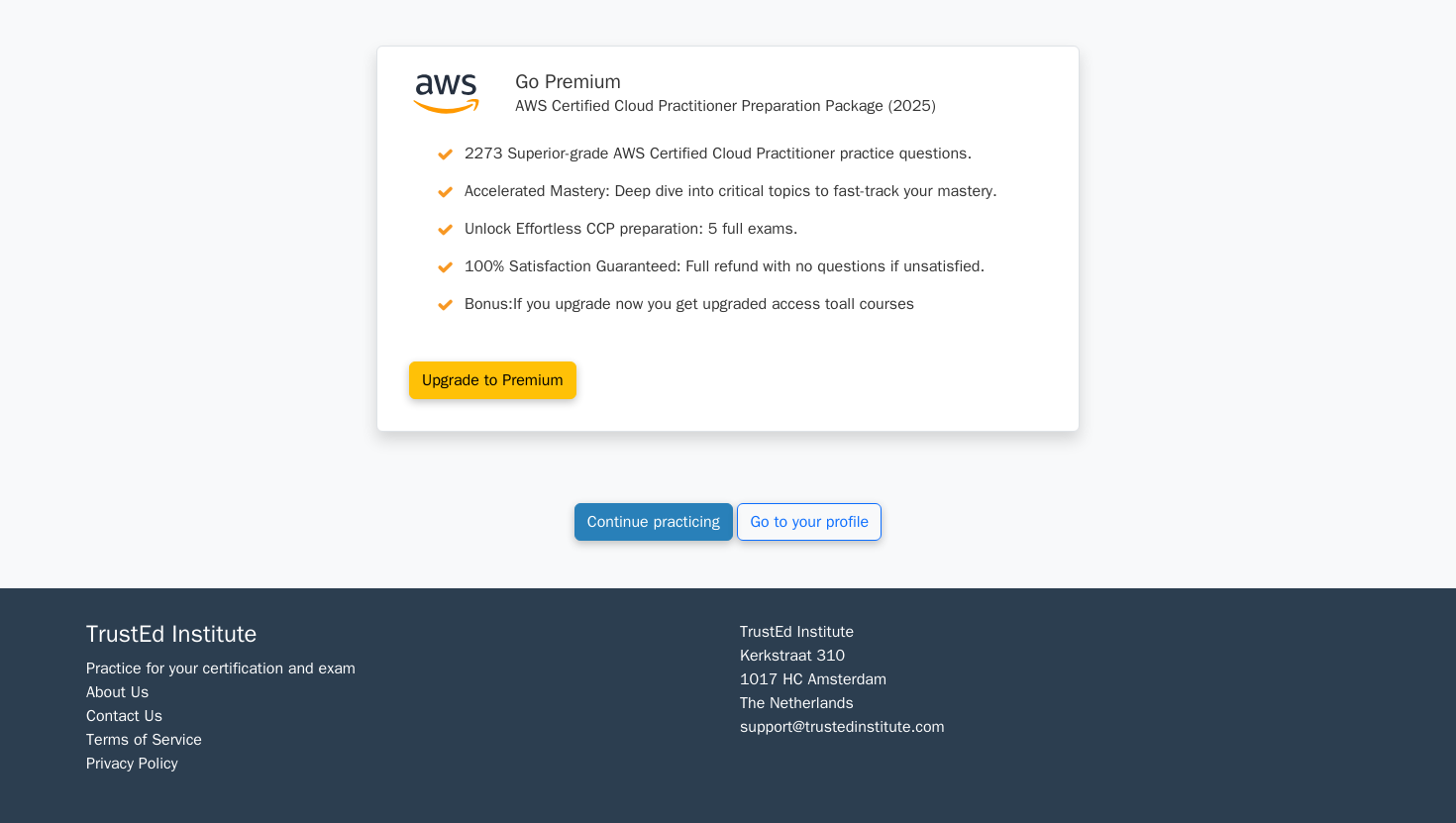 click on "Continue practicing" at bounding box center (654, 522) 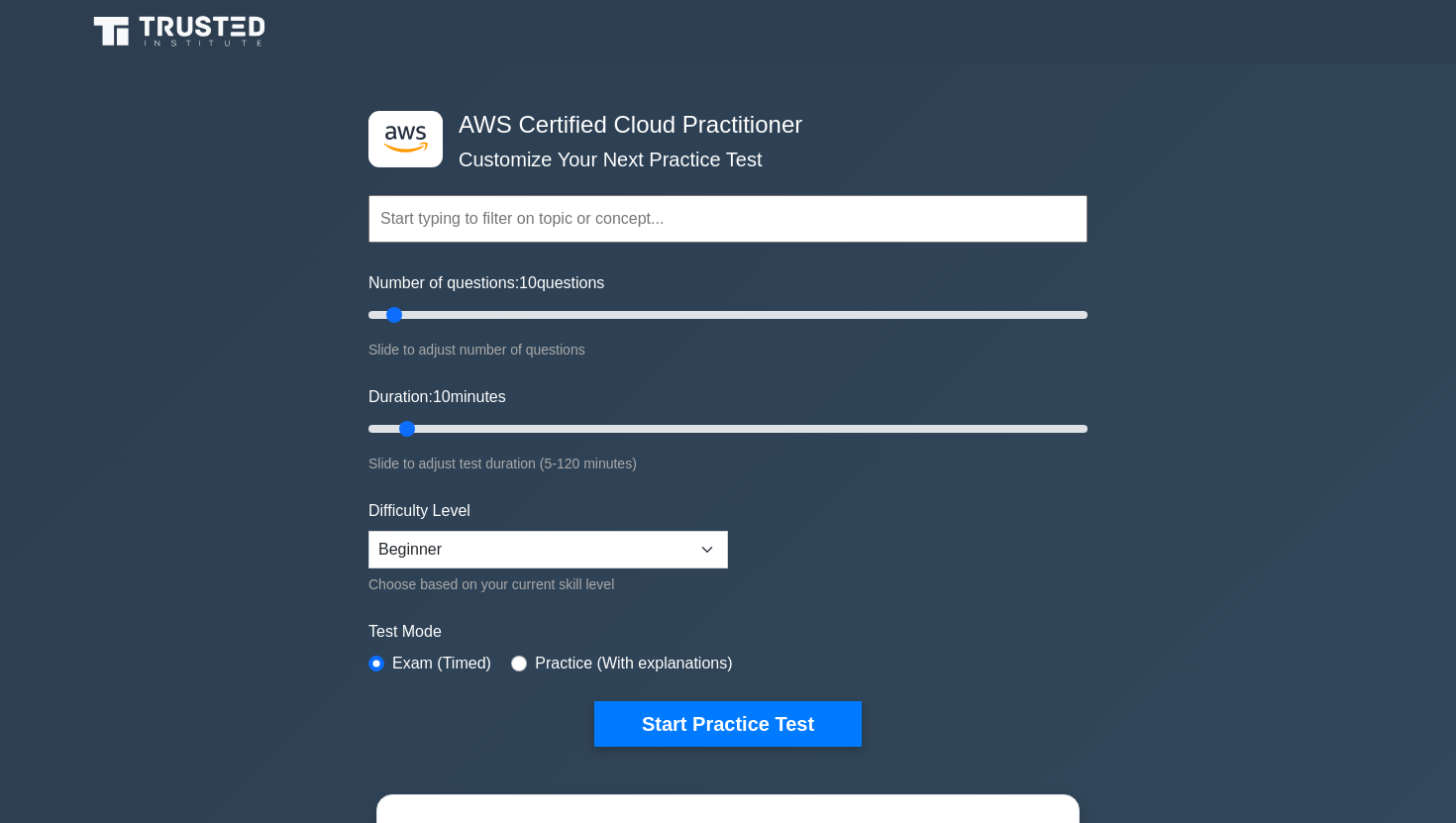 scroll, scrollTop: 0, scrollLeft: 0, axis: both 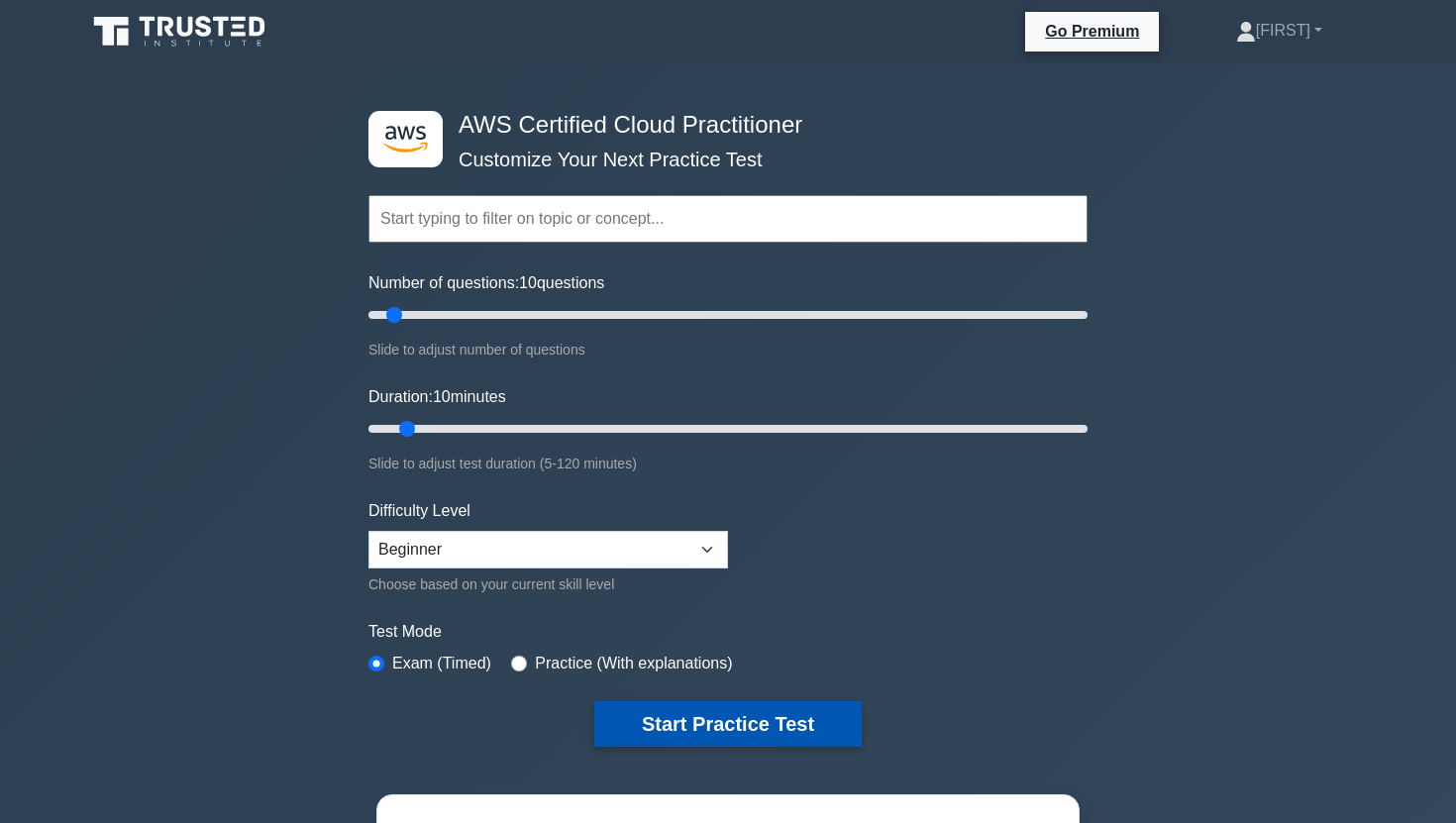 click on "Start Practice Test" at bounding box center (728, 724) 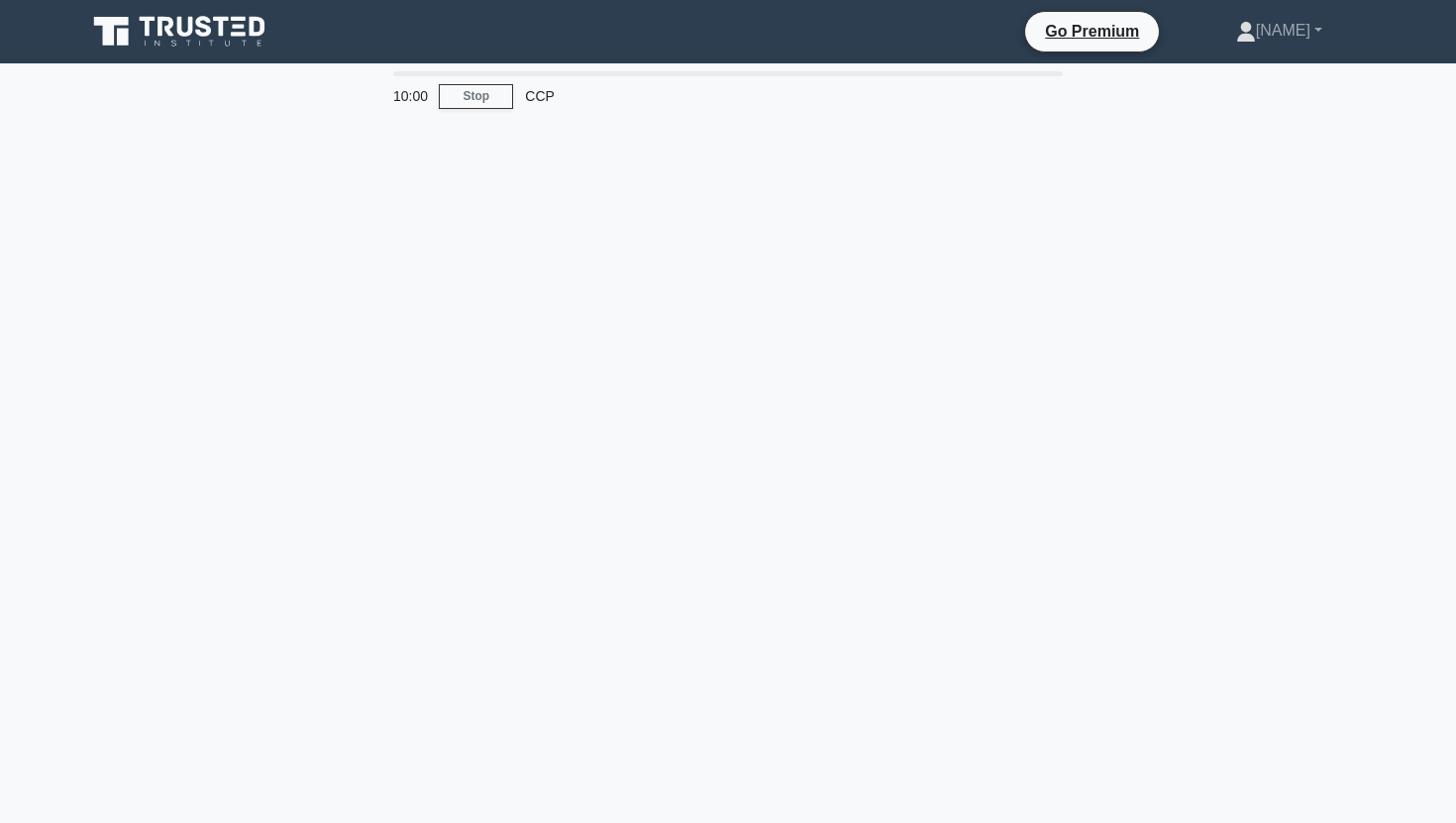 scroll, scrollTop: 0, scrollLeft: 0, axis: both 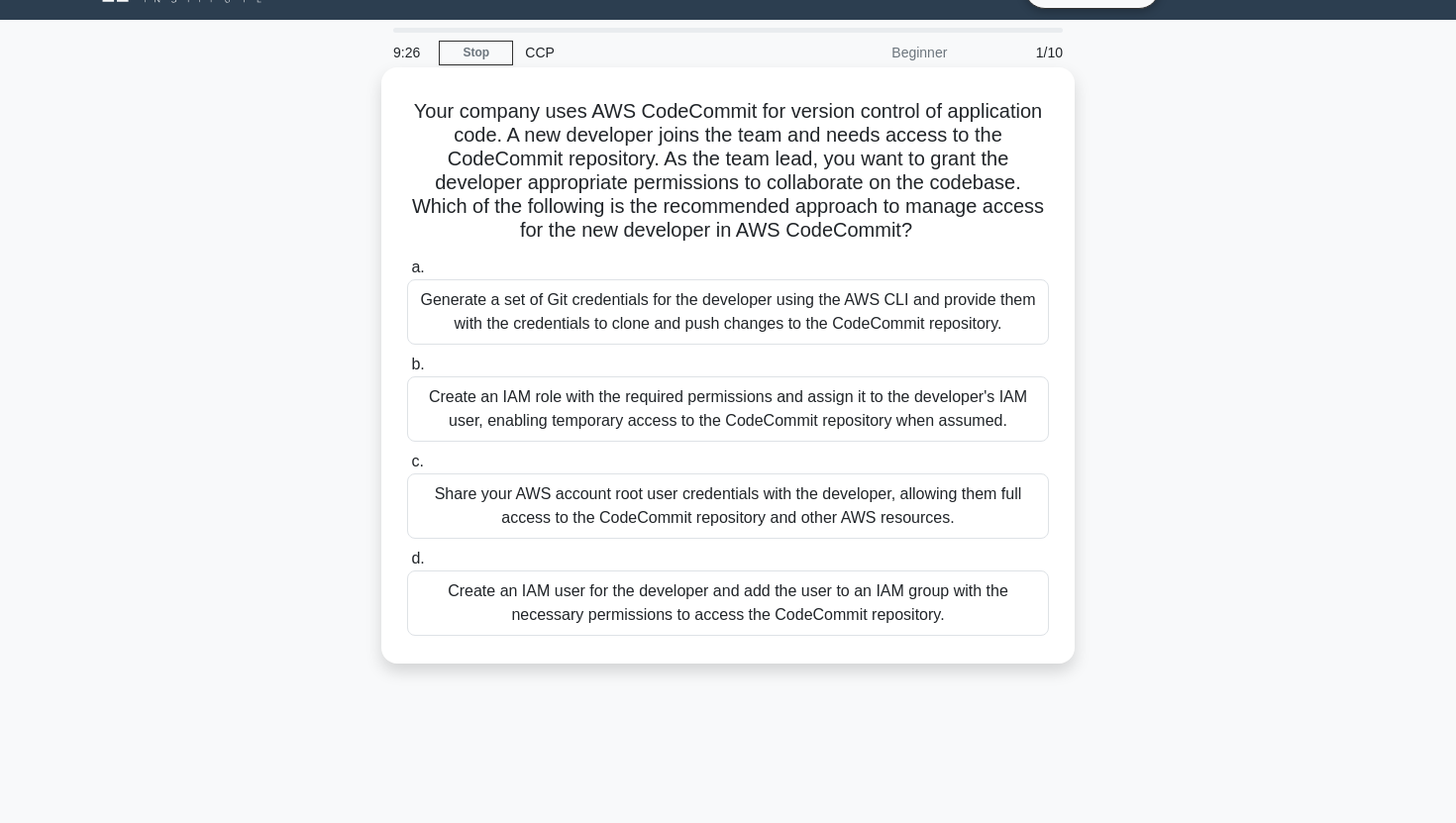 click on "Create an IAM user for the developer and add the user to an IAM group with the necessary permissions to access the CodeCommit repository." at bounding box center (728, 603) 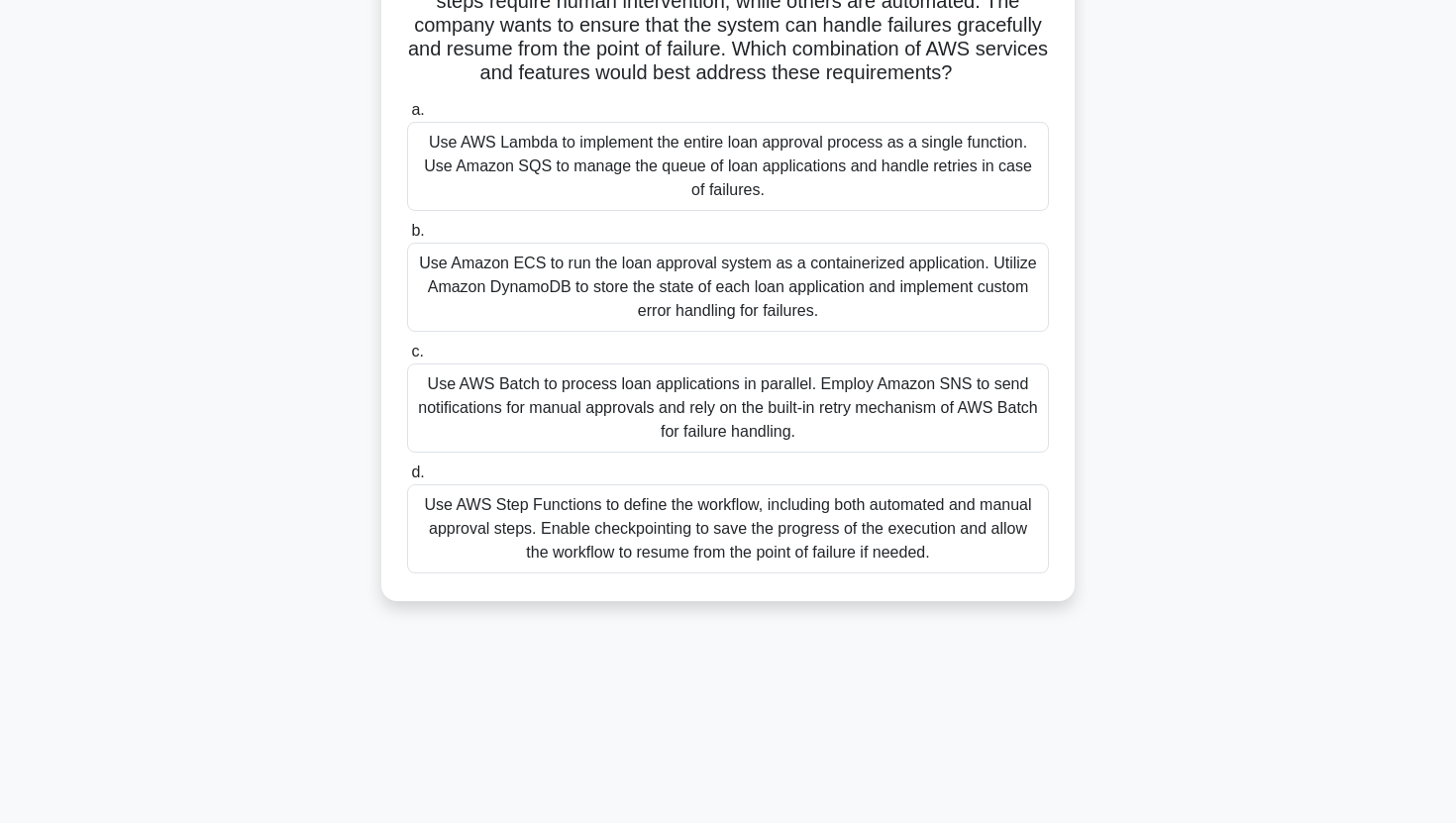 scroll, scrollTop: 247, scrollLeft: 0, axis: vertical 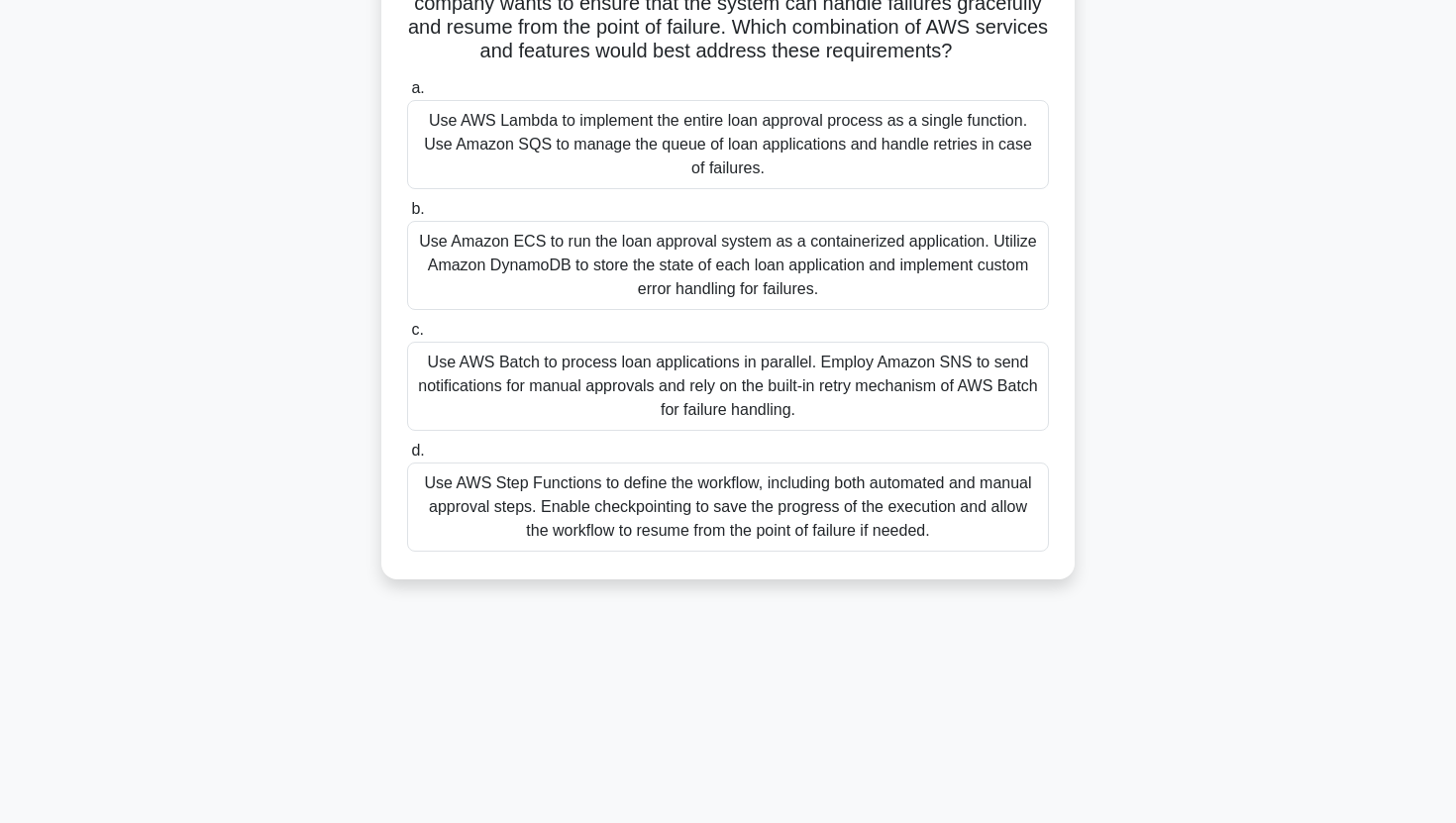 click on "Use AWS Step Functions to define the workflow, including both automated and manual approval steps. Enable checkpointing to save the progress of the execution and allow the workflow to resume from the point of failure if needed." at bounding box center [728, 507] 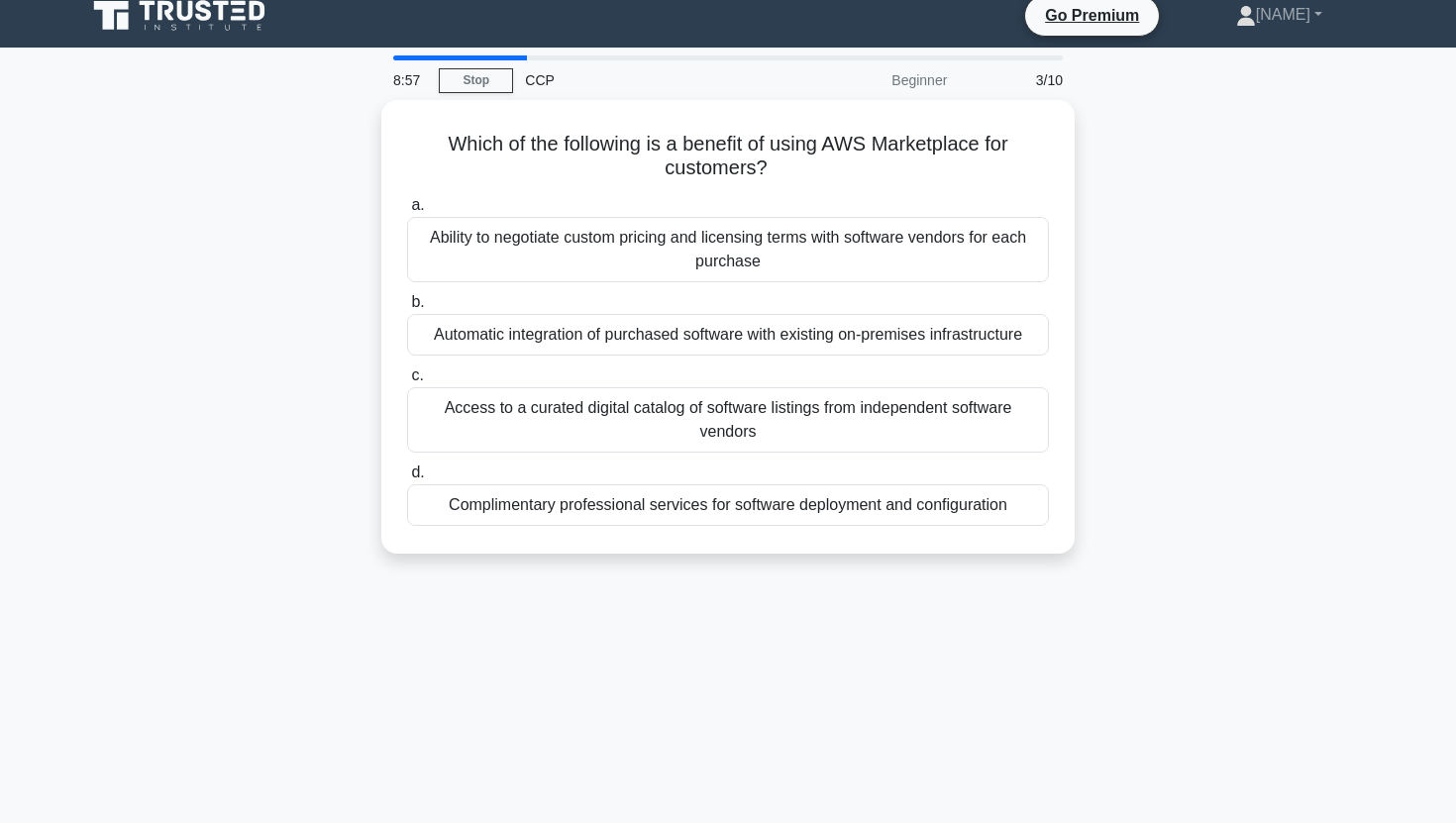 scroll, scrollTop: 0, scrollLeft: 0, axis: both 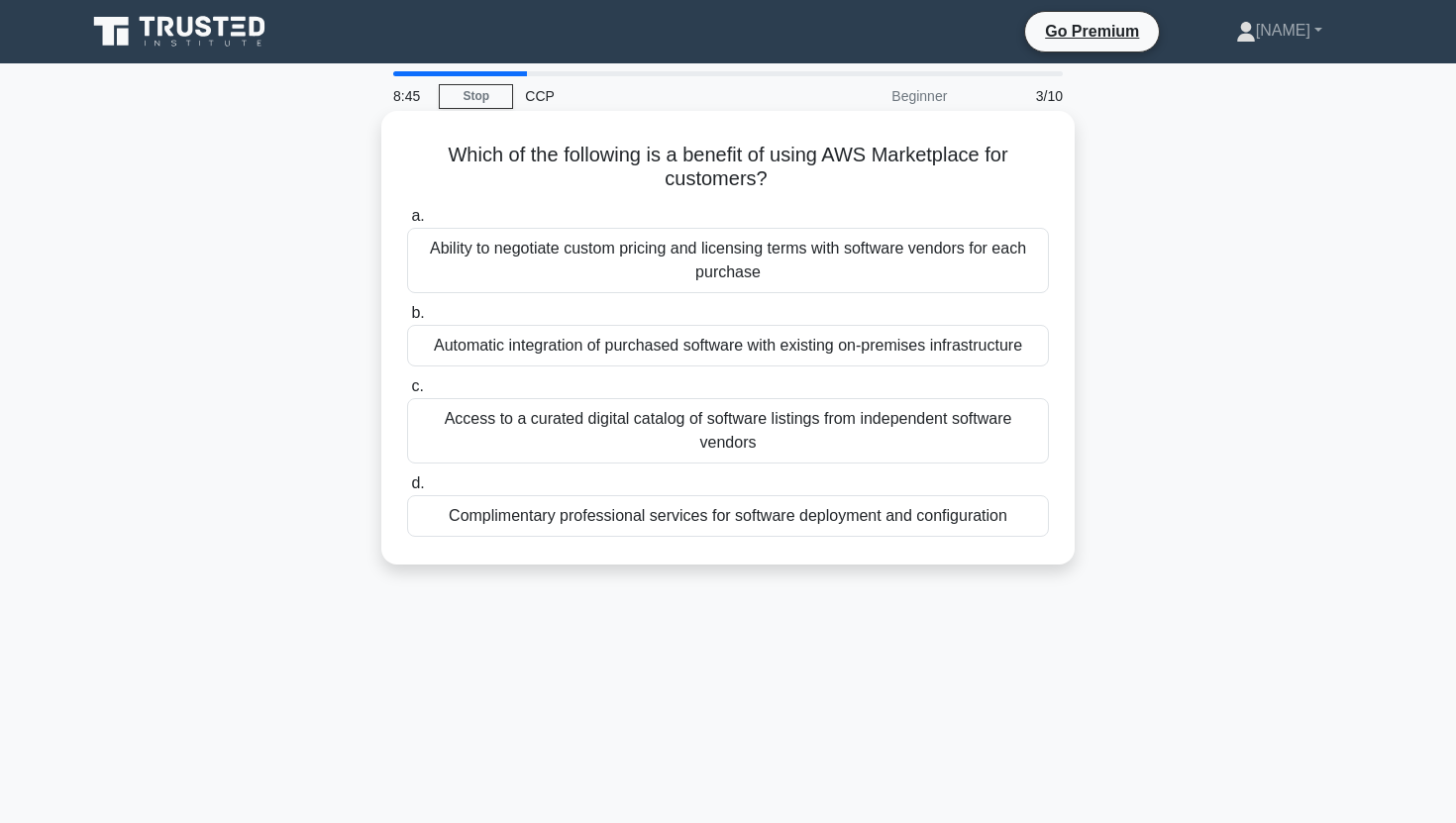 click on "Access to a curated digital catalog of software listings from independent software vendors" at bounding box center (728, 431) 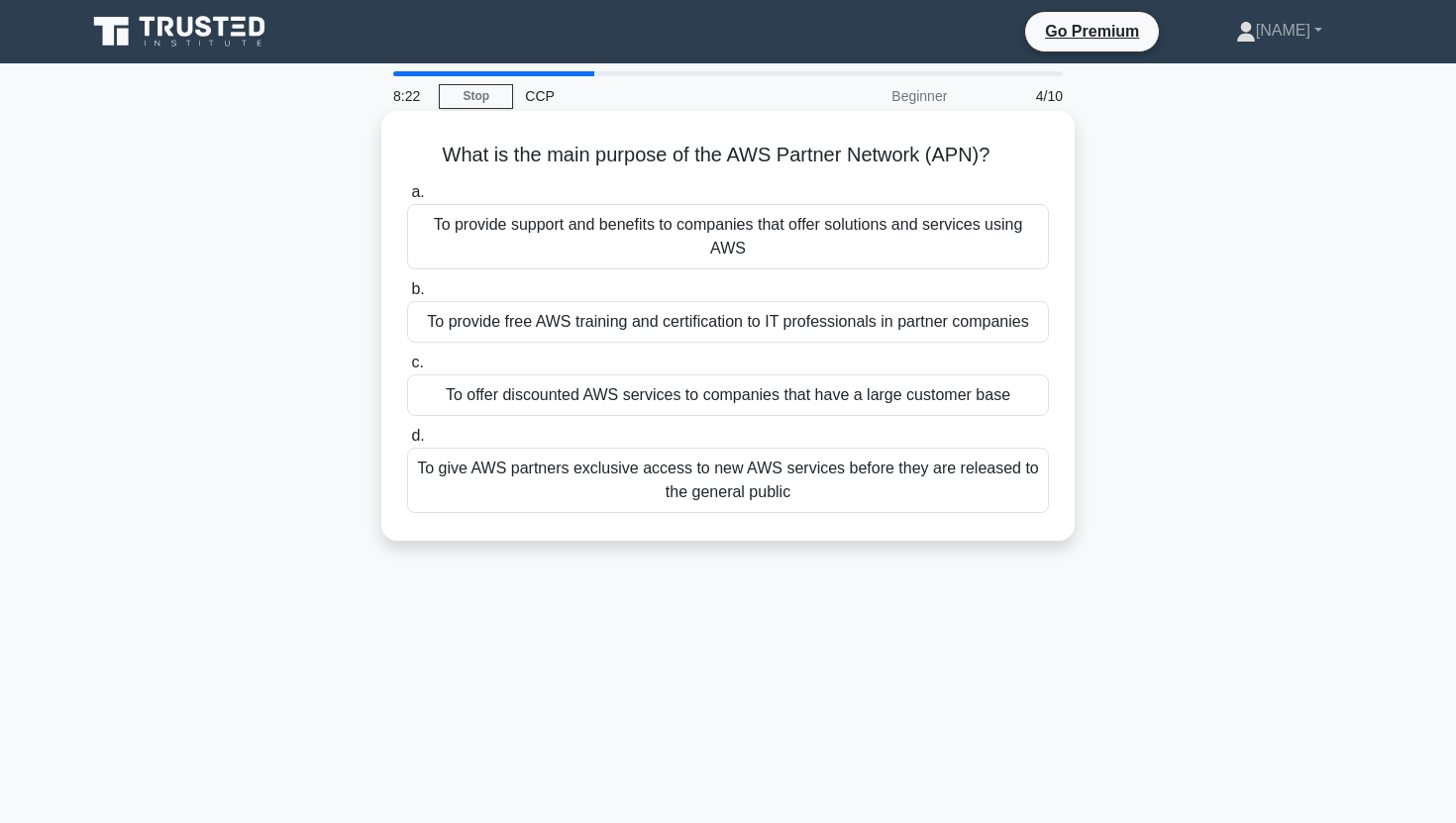 click on "To provide support and benefits to companies that offer solutions and services using AWS" at bounding box center [728, 237] 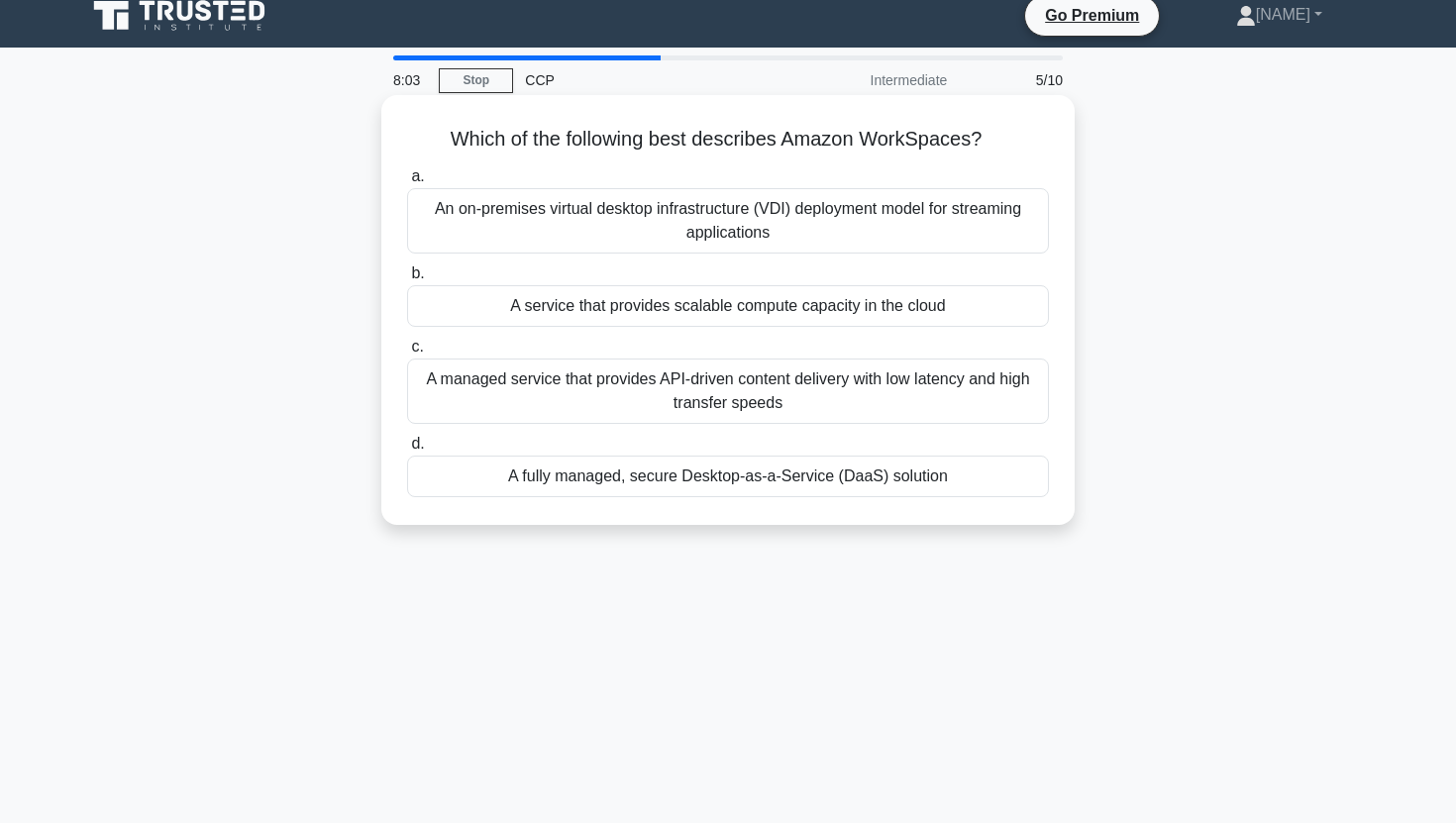 scroll, scrollTop: 0, scrollLeft: 0, axis: both 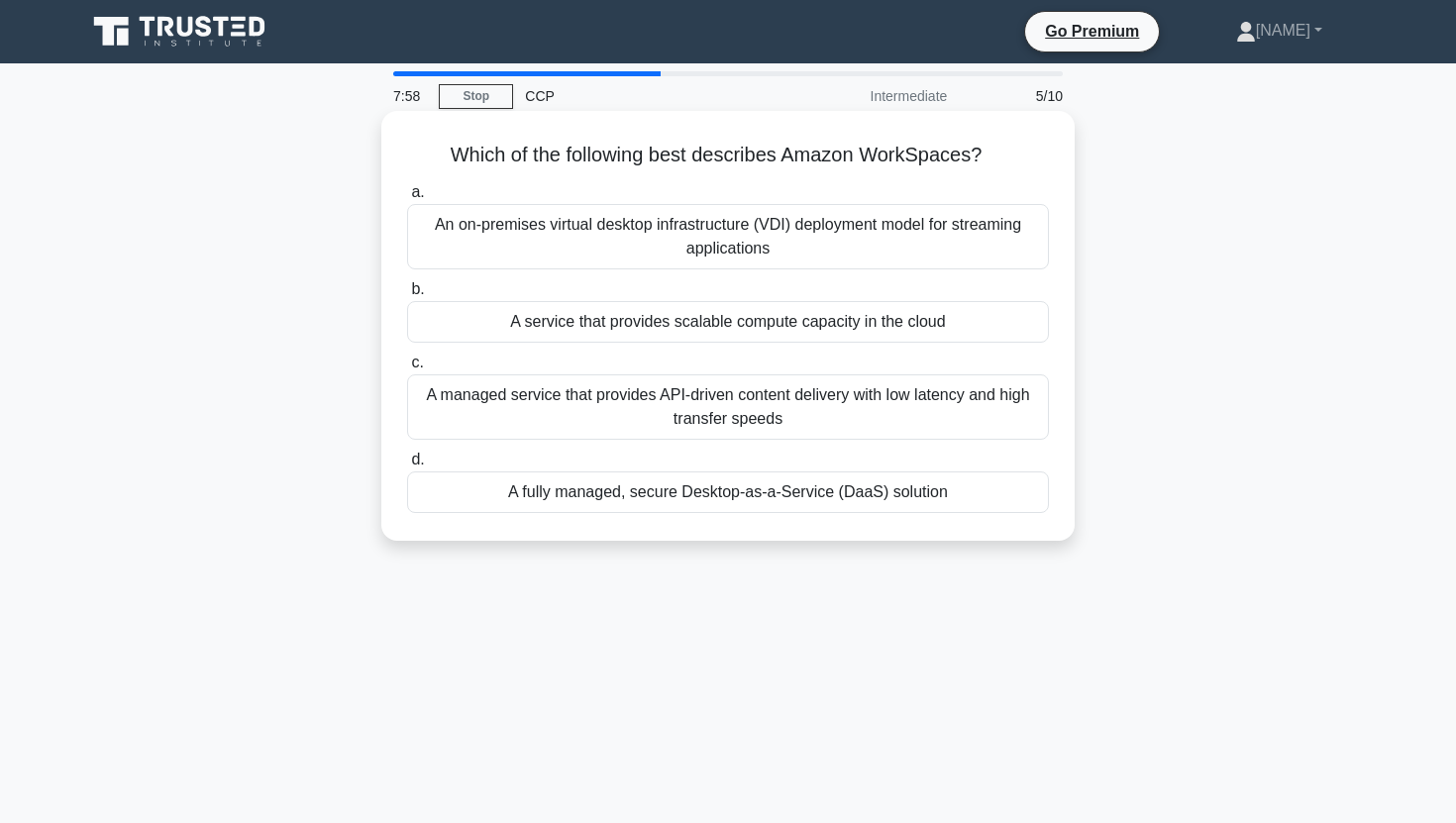 click on "A fully managed, secure Desktop-as-a-Service (DaaS) solution" at bounding box center (728, 492) 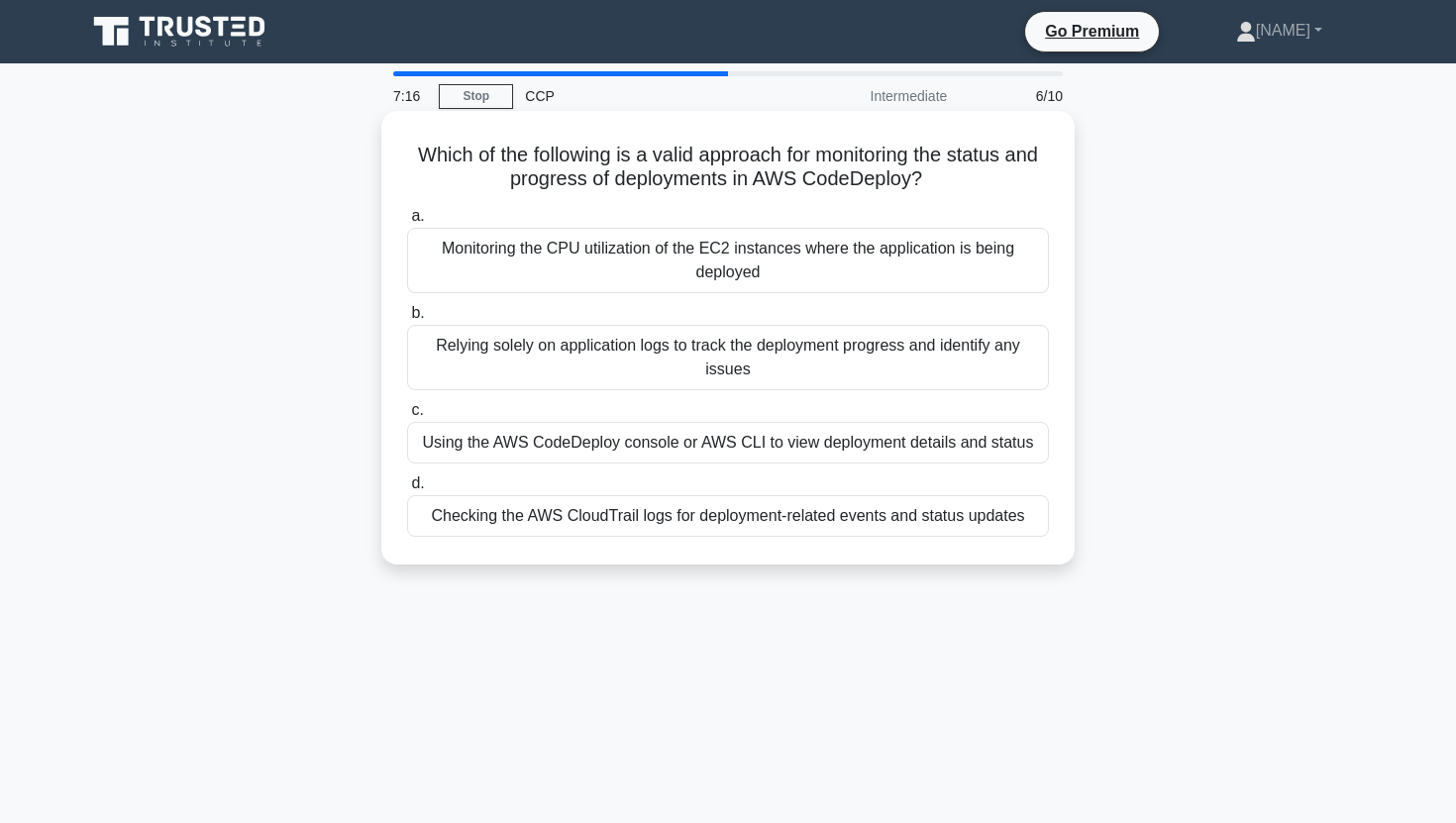 click on "Checking the AWS CloudTrail logs for deployment-related events and status updates" at bounding box center (728, 516) 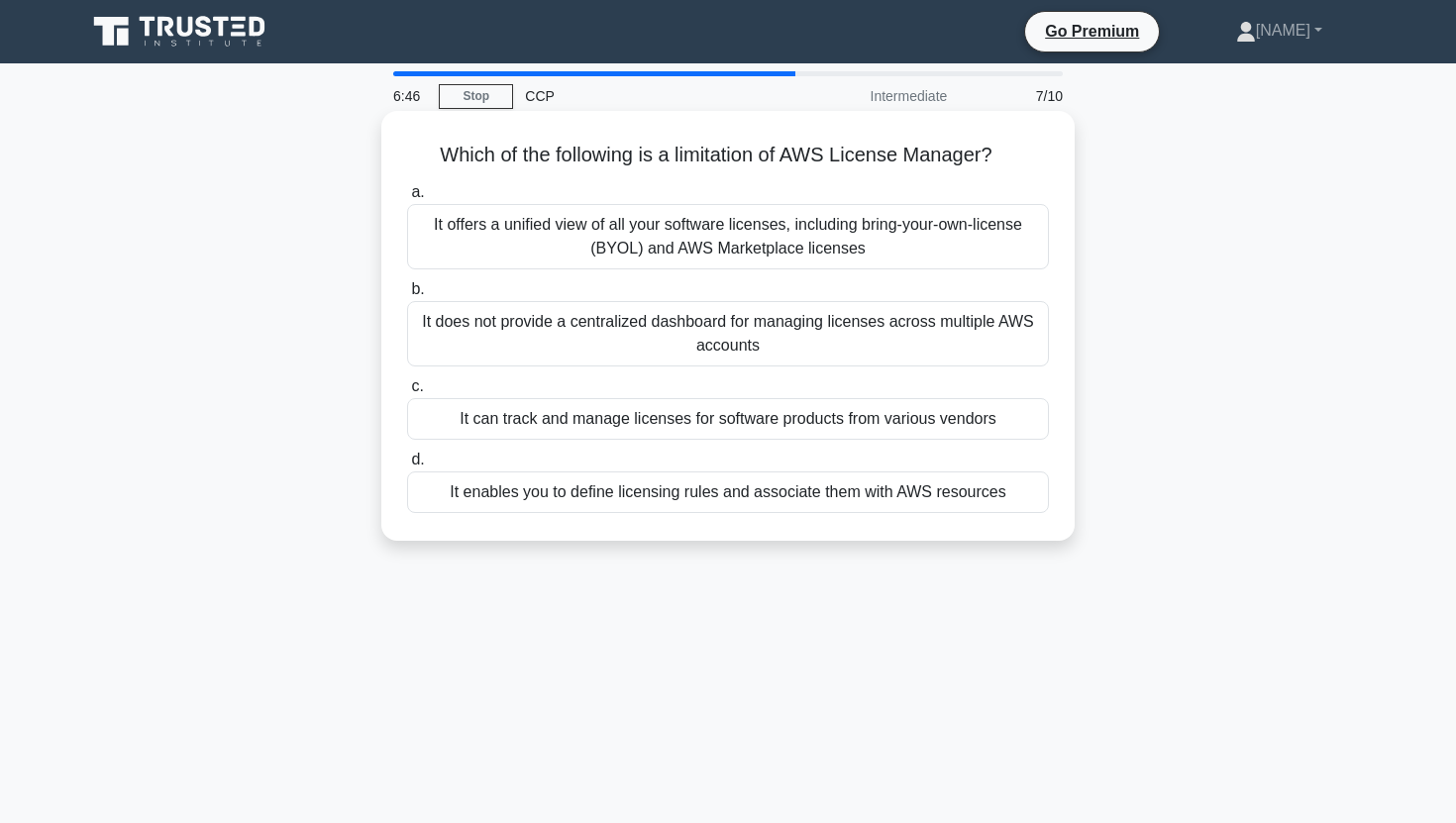 click on "It offers a unified view of all your software licenses, including bring-your-own-license (BYOL) and AWS Marketplace licenses" at bounding box center (728, 237) 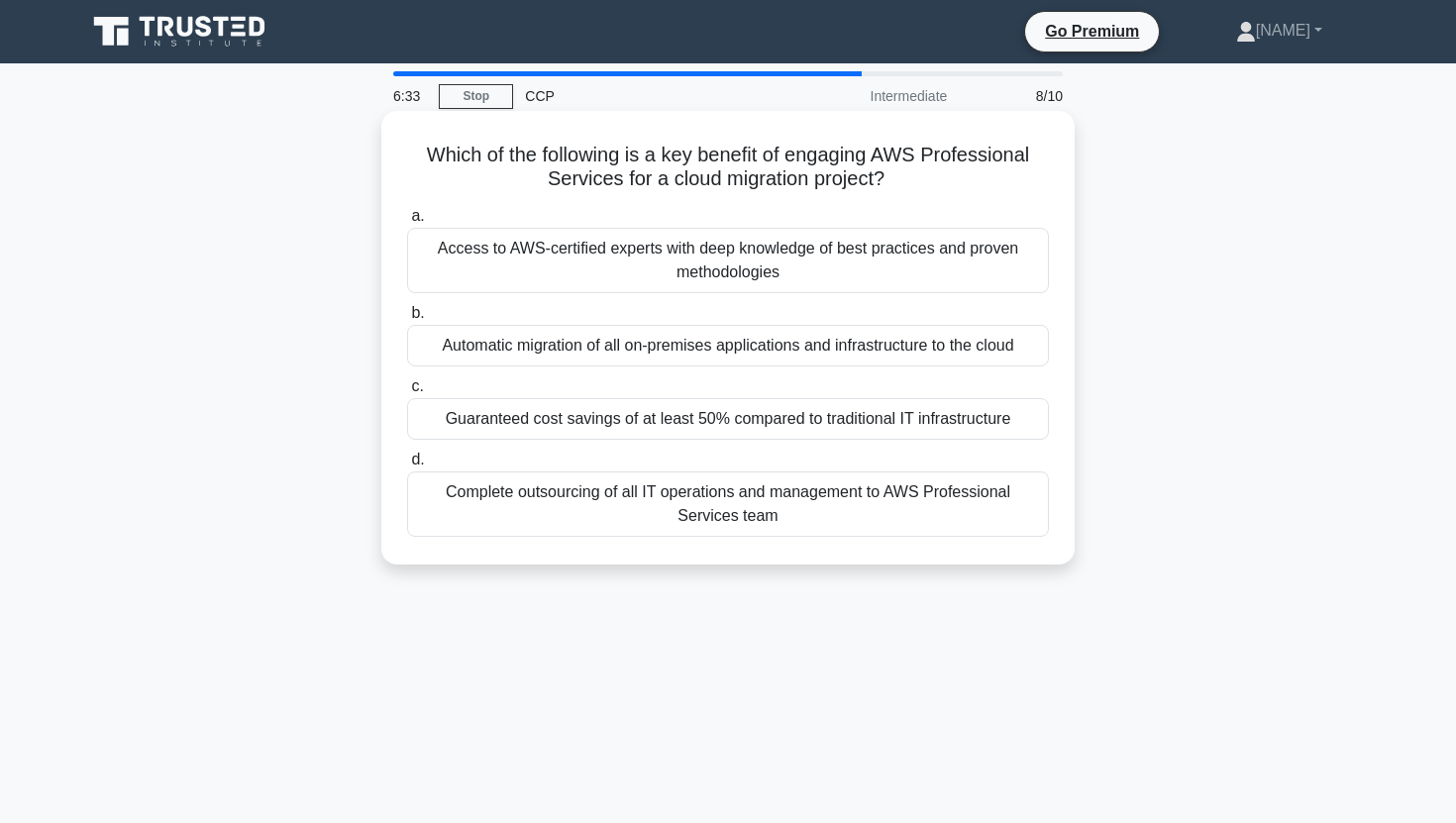 click on "Access to AWS-certified experts with deep knowledge of best practices and proven methodologies" at bounding box center (728, 260) 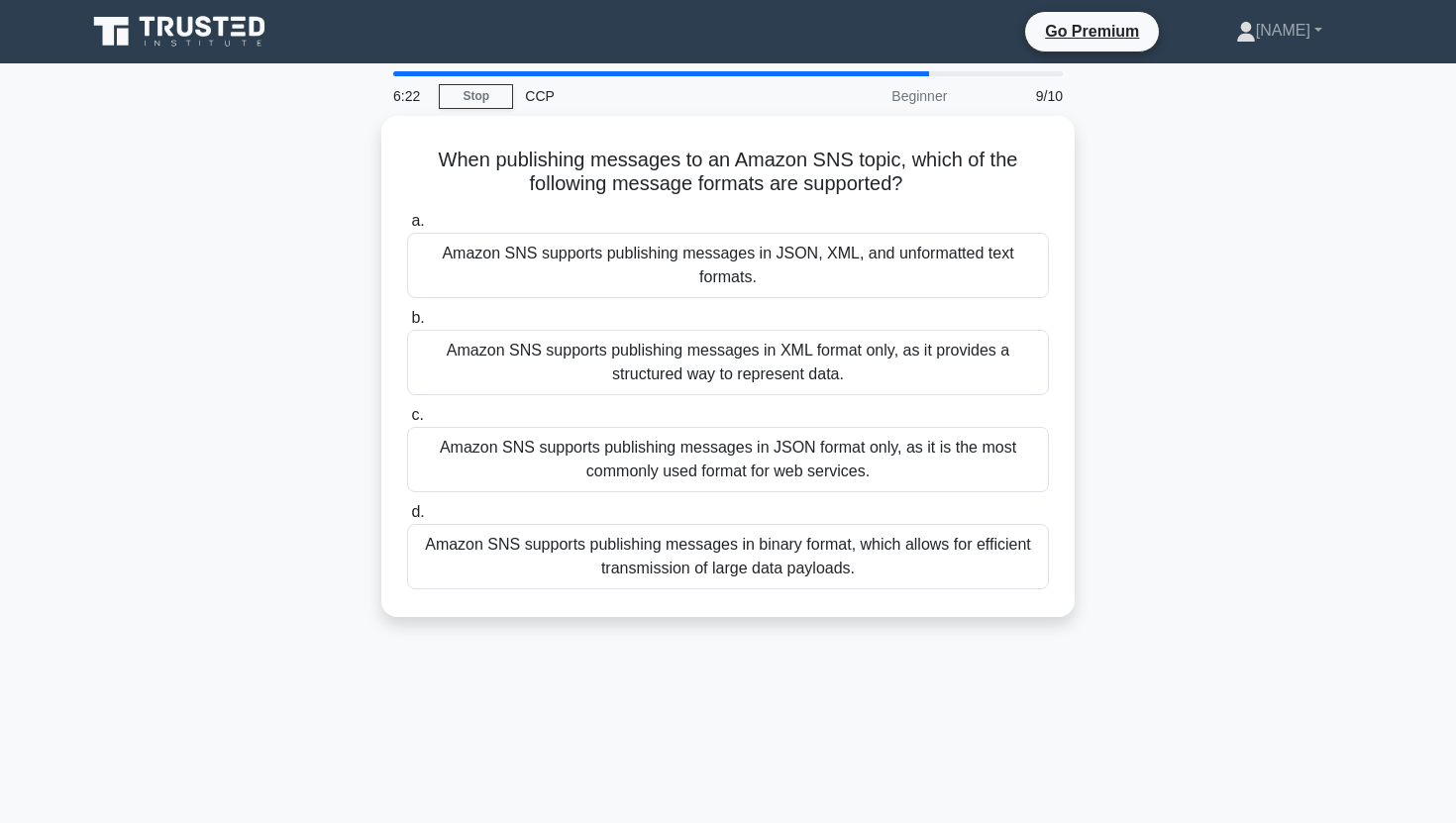 click on "Amazon SNS supports publishing messages in JSON, XML, and unformatted text formats." at bounding box center (728, 265) 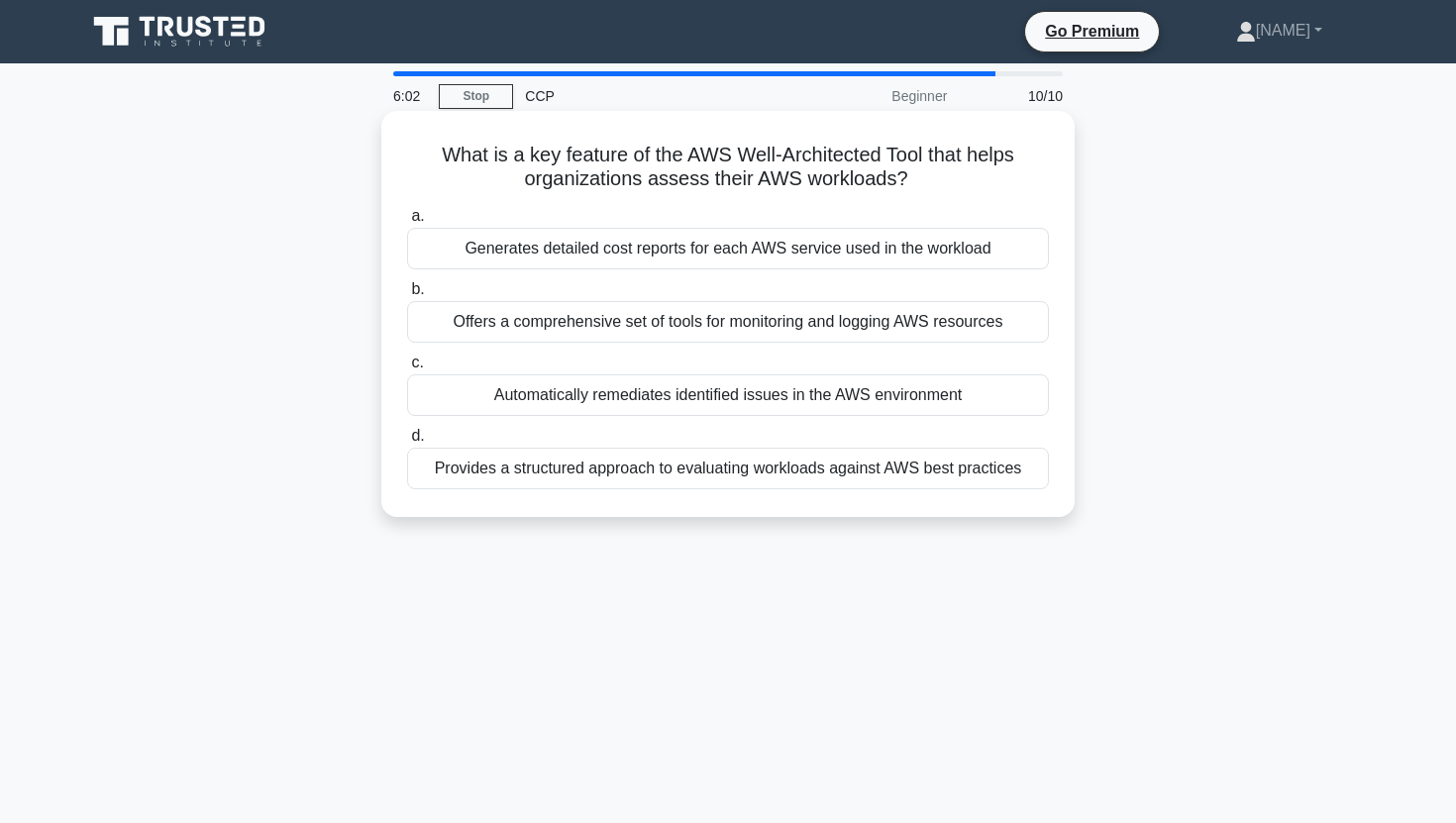 click on "Provides a structured approach to evaluating workloads against AWS best practices" at bounding box center [728, 468] 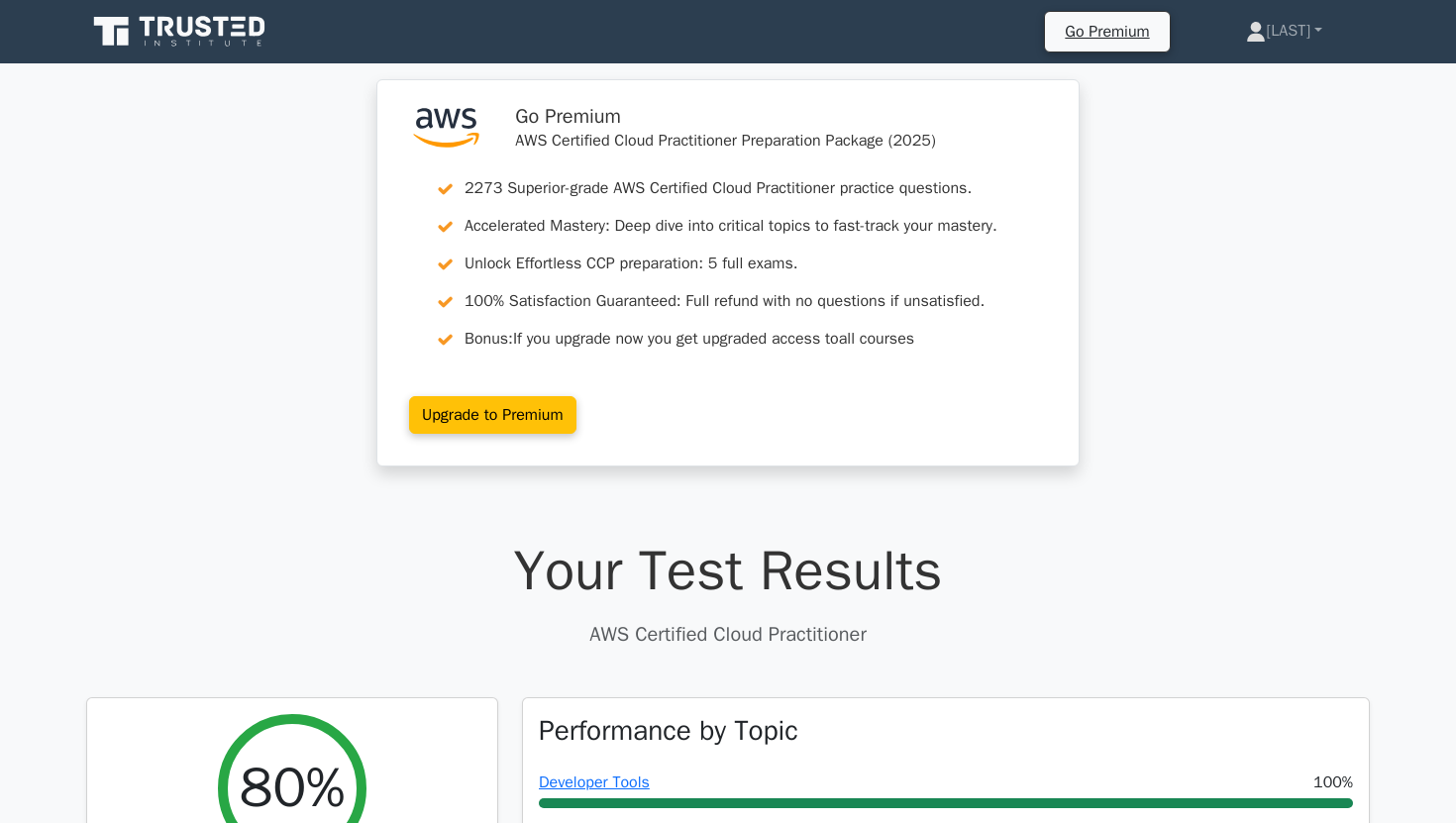 scroll, scrollTop: 0, scrollLeft: 0, axis: both 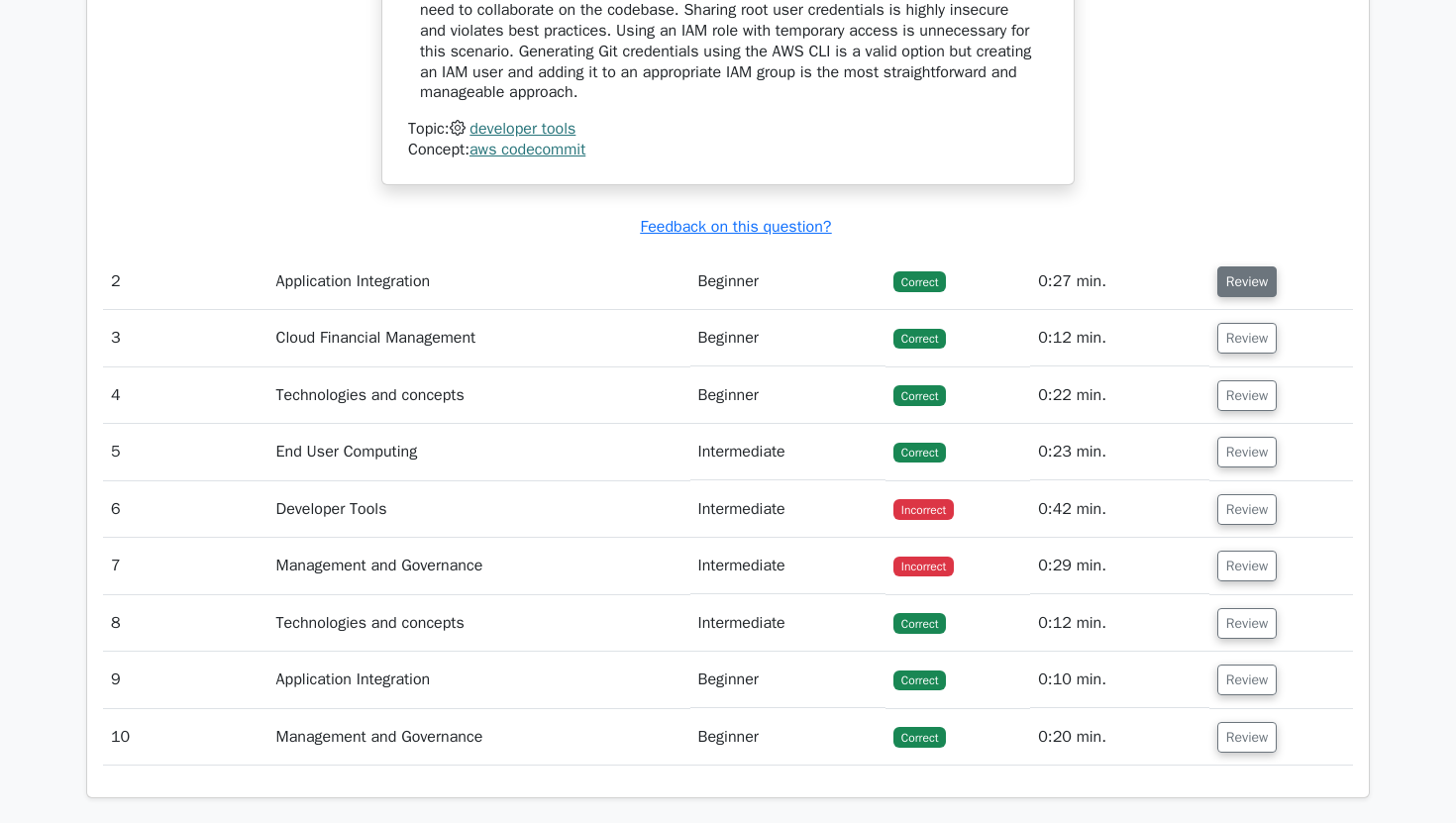 click on "Review" at bounding box center (1247, 281) 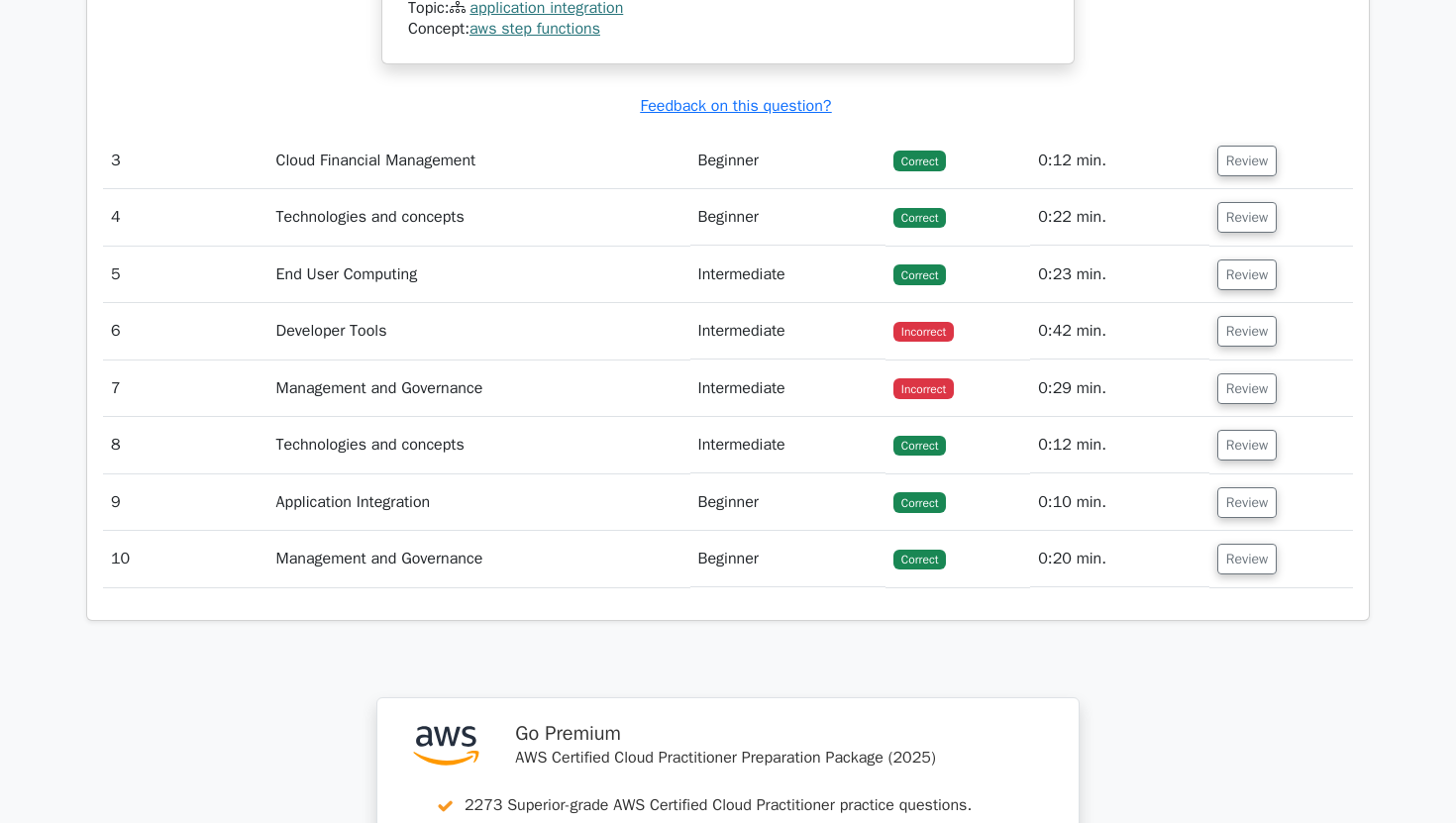 scroll, scrollTop: 3551, scrollLeft: 0, axis: vertical 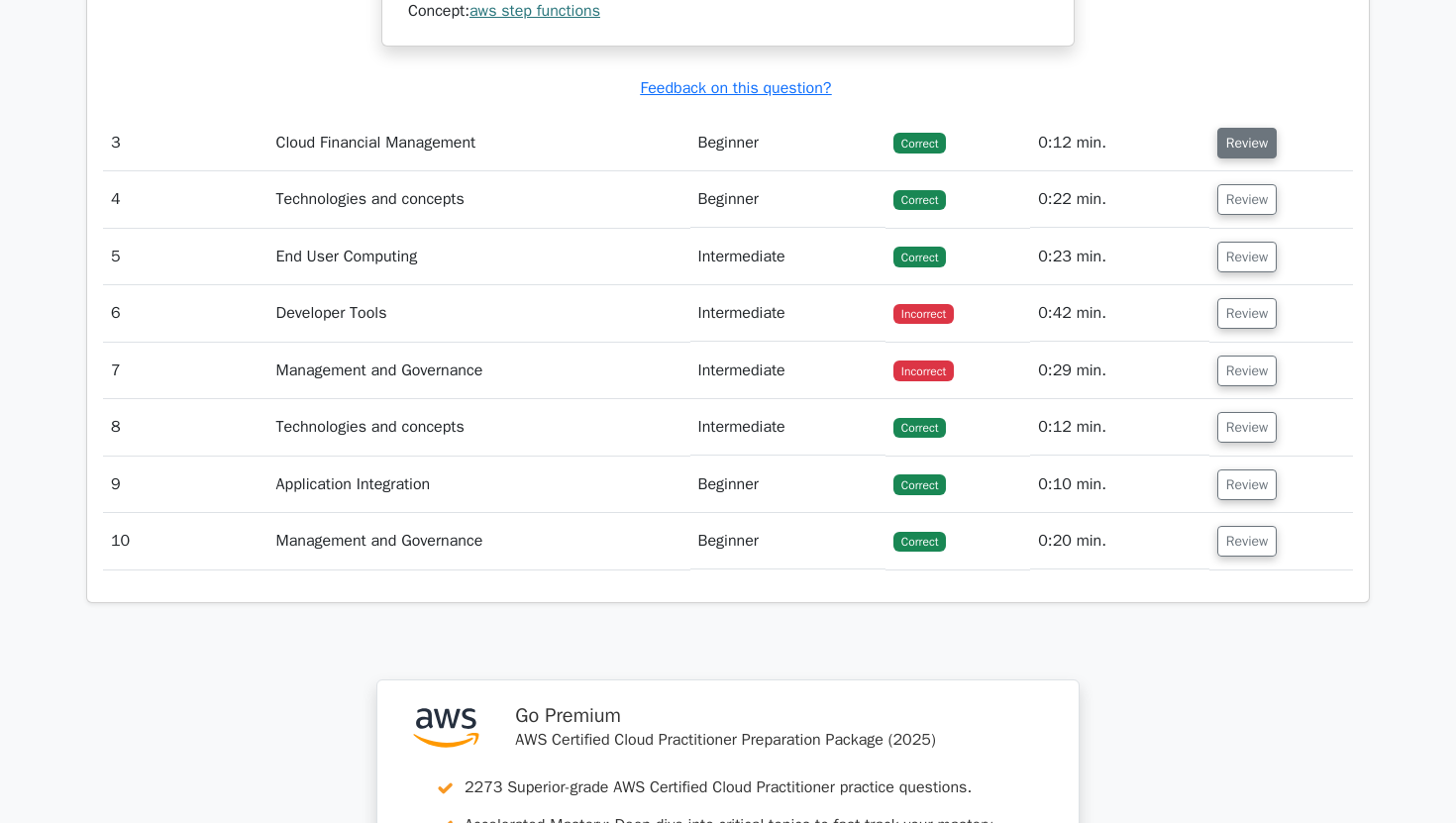 click on "Review" at bounding box center (1247, 143) 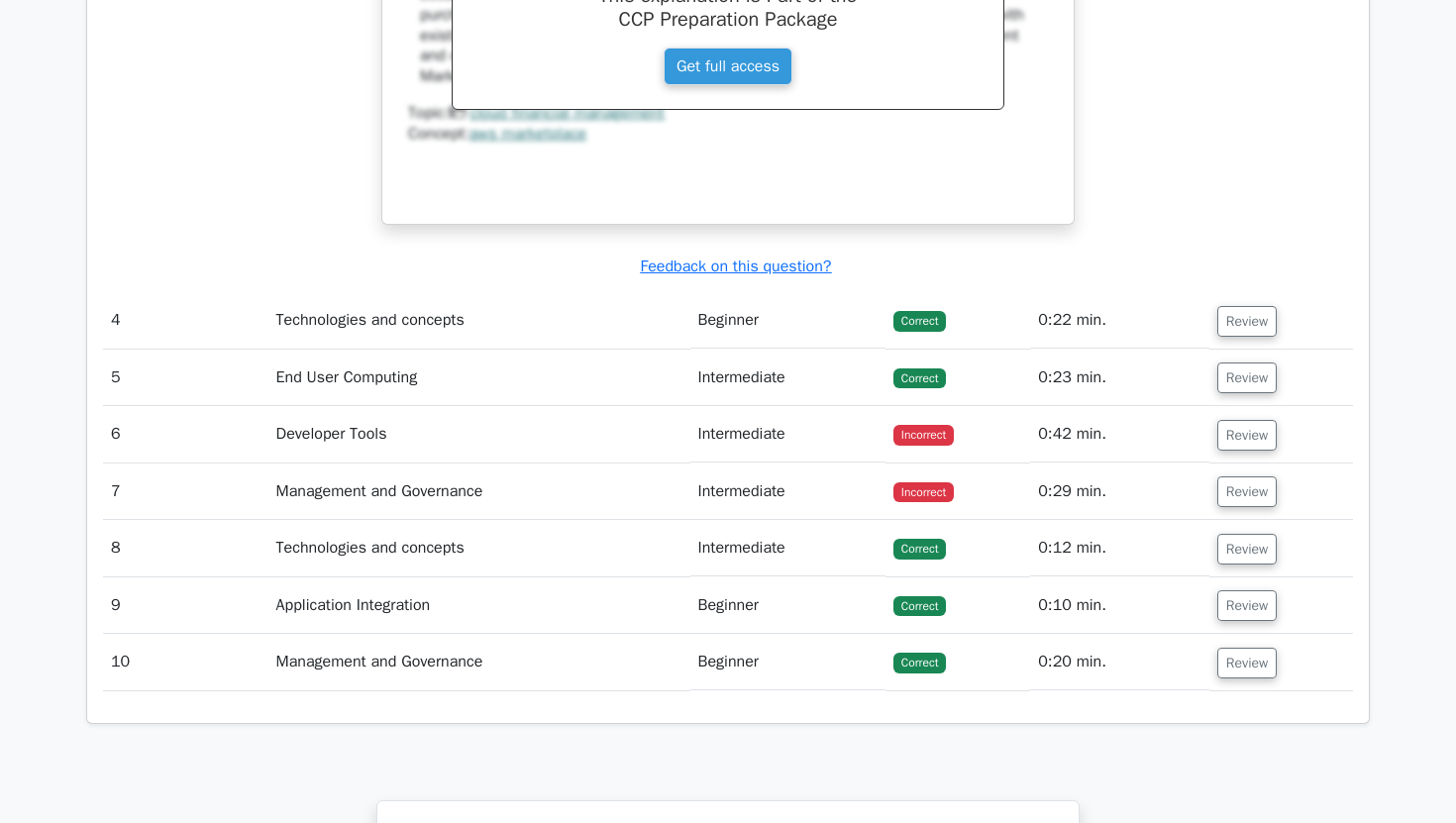 scroll, scrollTop: 4273, scrollLeft: 0, axis: vertical 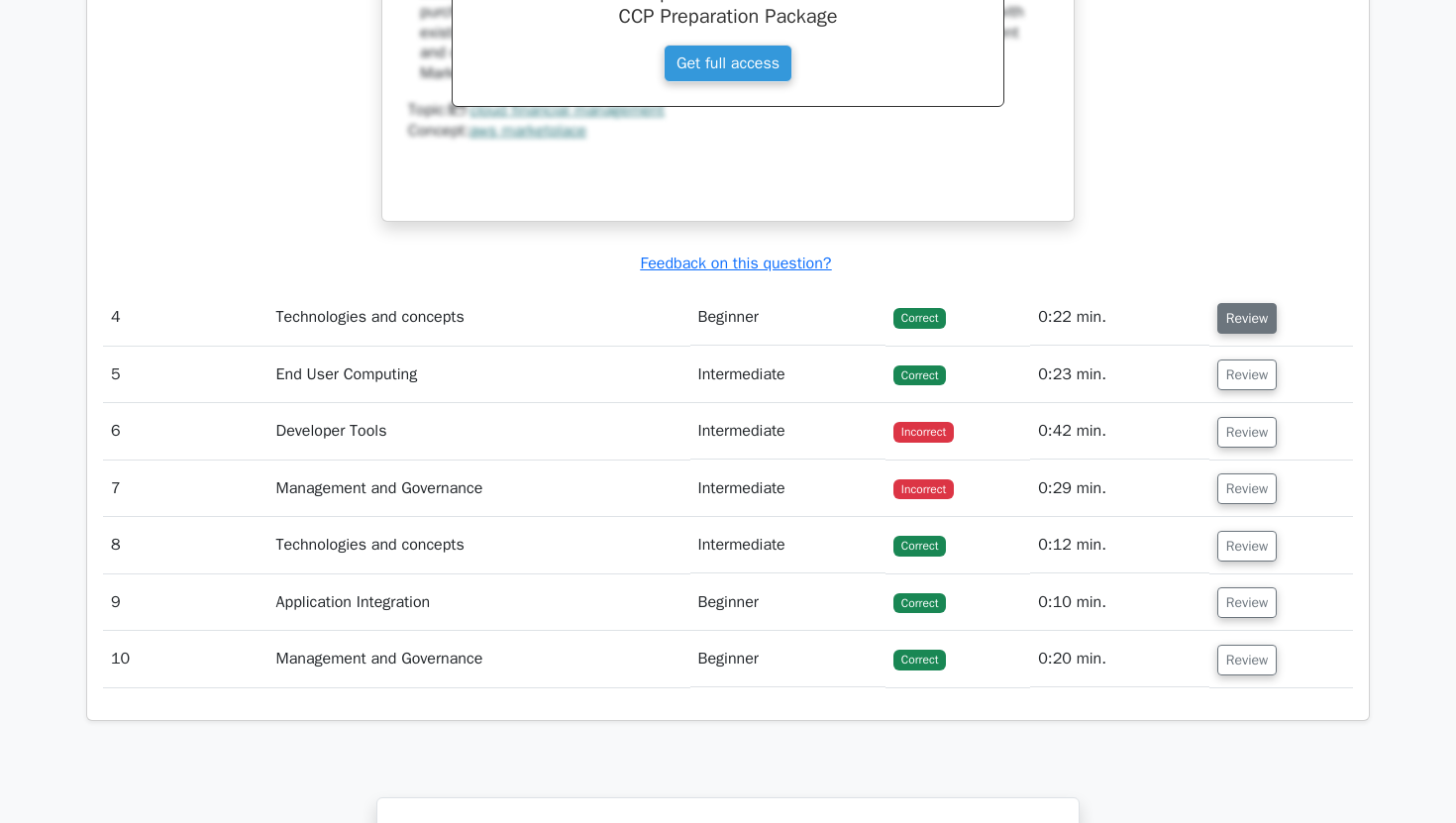 click on "Review" at bounding box center [1247, 318] 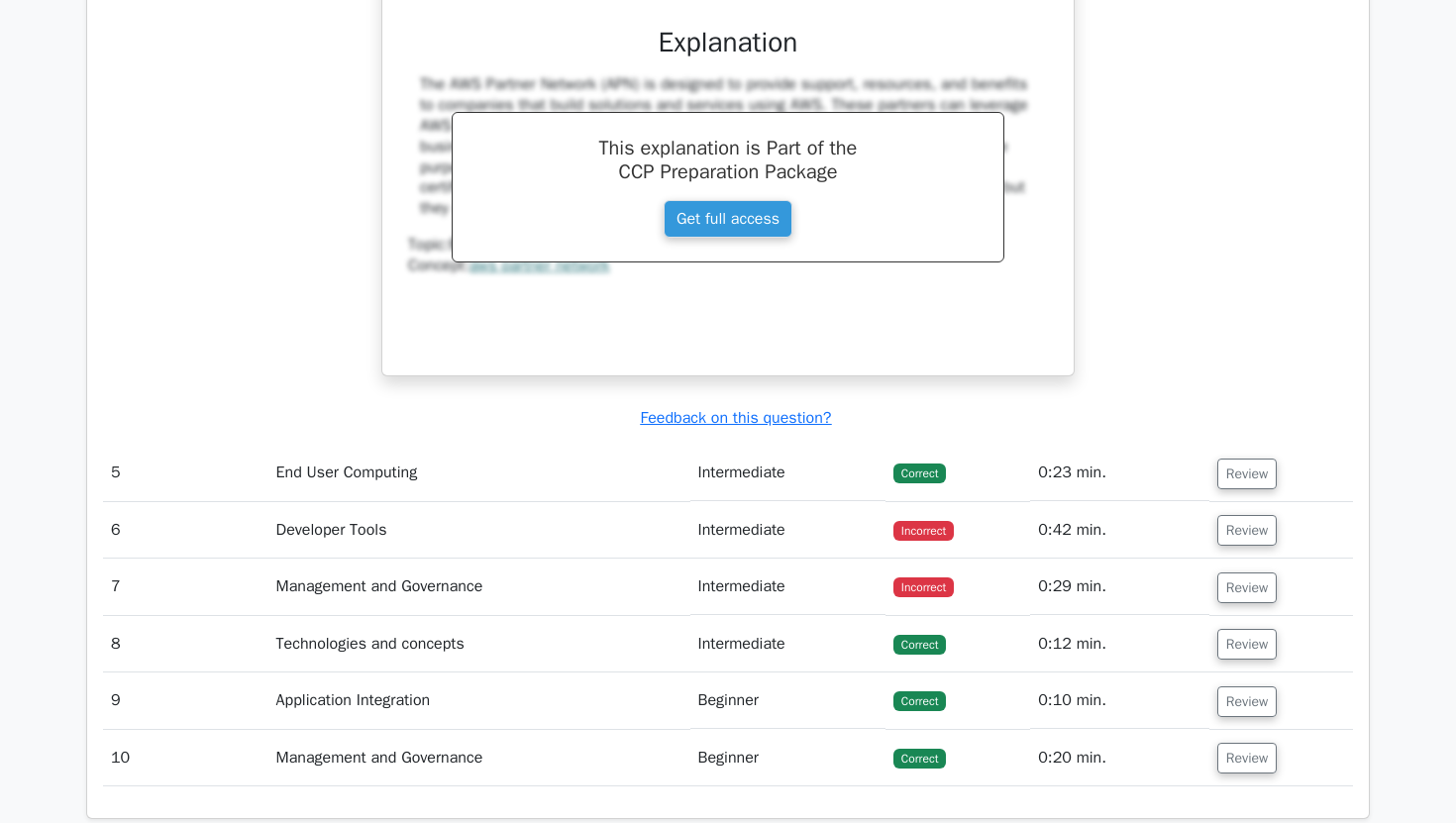 scroll, scrollTop: 5000, scrollLeft: 0, axis: vertical 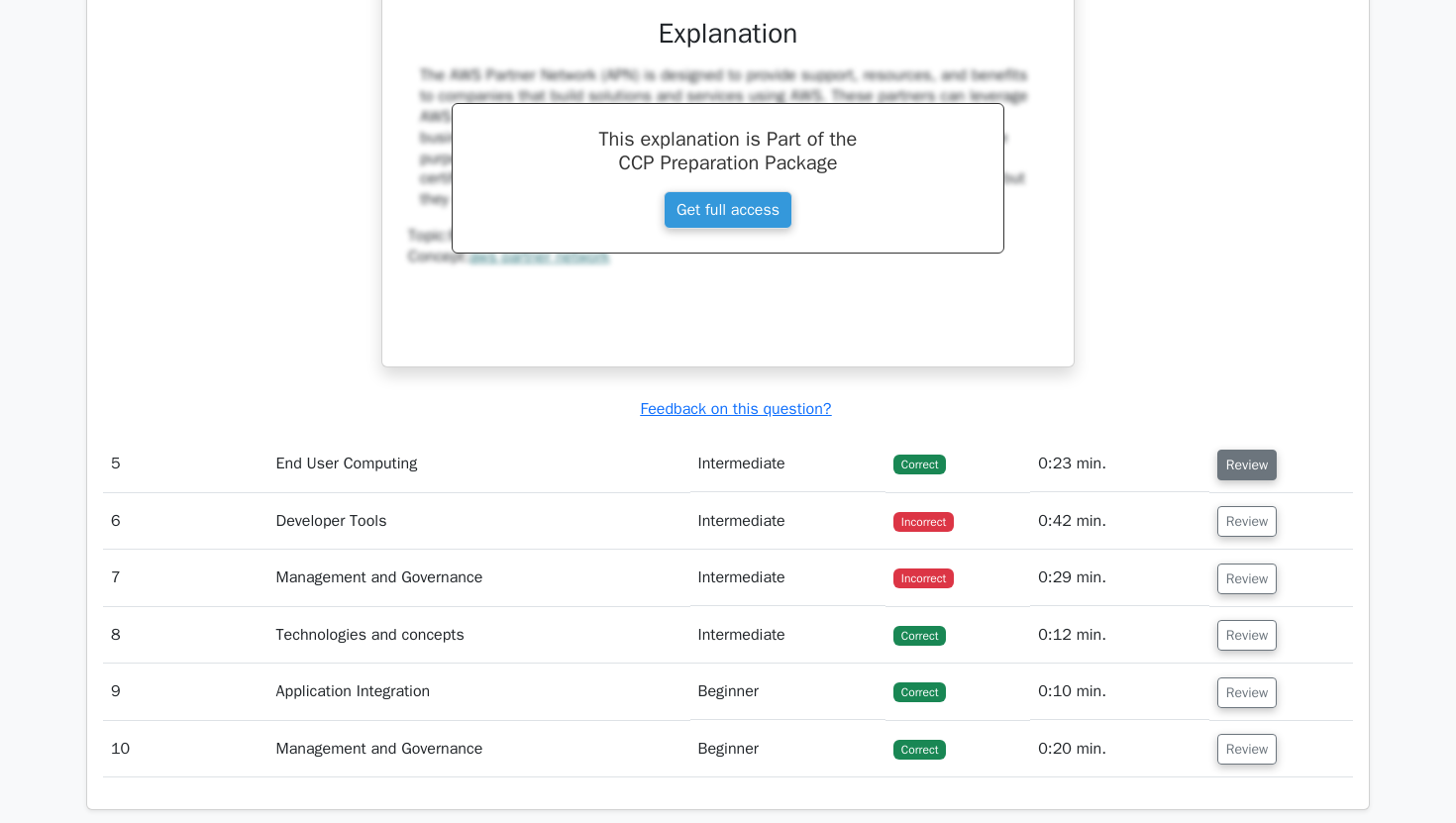 click on "Review" at bounding box center (1247, 464) 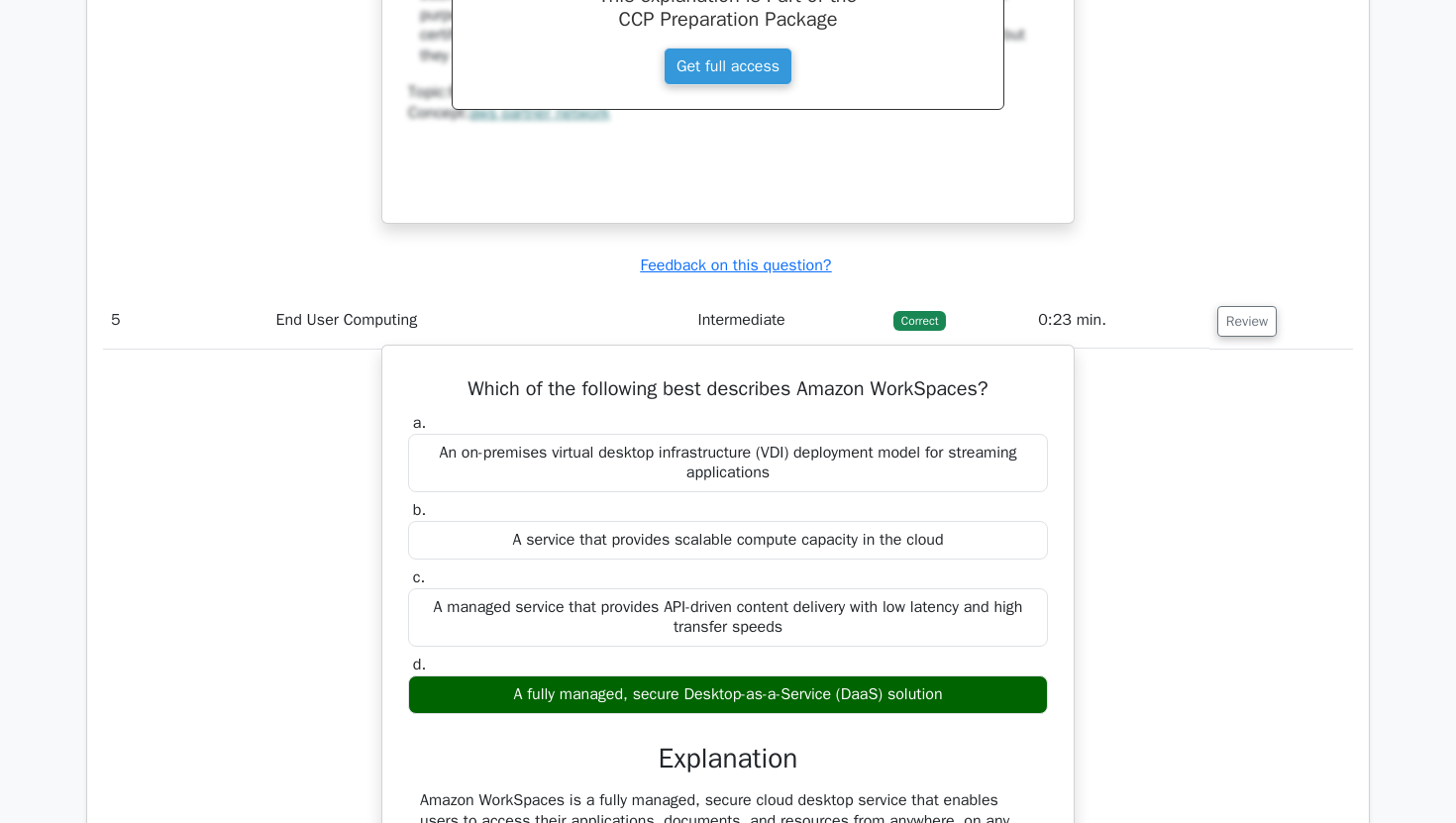 scroll, scrollTop: 5185, scrollLeft: 0, axis: vertical 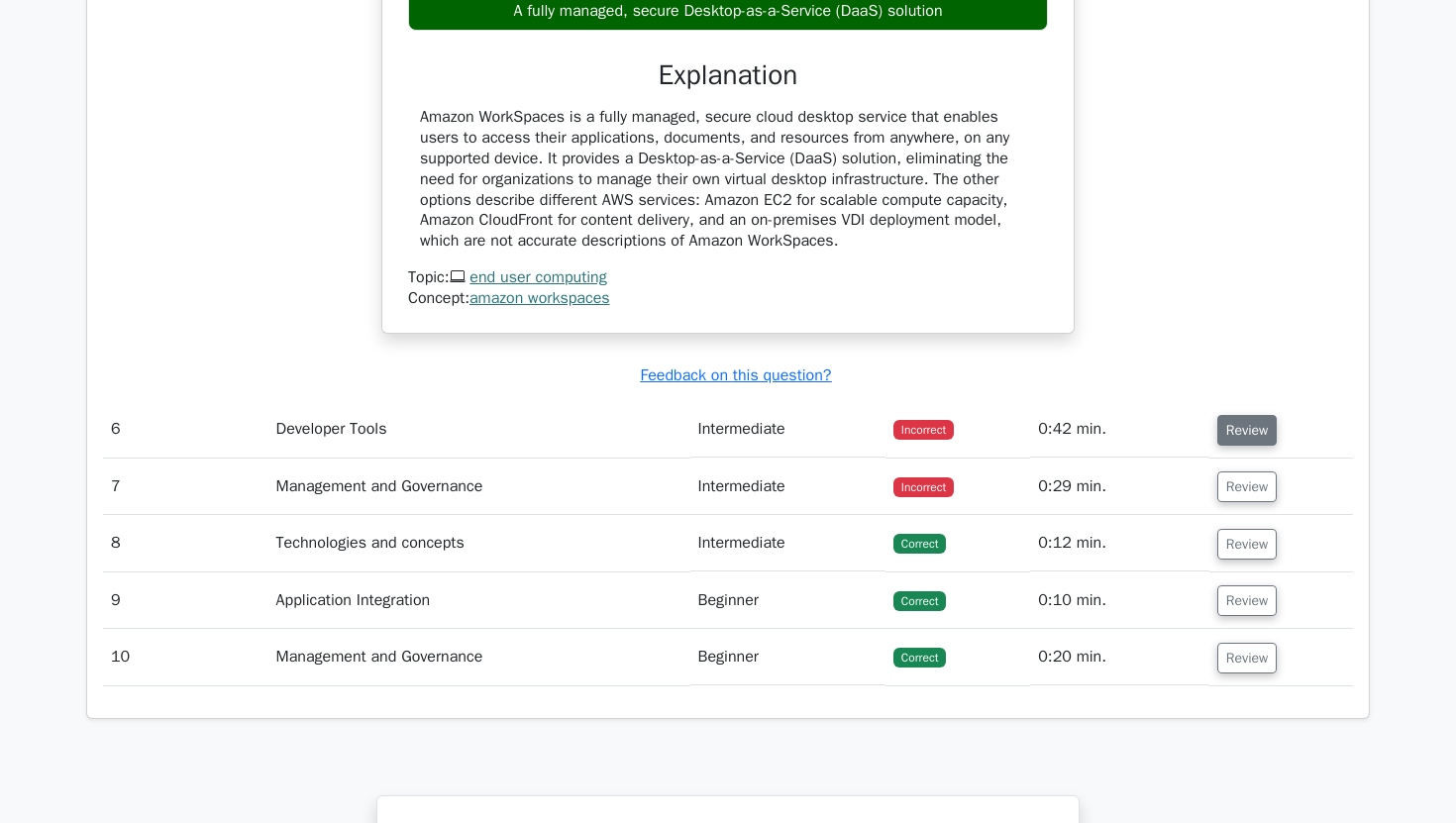 click on "Review" at bounding box center [1247, 430] 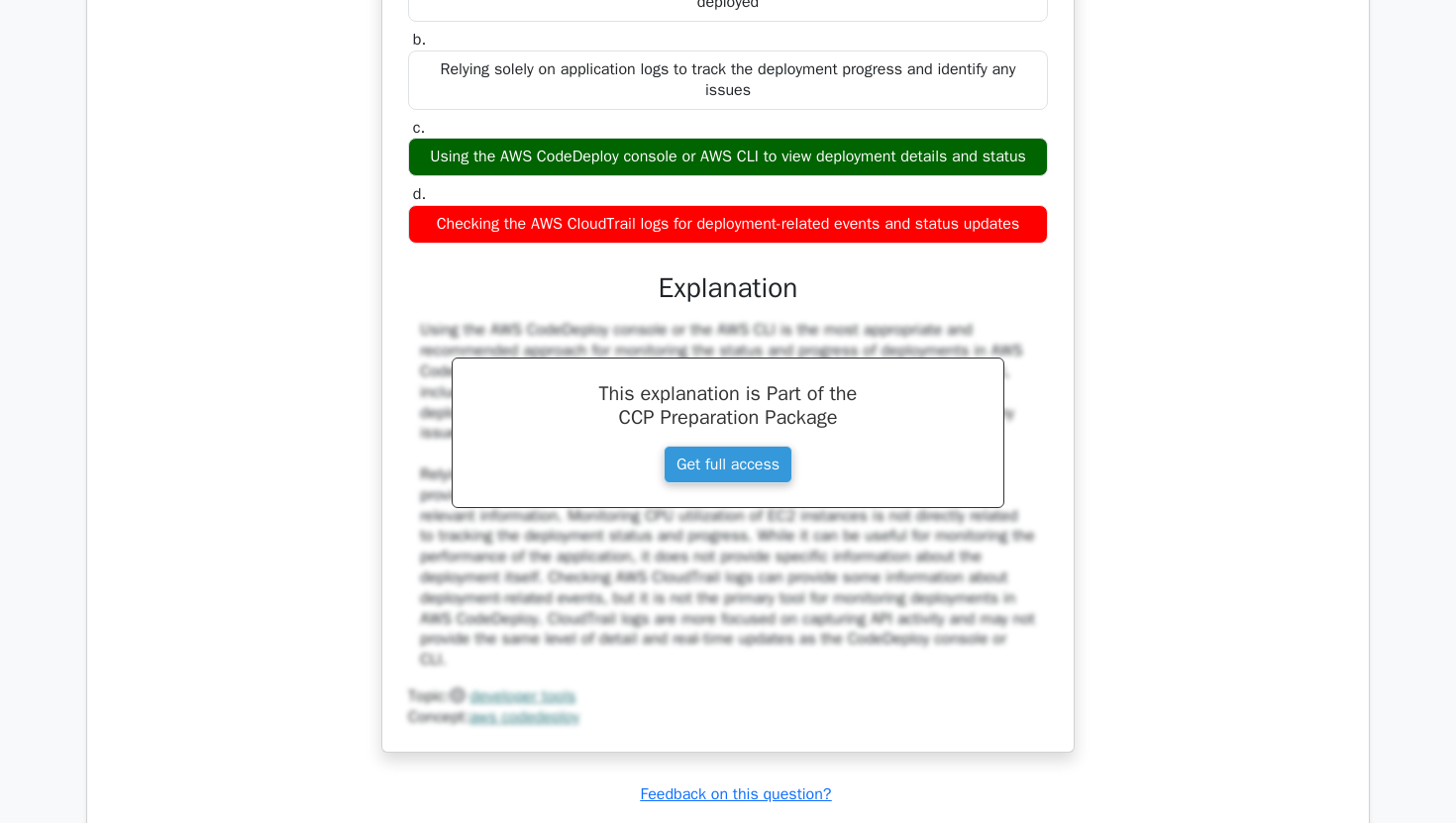 scroll, scrollTop: 6447, scrollLeft: 0, axis: vertical 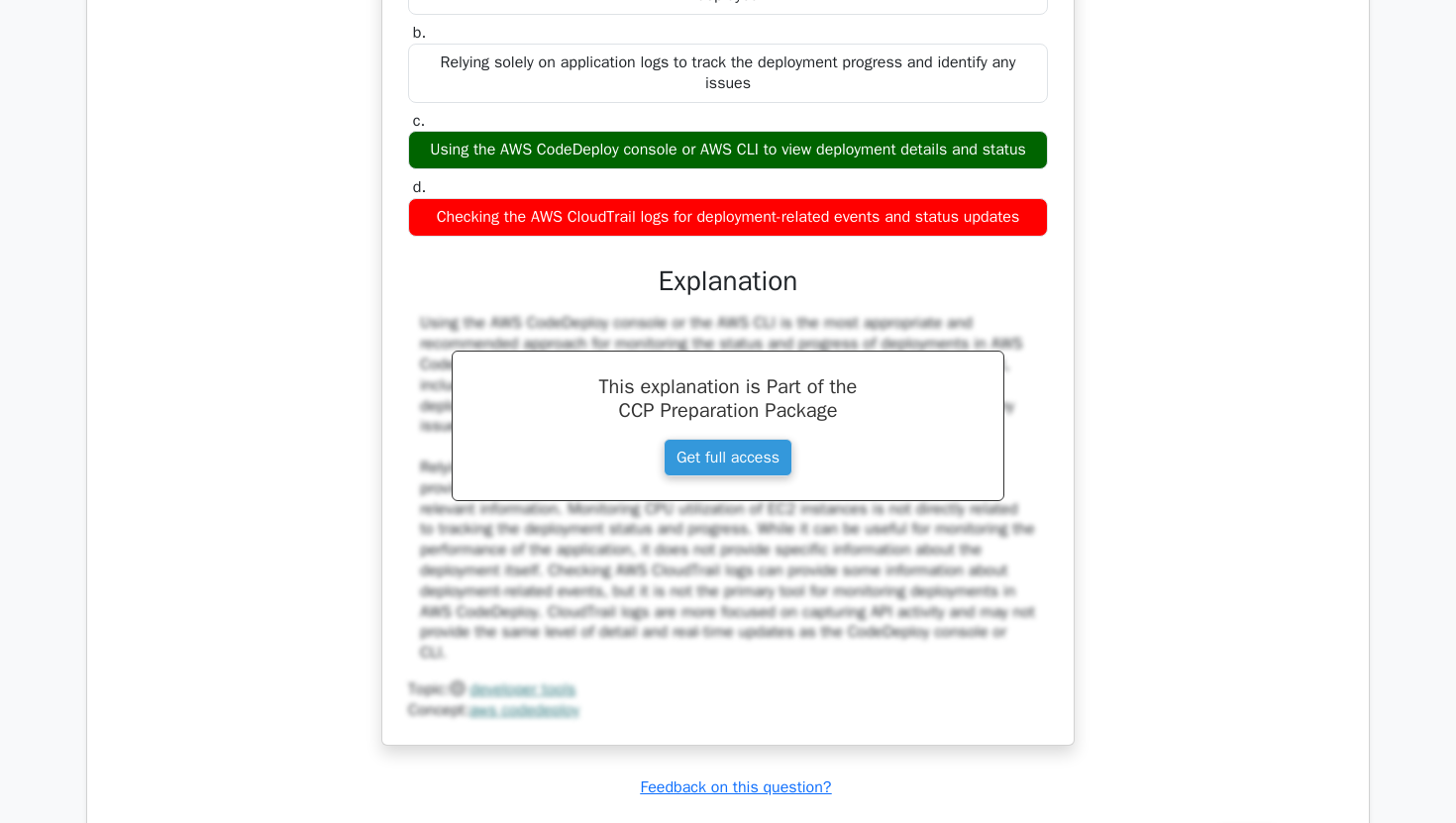 type 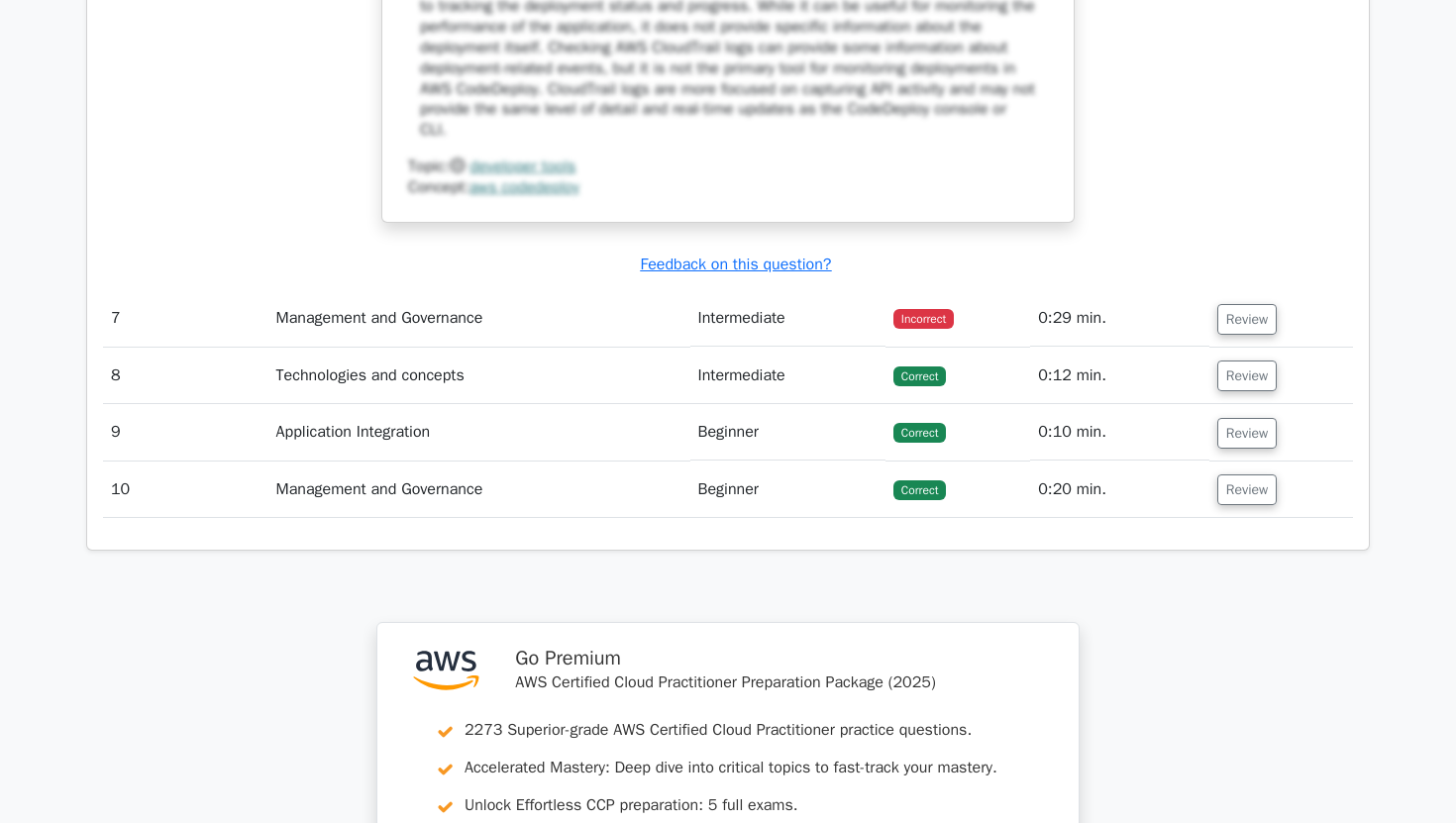 scroll, scrollTop: 6973, scrollLeft: 0, axis: vertical 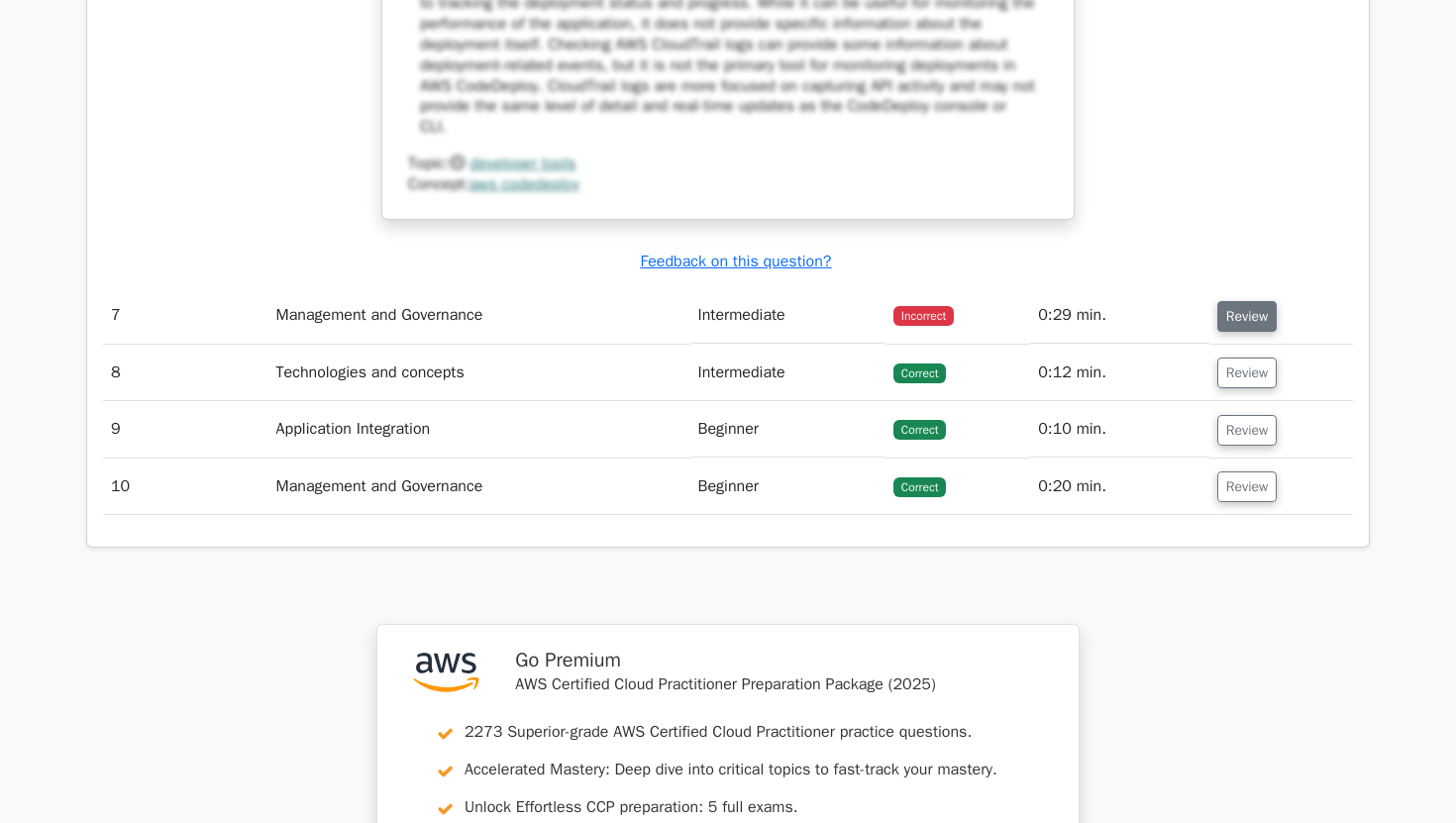 click on "Review" at bounding box center (1247, 316) 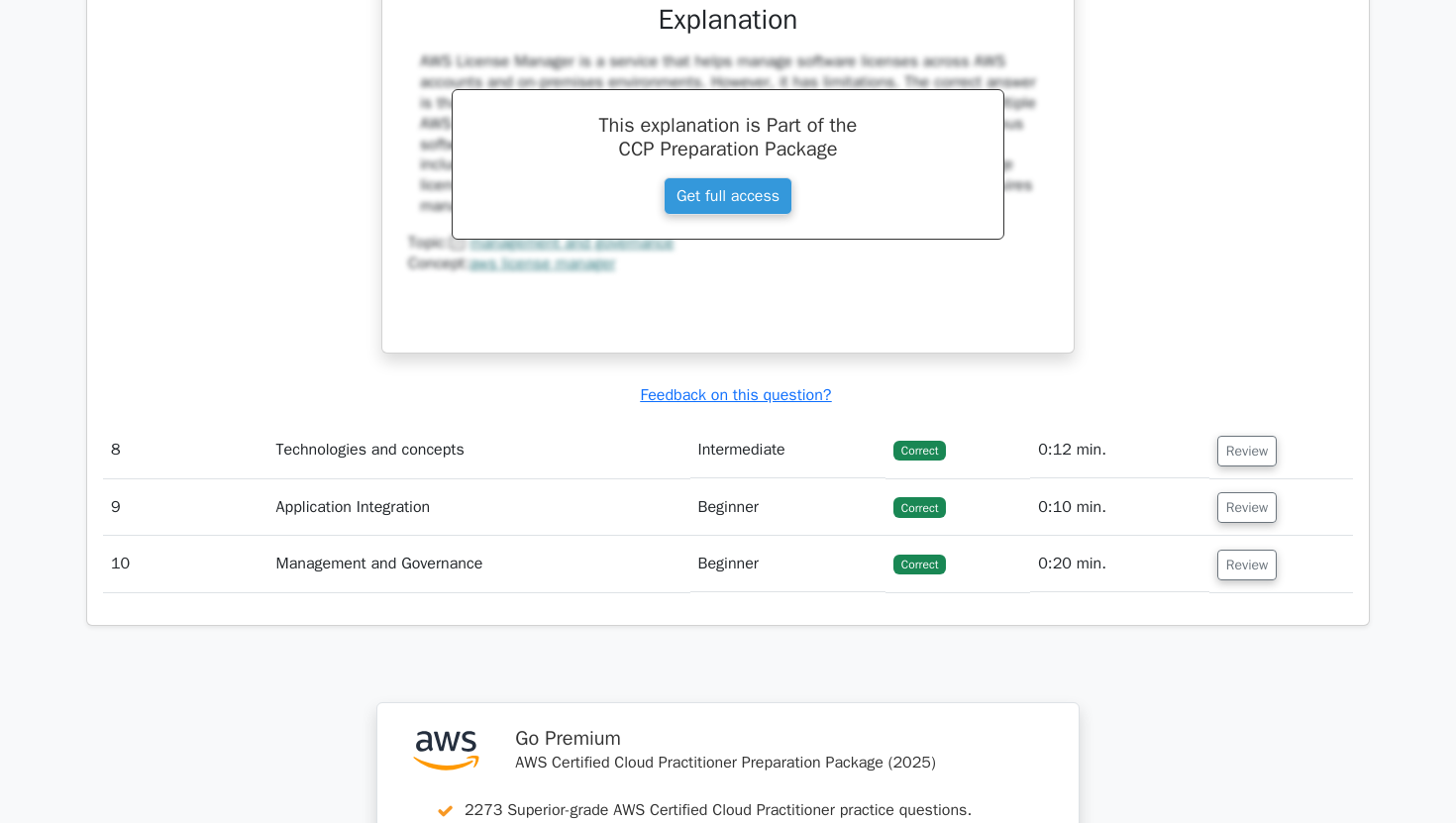 scroll, scrollTop: 7717, scrollLeft: 0, axis: vertical 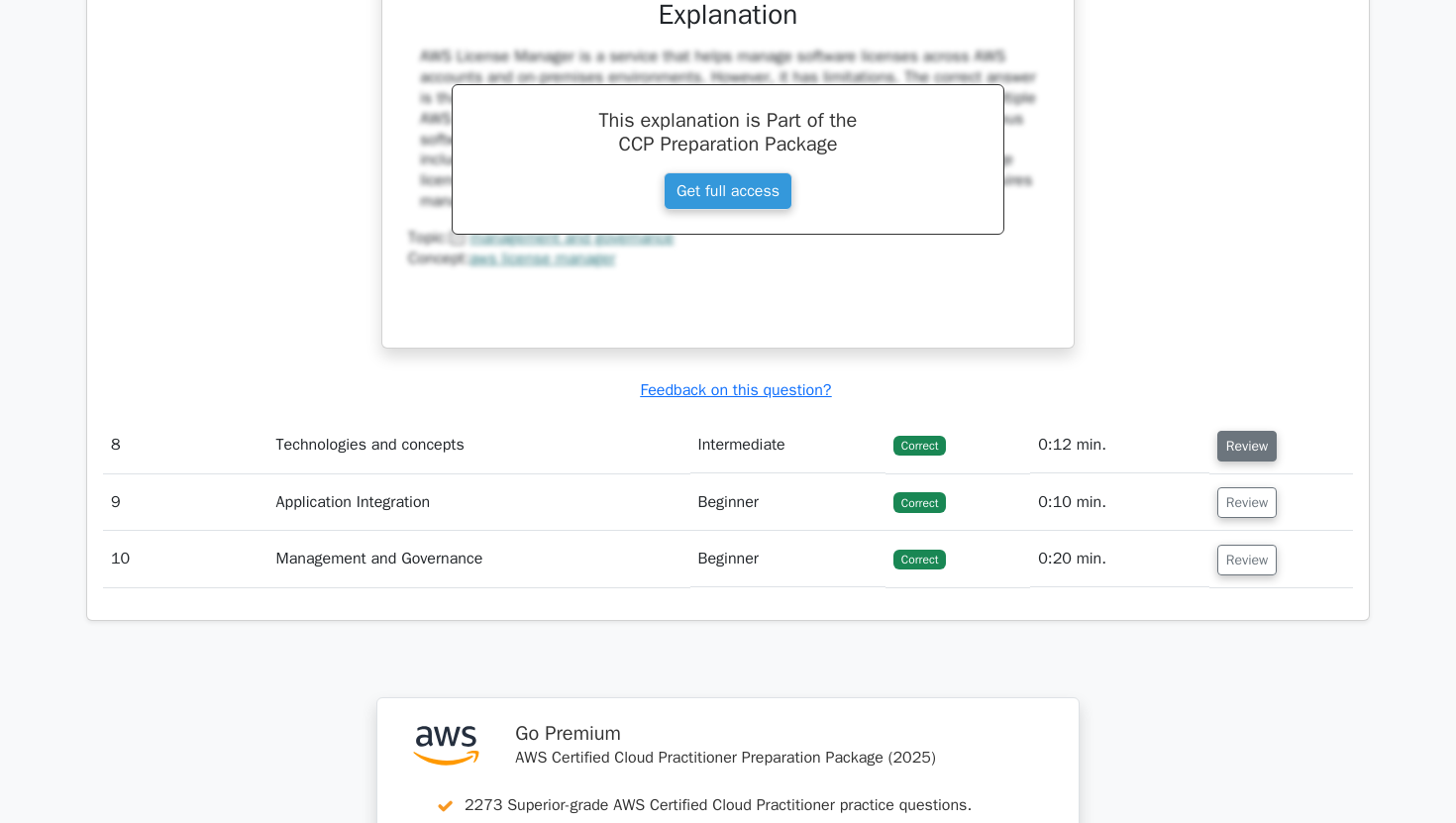 click on "Review" at bounding box center [1247, 446] 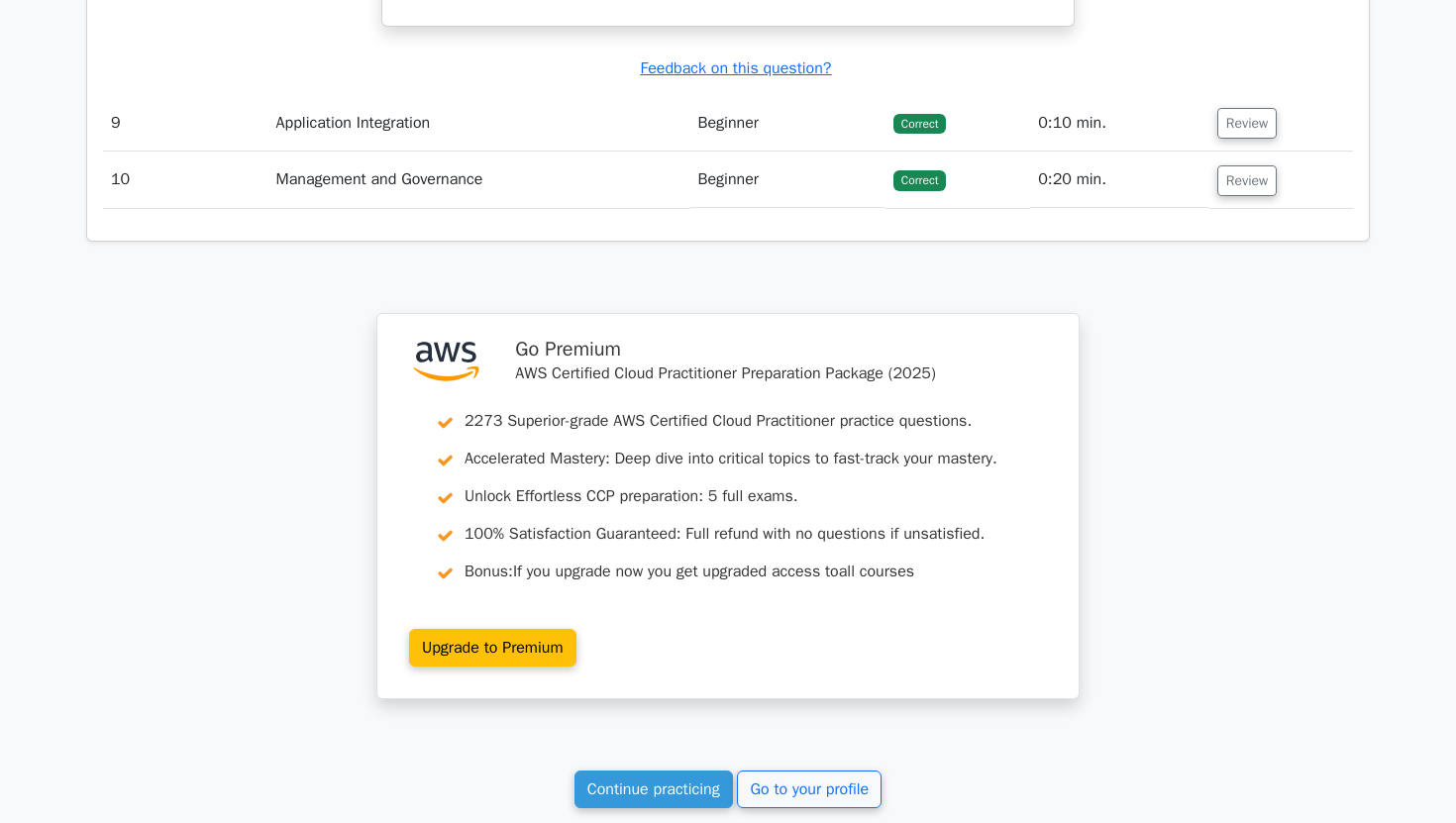 scroll, scrollTop: 8891, scrollLeft: 0, axis: vertical 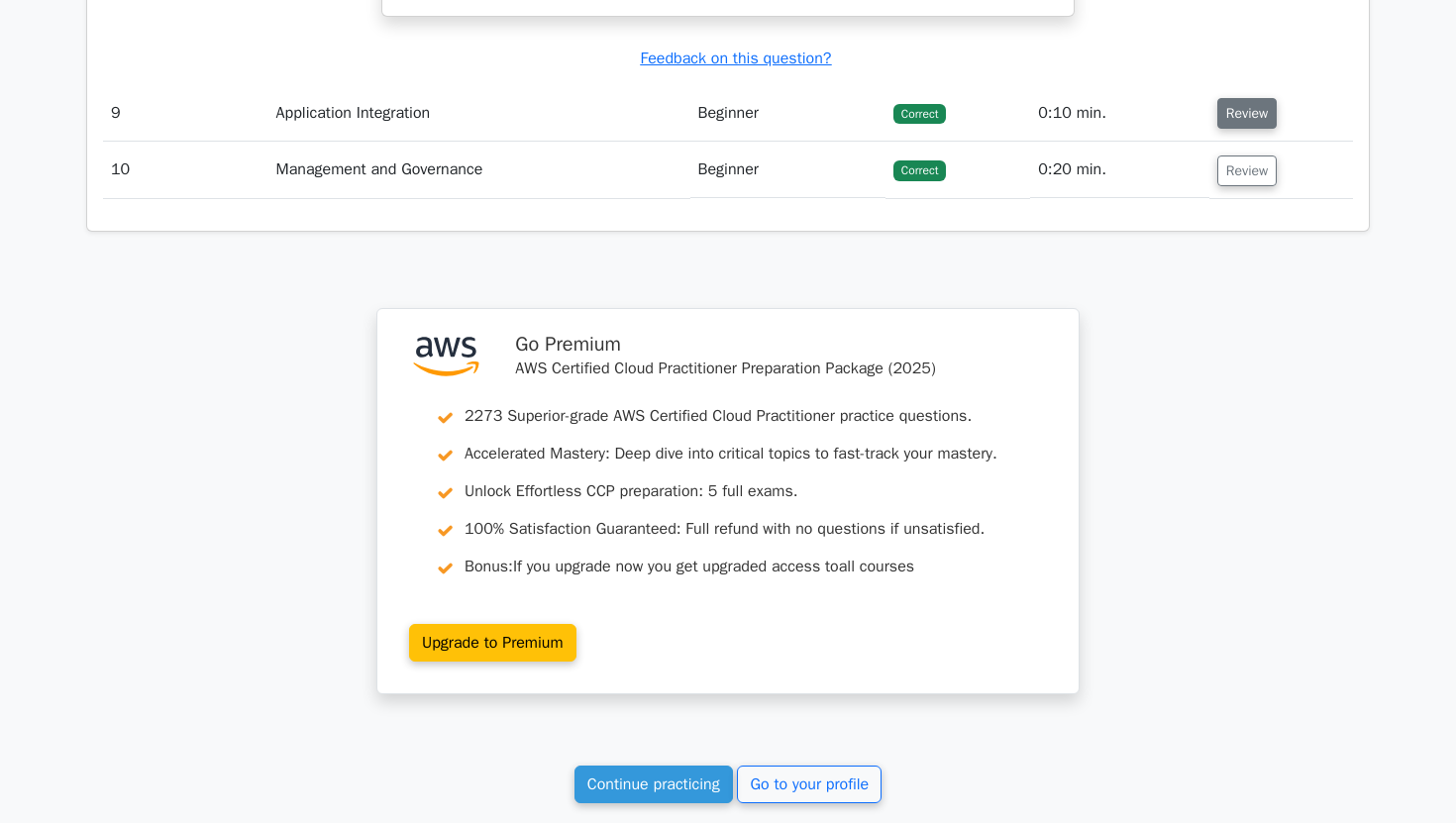 click on "Review" at bounding box center (1247, 113) 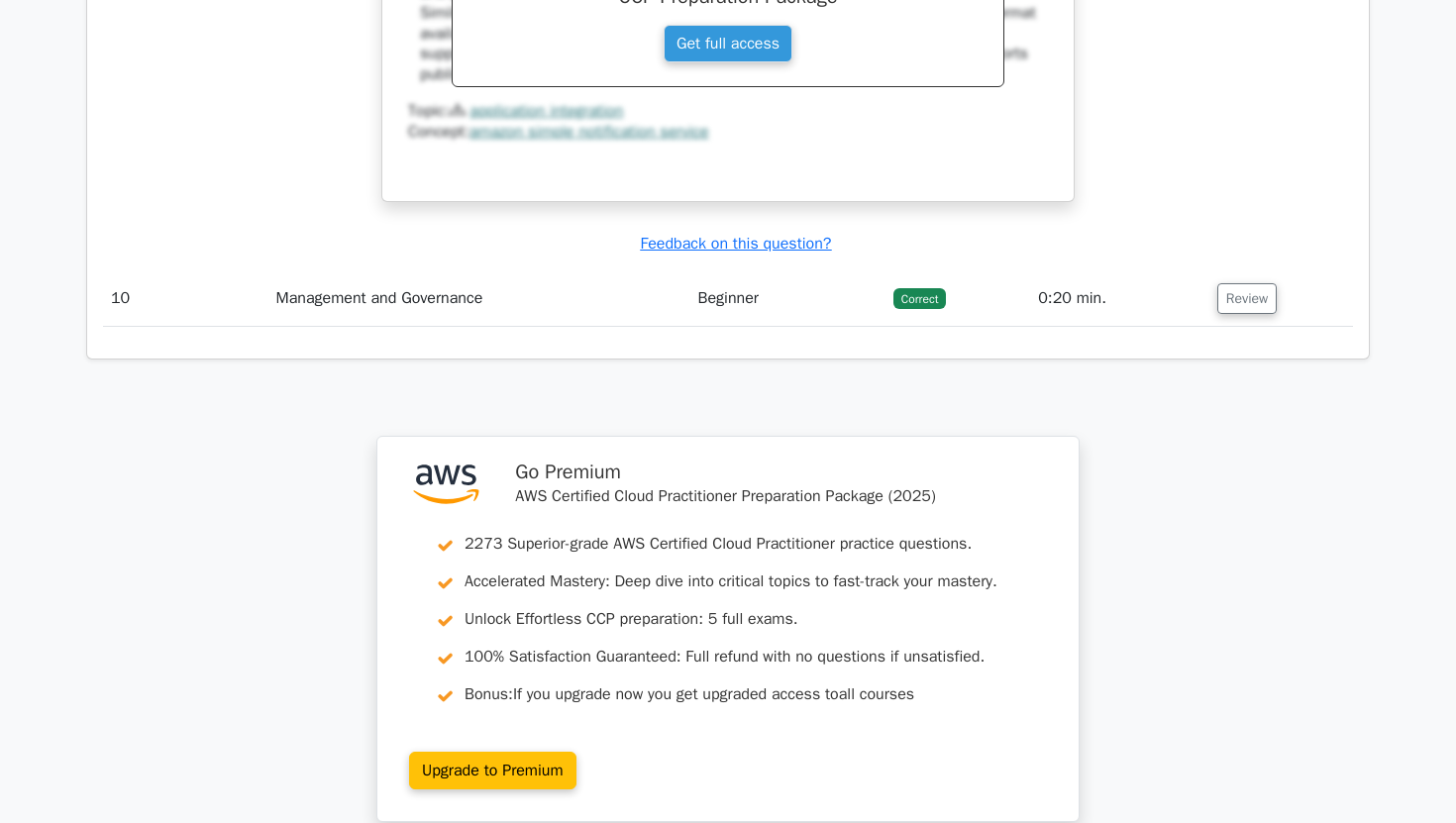 scroll, scrollTop: 9635, scrollLeft: 0, axis: vertical 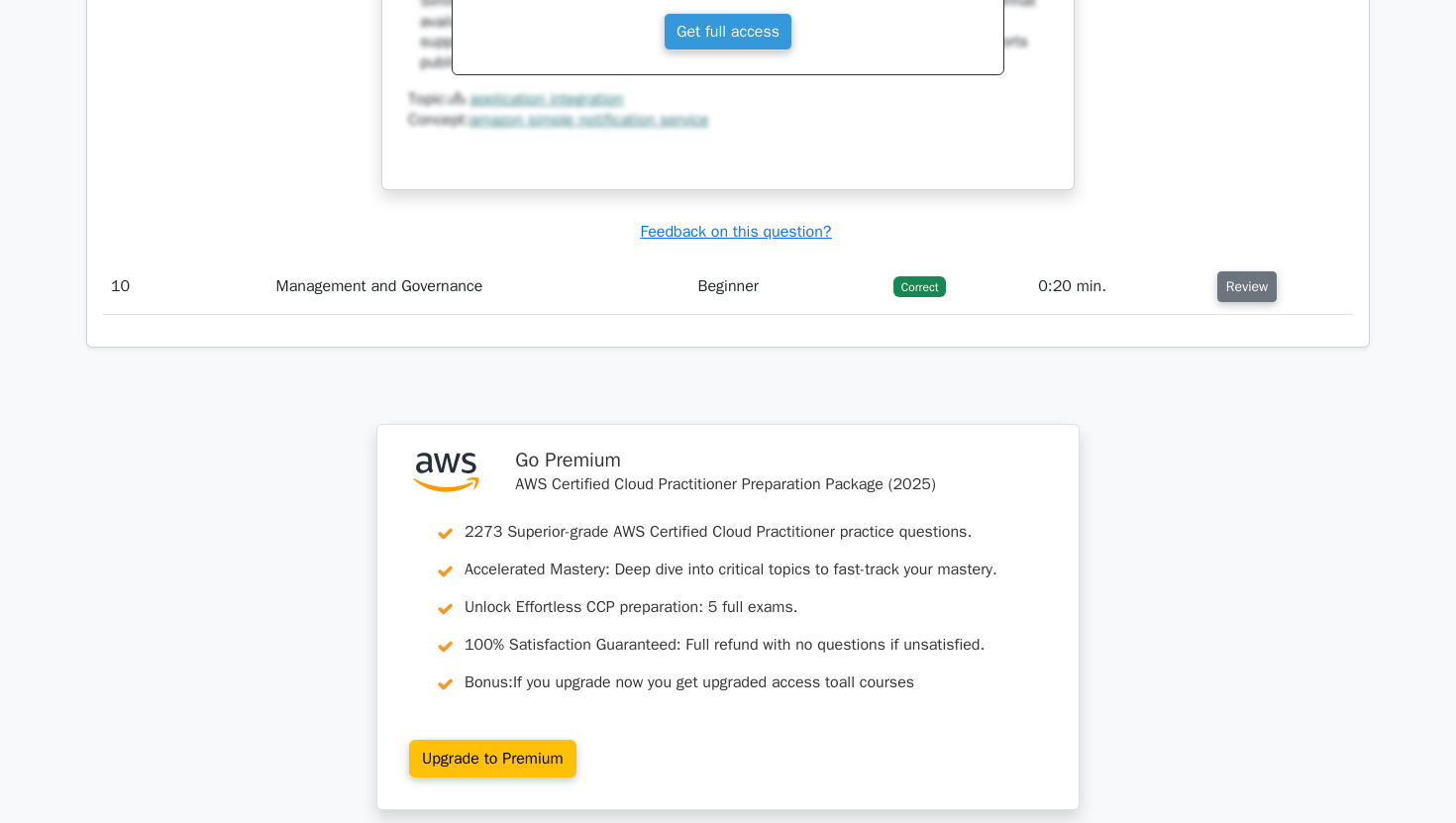 click on "Review" at bounding box center (1247, 286) 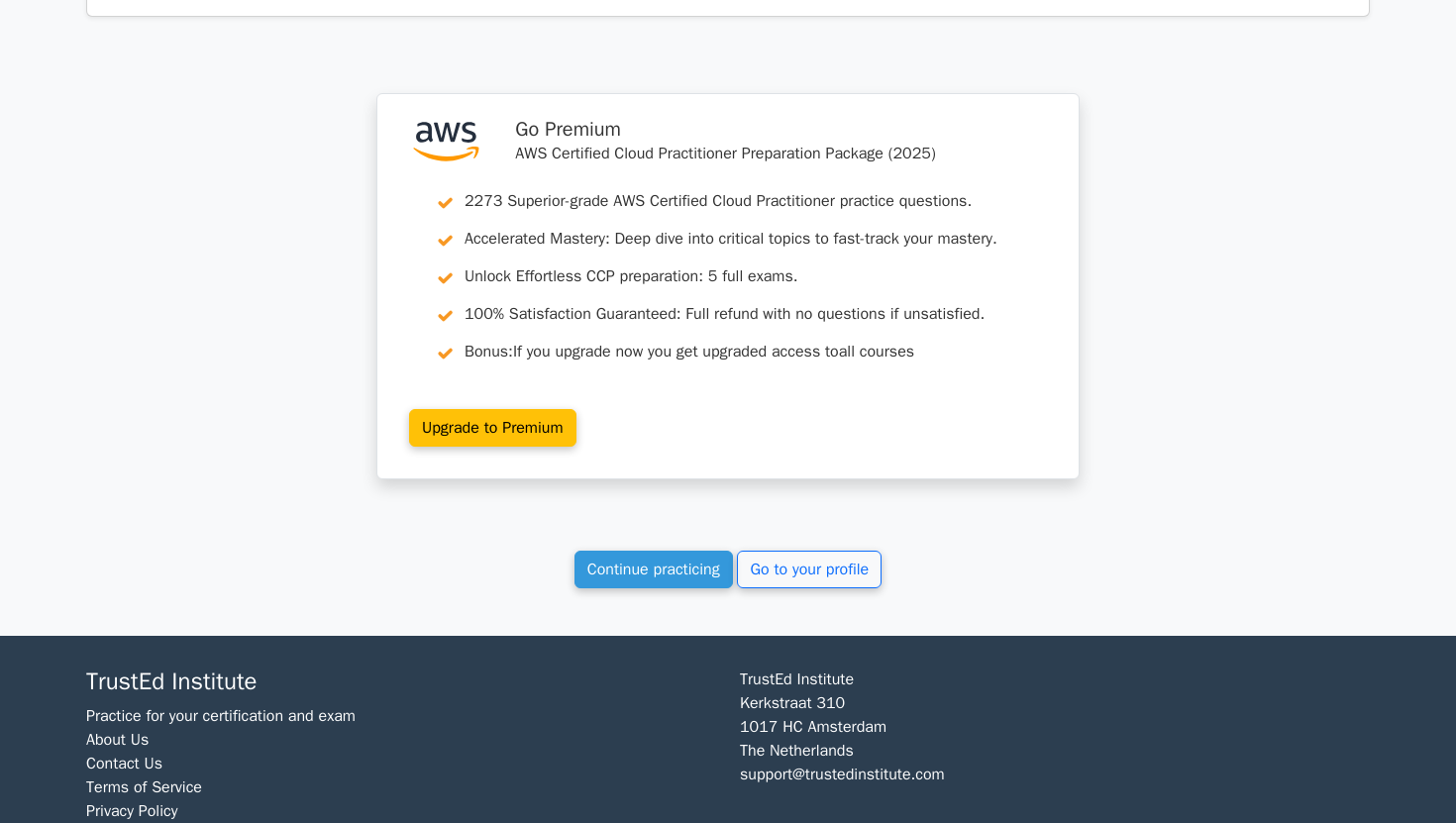scroll, scrollTop: 10853, scrollLeft: 0, axis: vertical 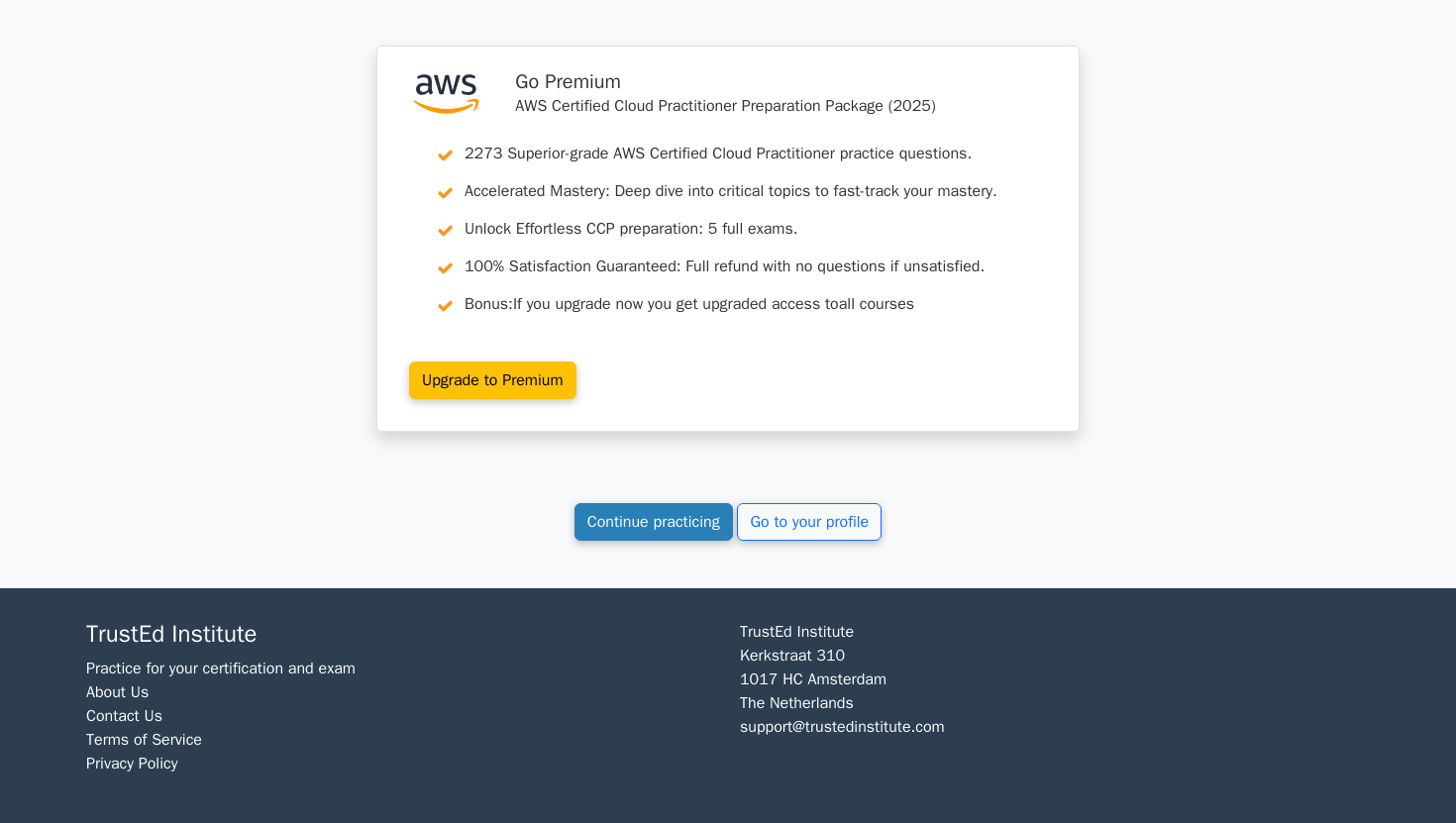 click on "Continue practicing" at bounding box center [654, 522] 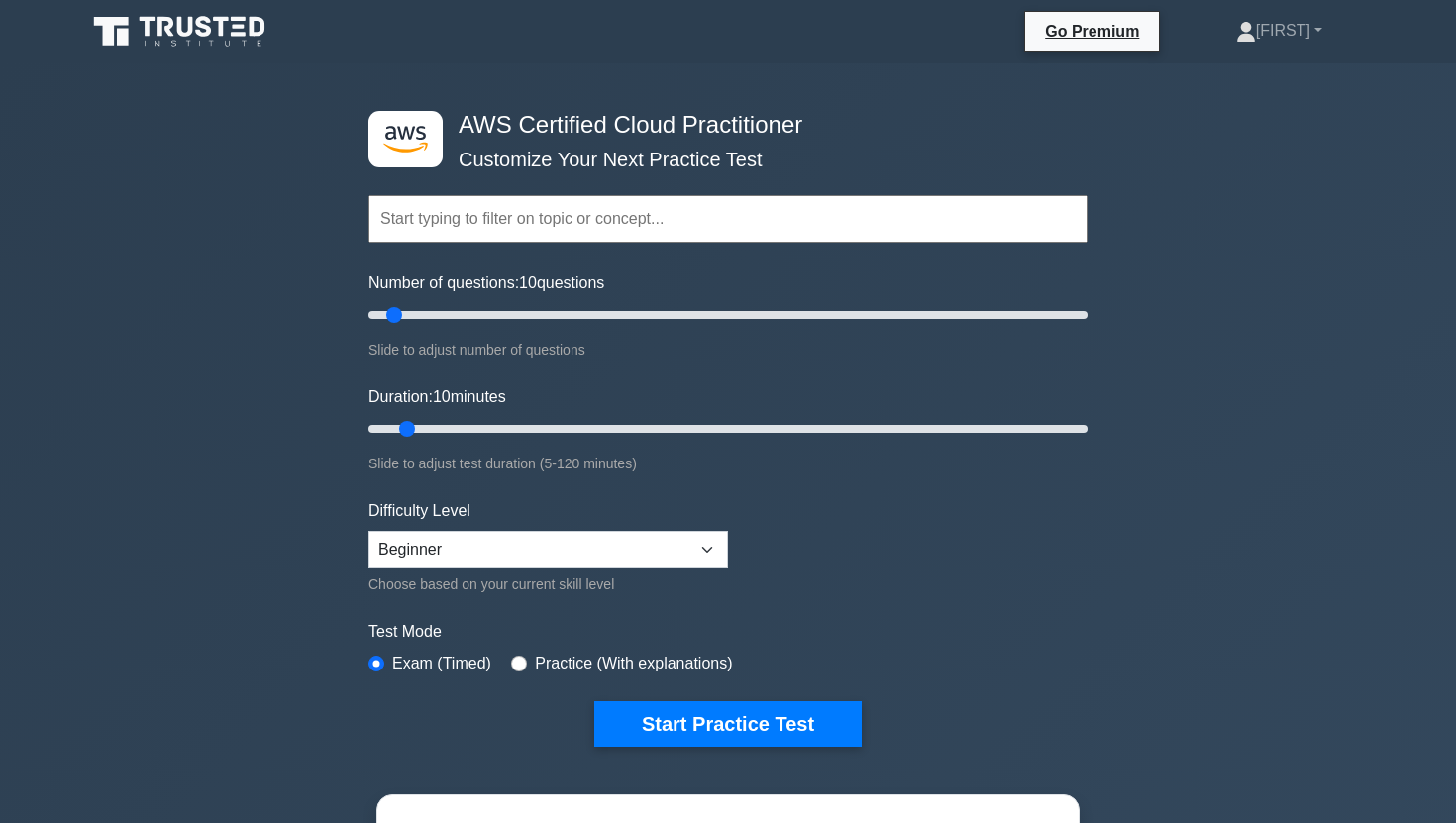scroll, scrollTop: 0, scrollLeft: 0, axis: both 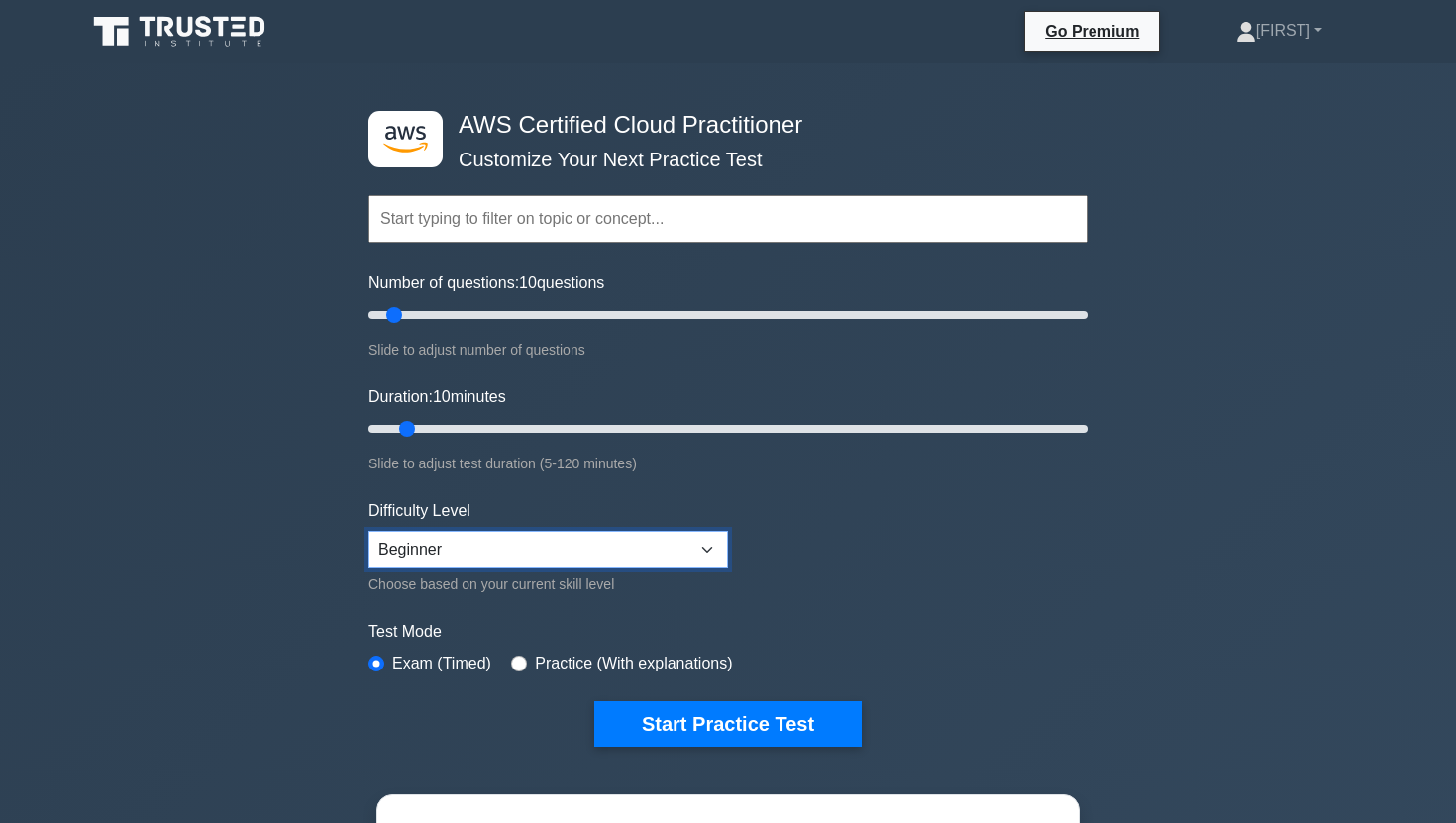 click on "Beginner
Intermediate
Expert" at bounding box center [548, 550] 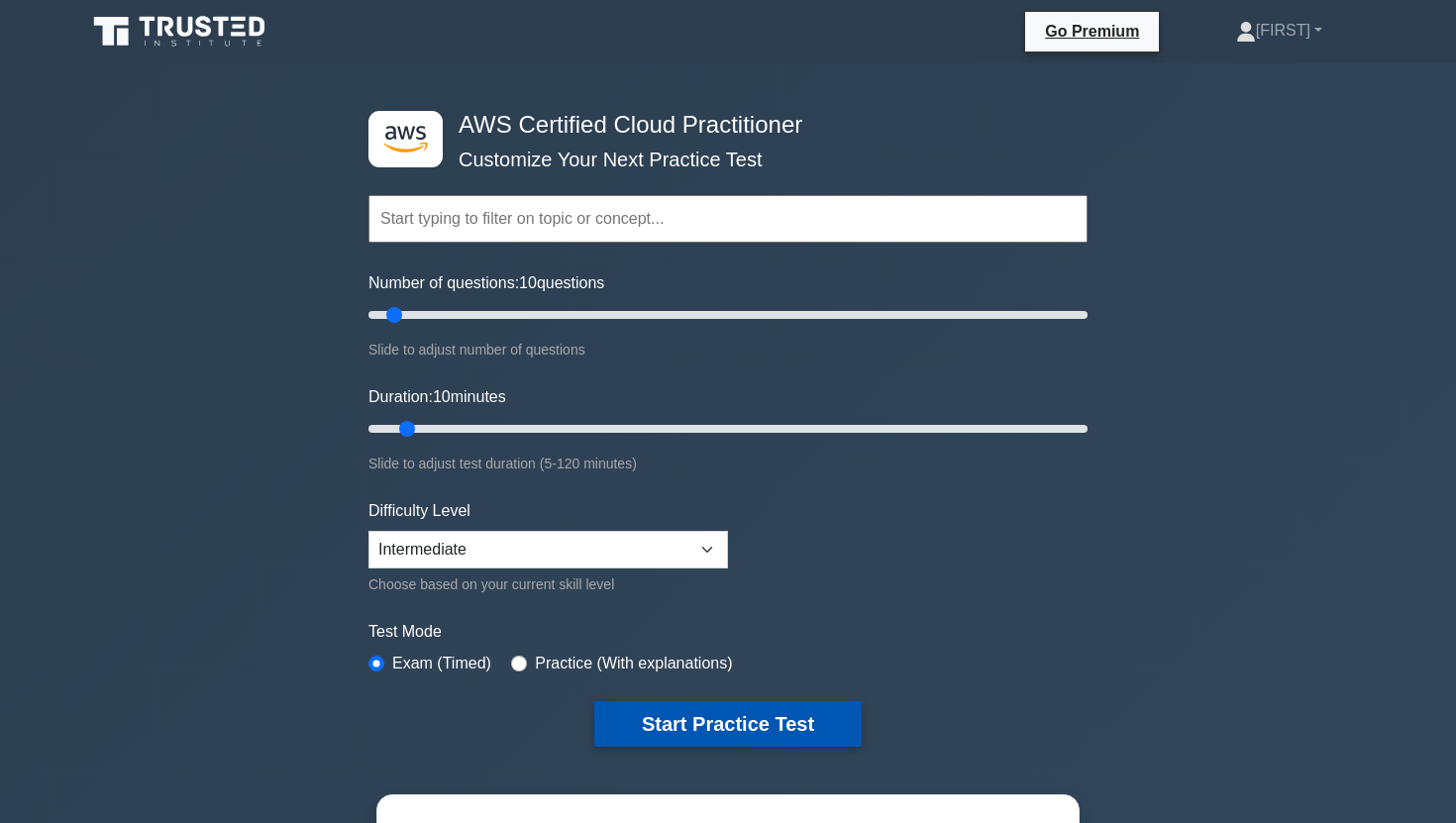 click on "Start Practice Test" at bounding box center [728, 724] 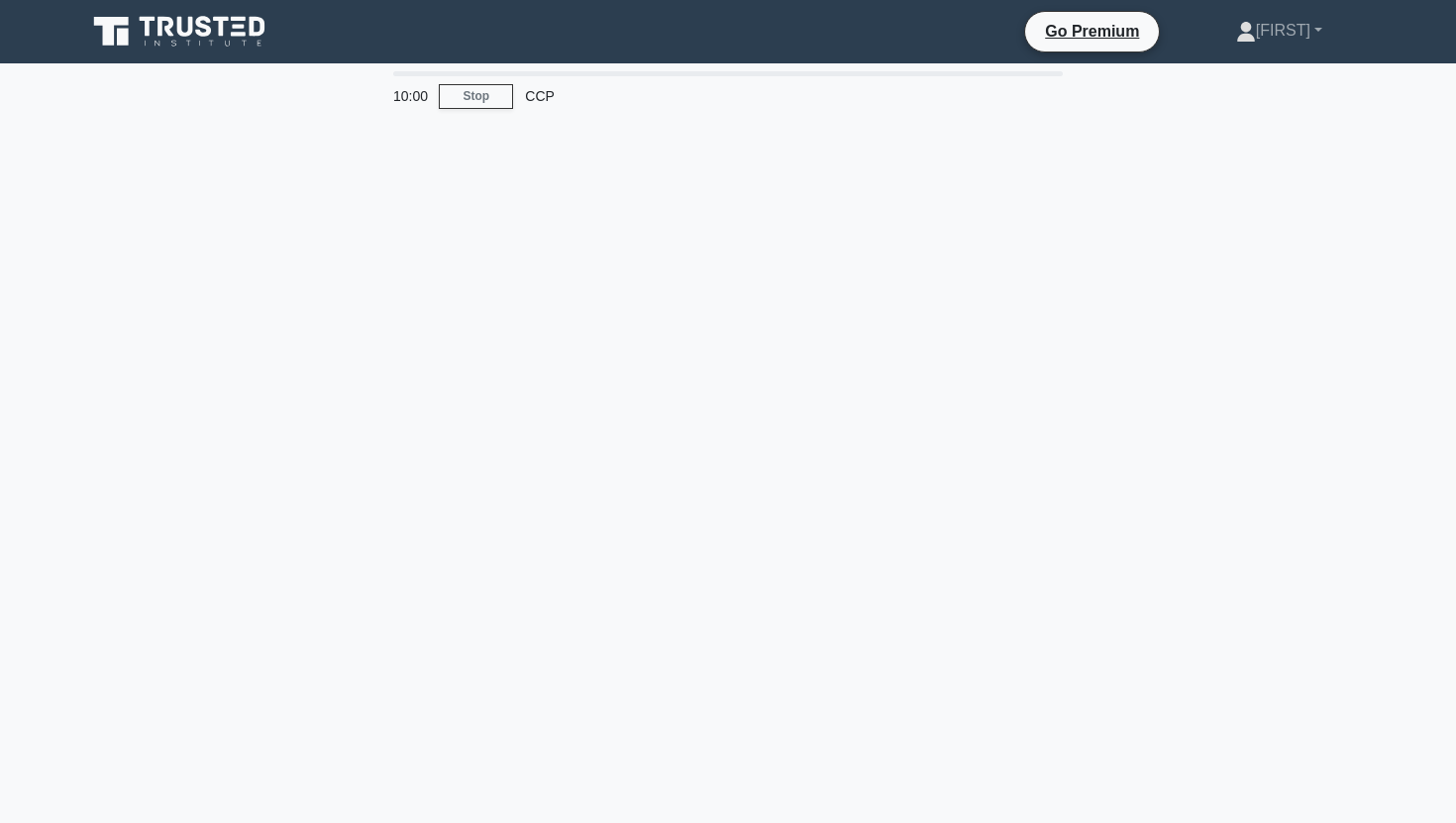 scroll, scrollTop: 0, scrollLeft: 0, axis: both 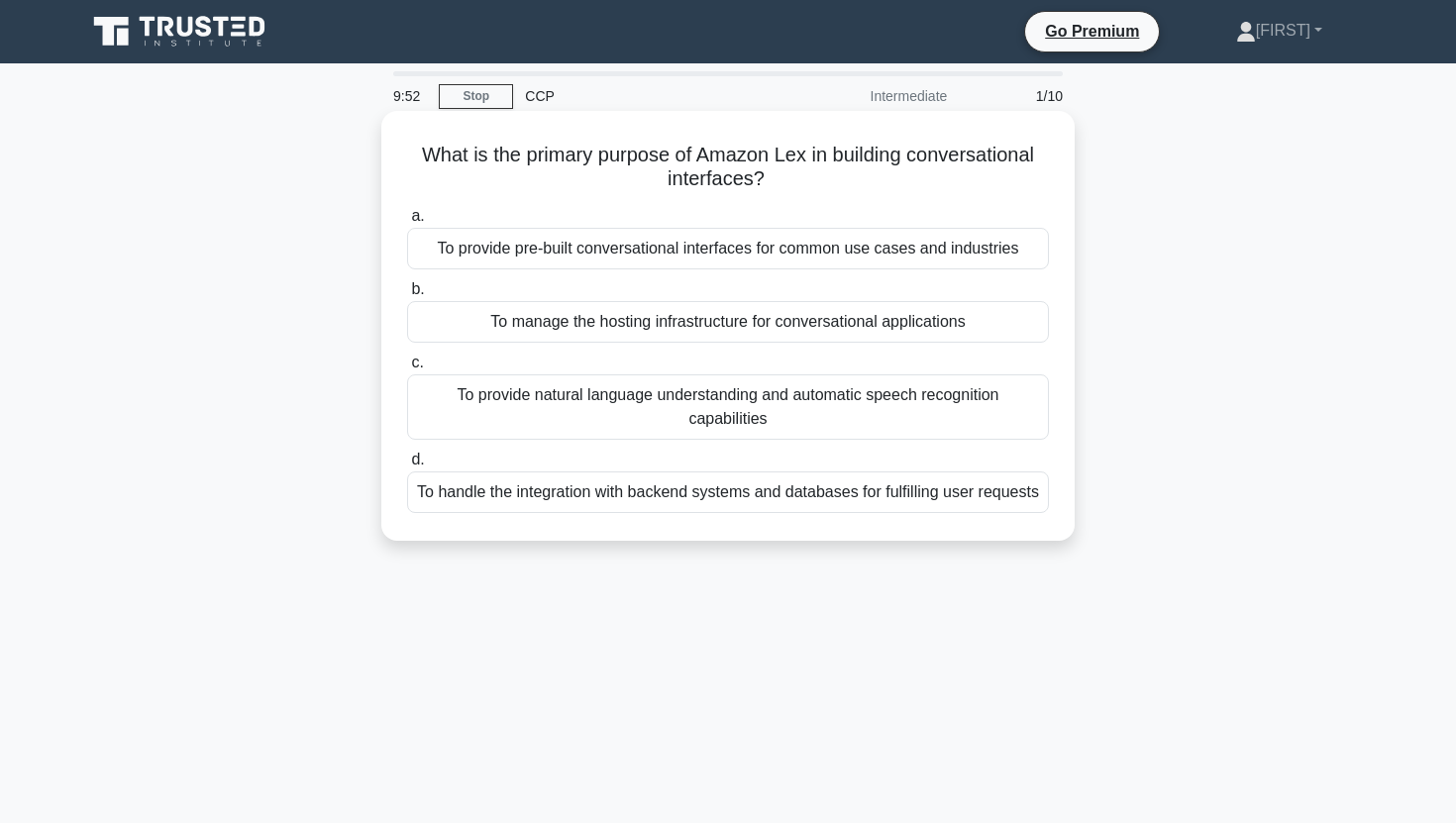 click on "To provide natural language understanding and automatic speech recognition capabilities" at bounding box center (728, 407) 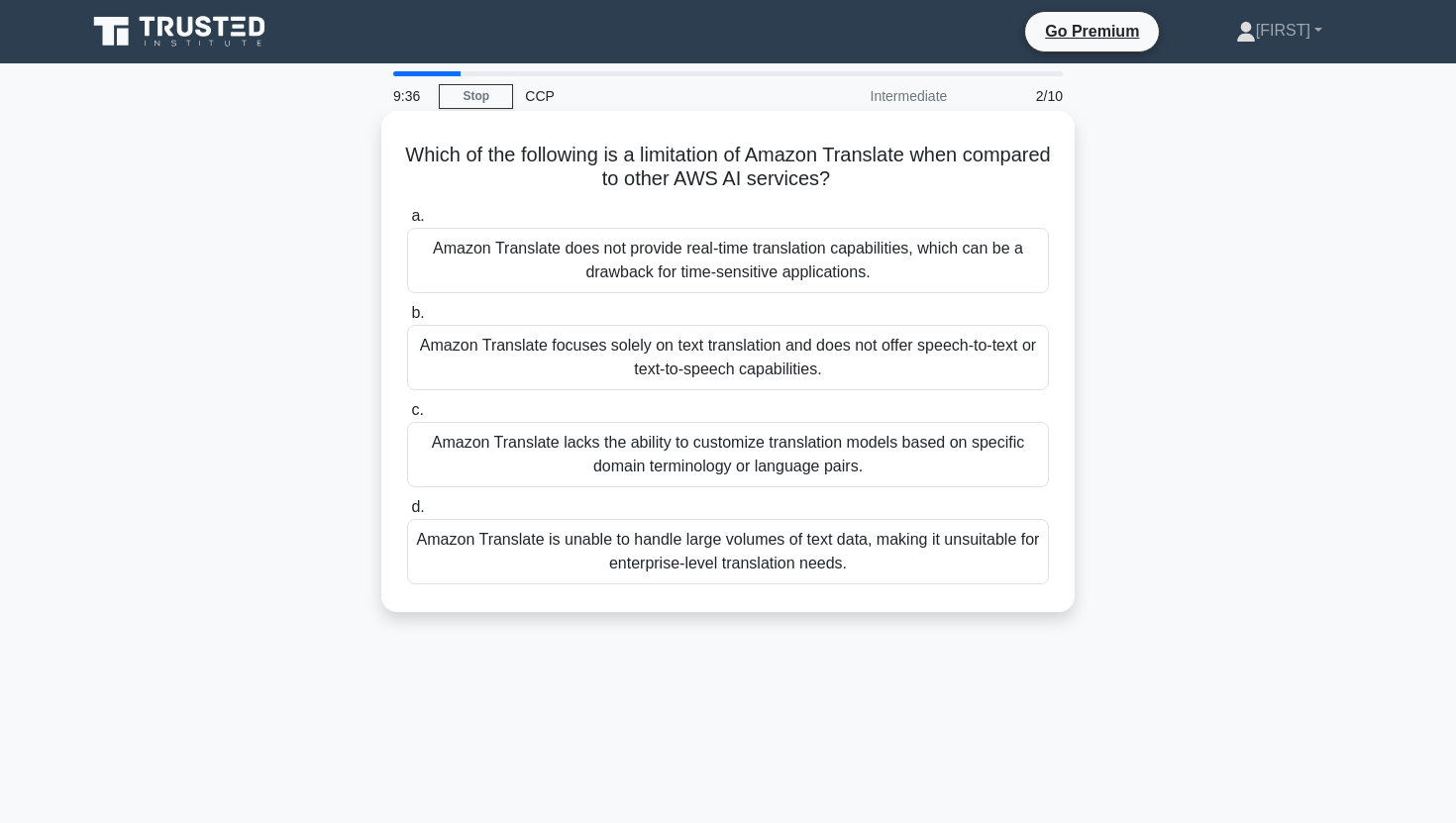 click on "Amazon Translate focuses solely on text translation and does not offer speech-to-text or text-to-speech capabilities." at bounding box center (728, 358) 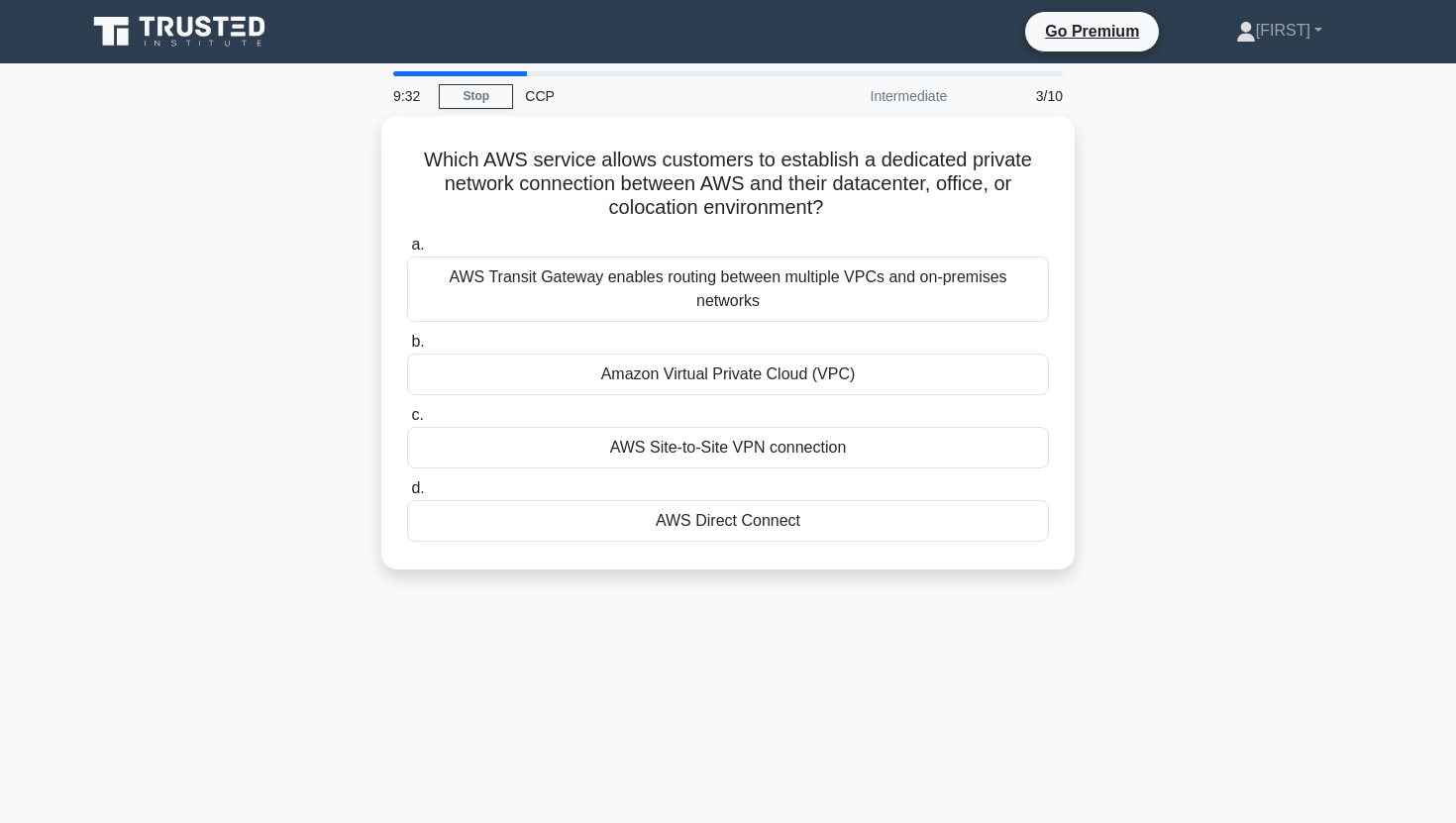 click on "Amazon Virtual Private Cloud (VPC)" at bounding box center (728, 374) 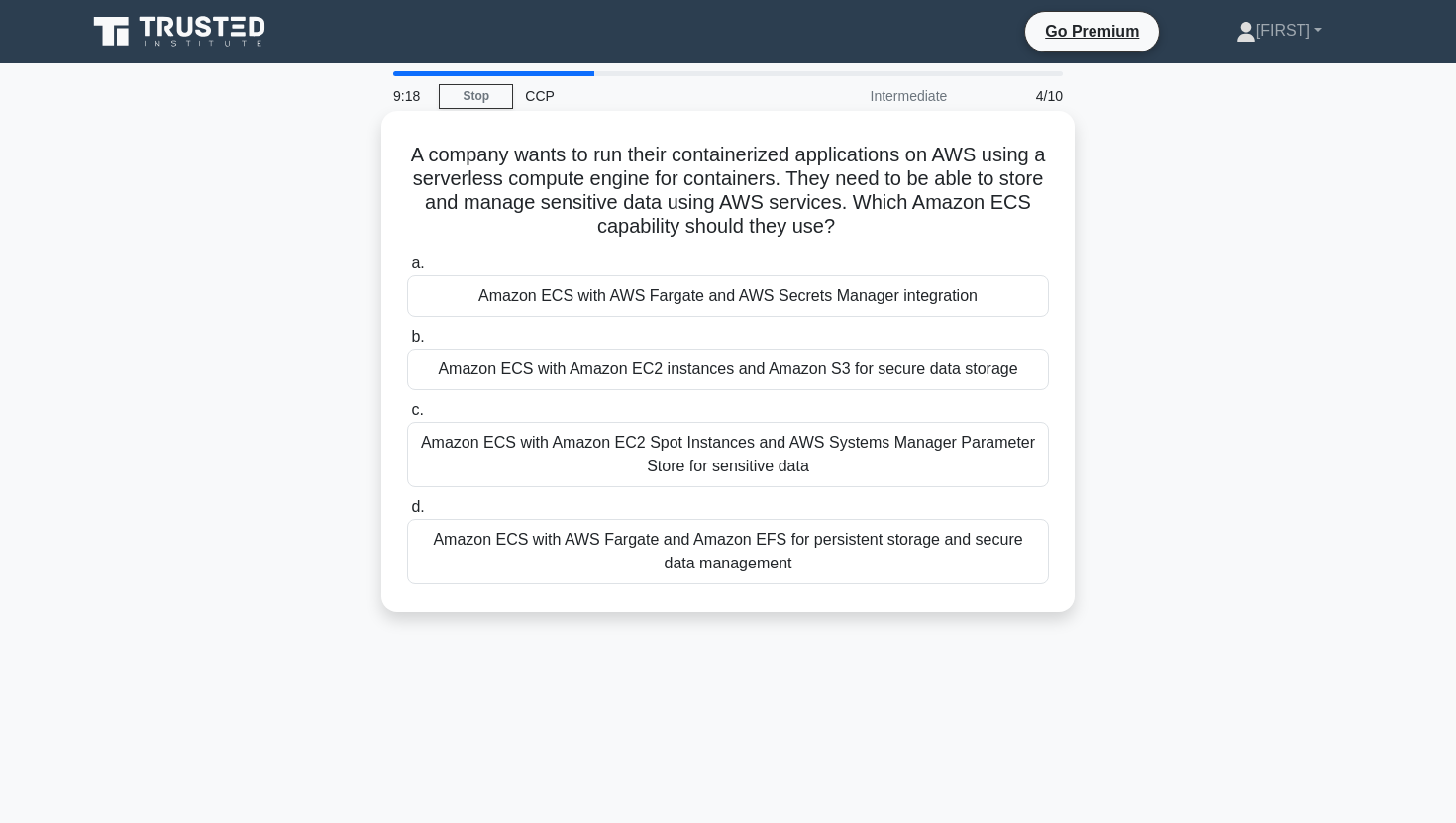 click on "Amazon ECS with AWS Fargate and Amazon EFS for persistent storage and secure data management" at bounding box center [728, 552] 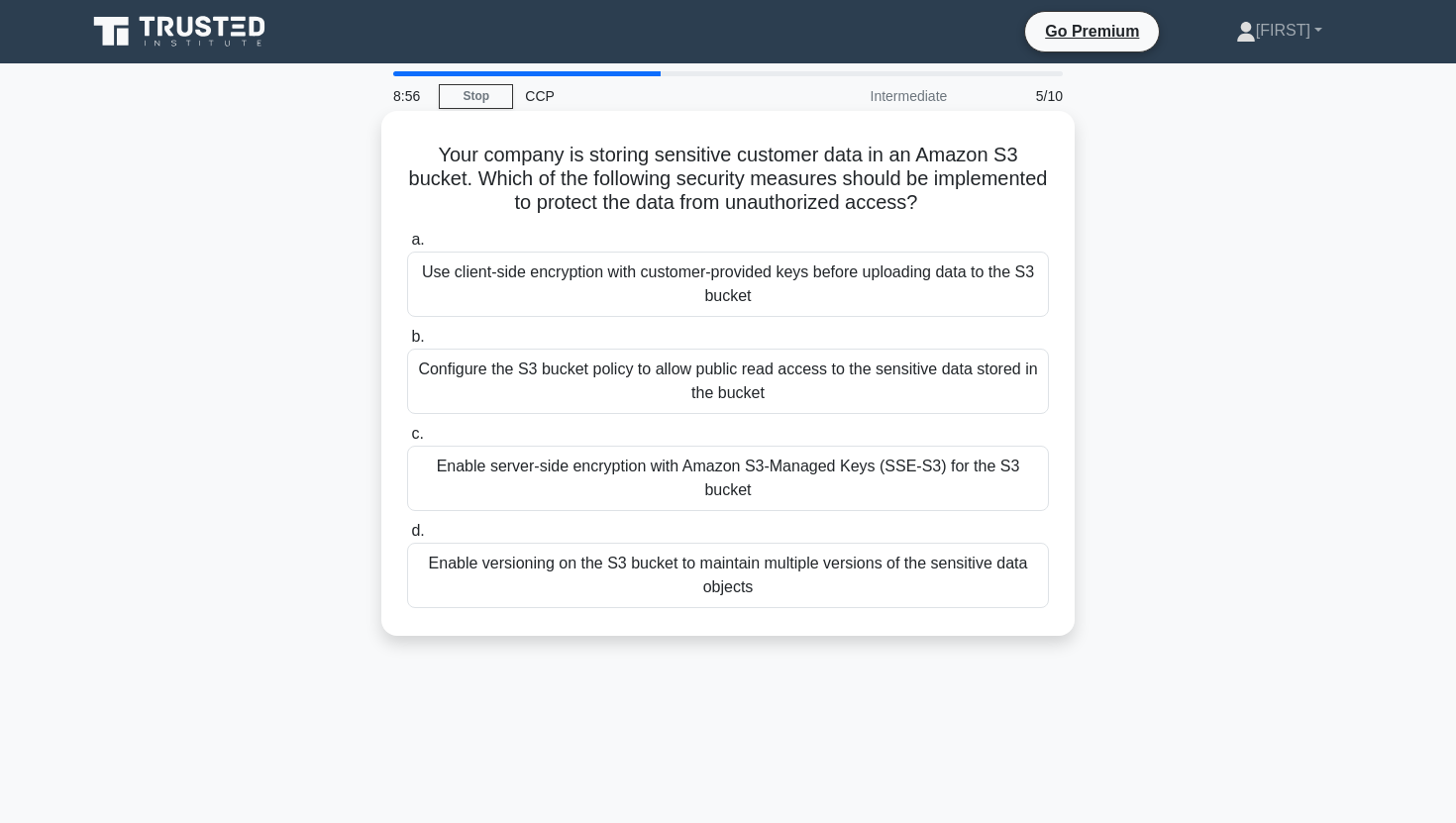 click on "Enable server-side encryption with Amazon S3-Managed Keys (SSE-S3) for the S3 bucket" at bounding box center [728, 478] 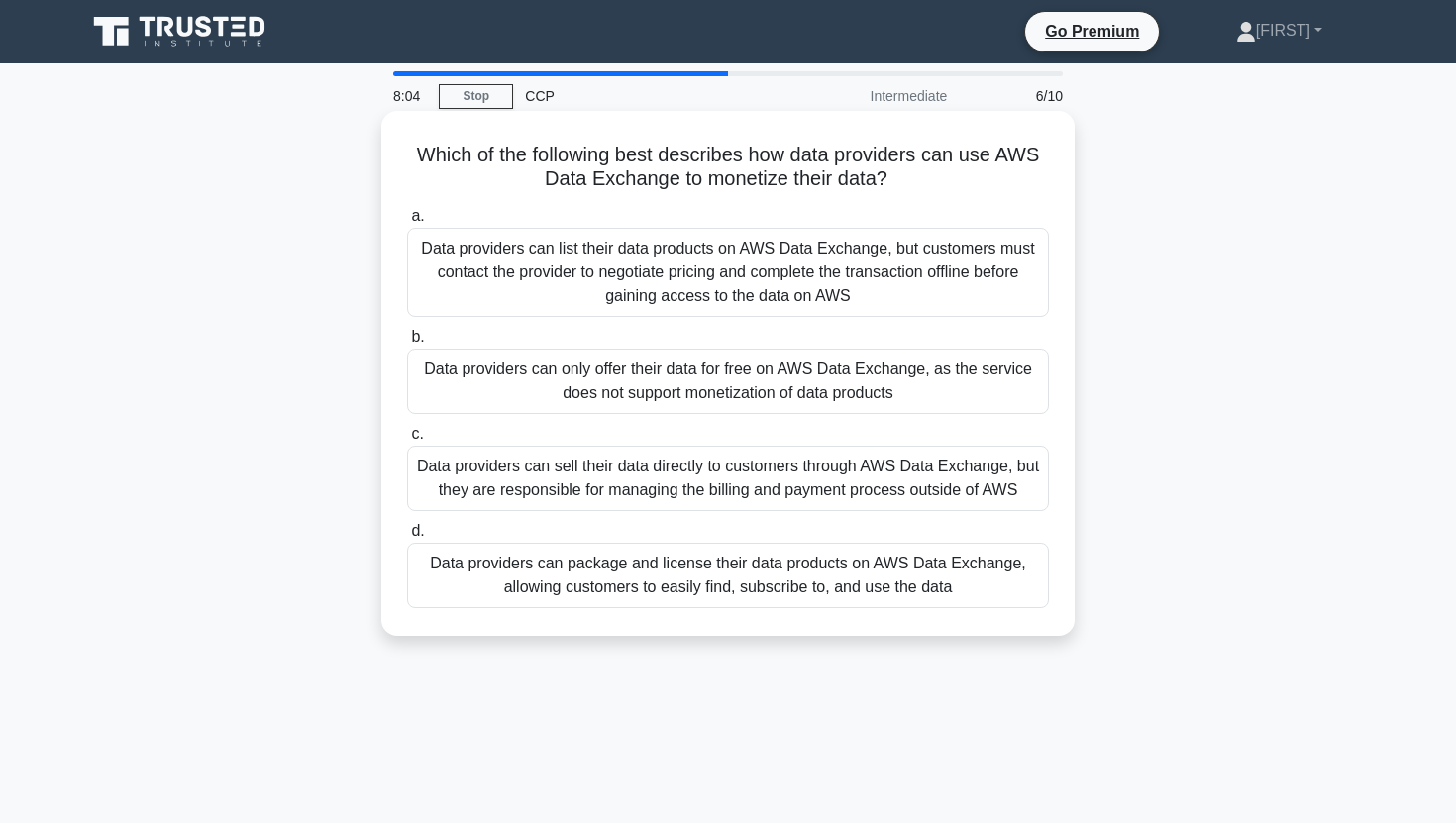 click on "Data providers can package and license their data products on AWS Data Exchange, allowing customers to easily find, subscribe to, and use the data" at bounding box center (728, 575) 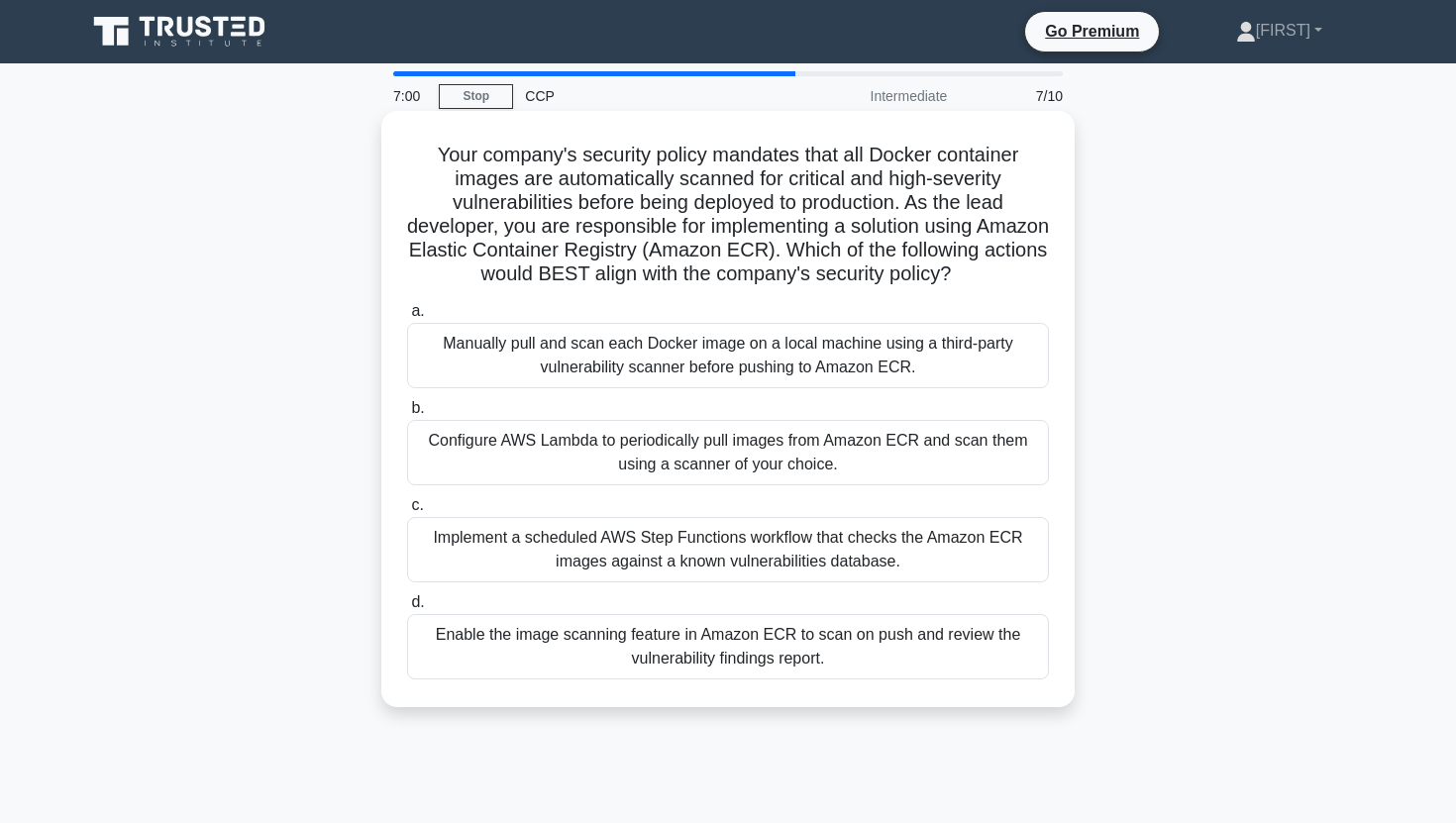 click on "Implement a scheduled AWS Step Functions workflow that checks the Amazon ECR images against a known vulnerabilities database." at bounding box center (728, 550) 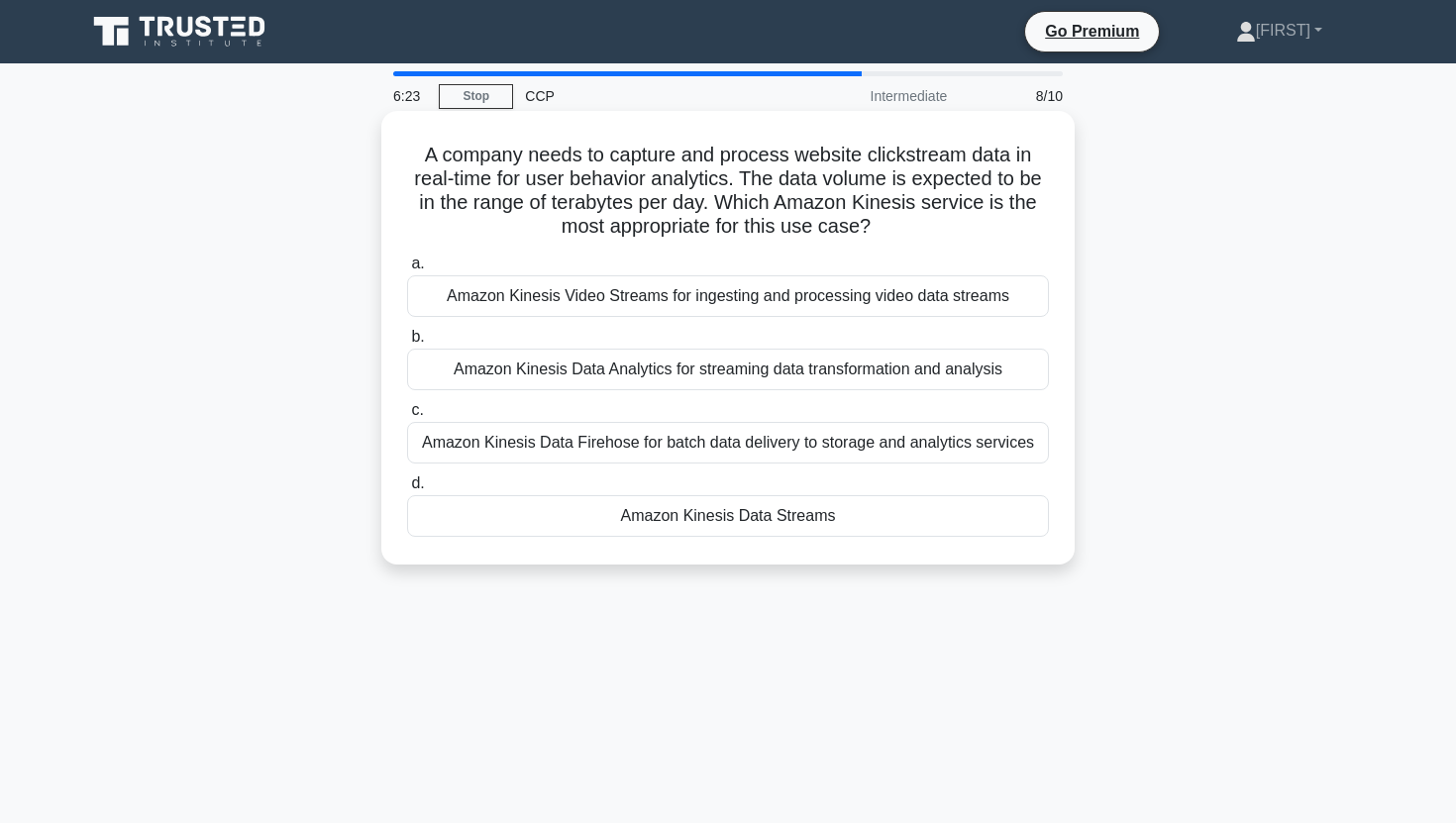 click on "Amazon Kinesis Data Firehose for batch data delivery to storage and analytics services" at bounding box center [728, 443] 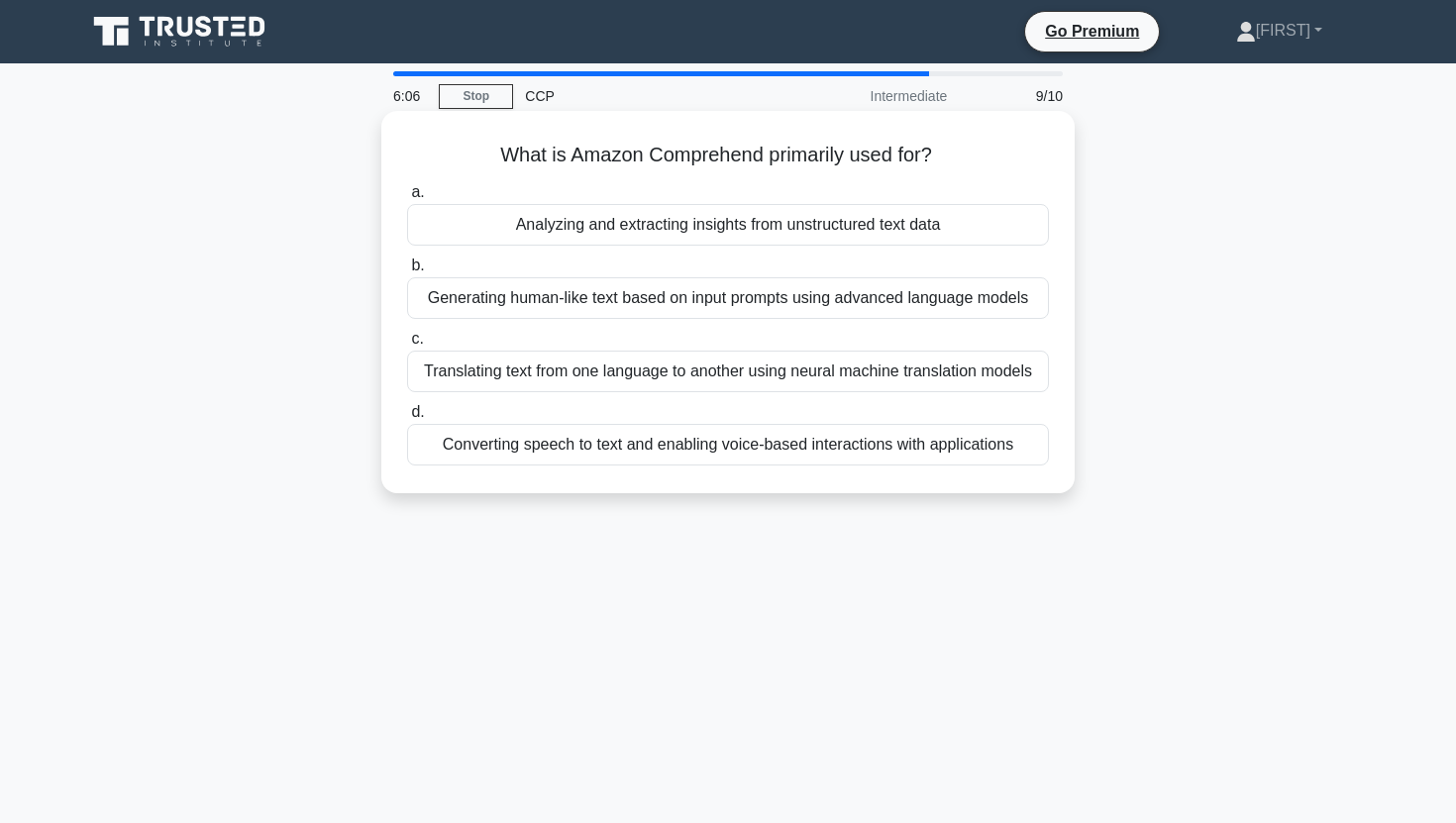 click on "Generating human-like text based on input prompts using advanced language models" at bounding box center [728, 298] 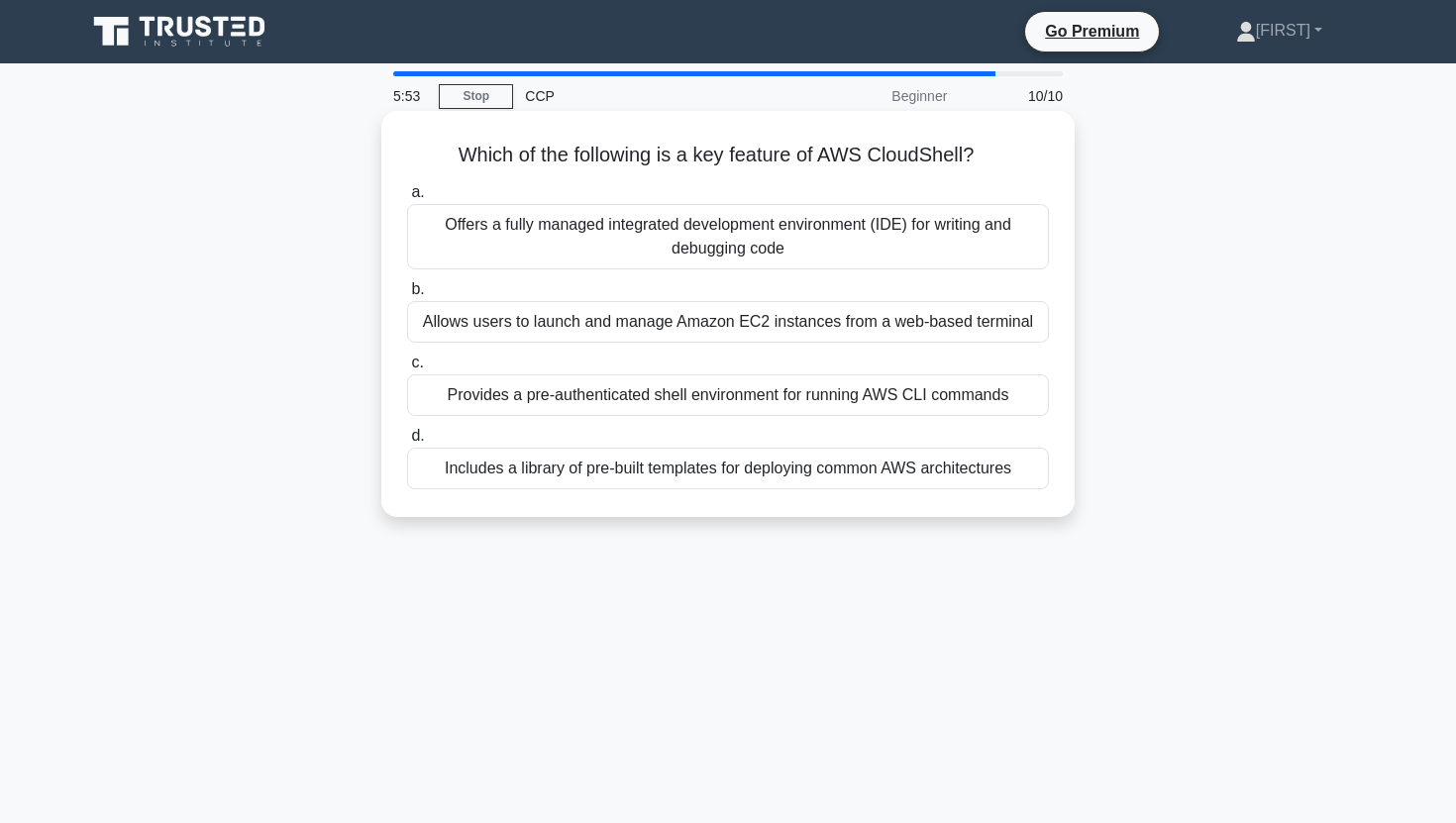 click on "Includes a library of pre-built templates for deploying common AWS architectures" at bounding box center [728, 468] 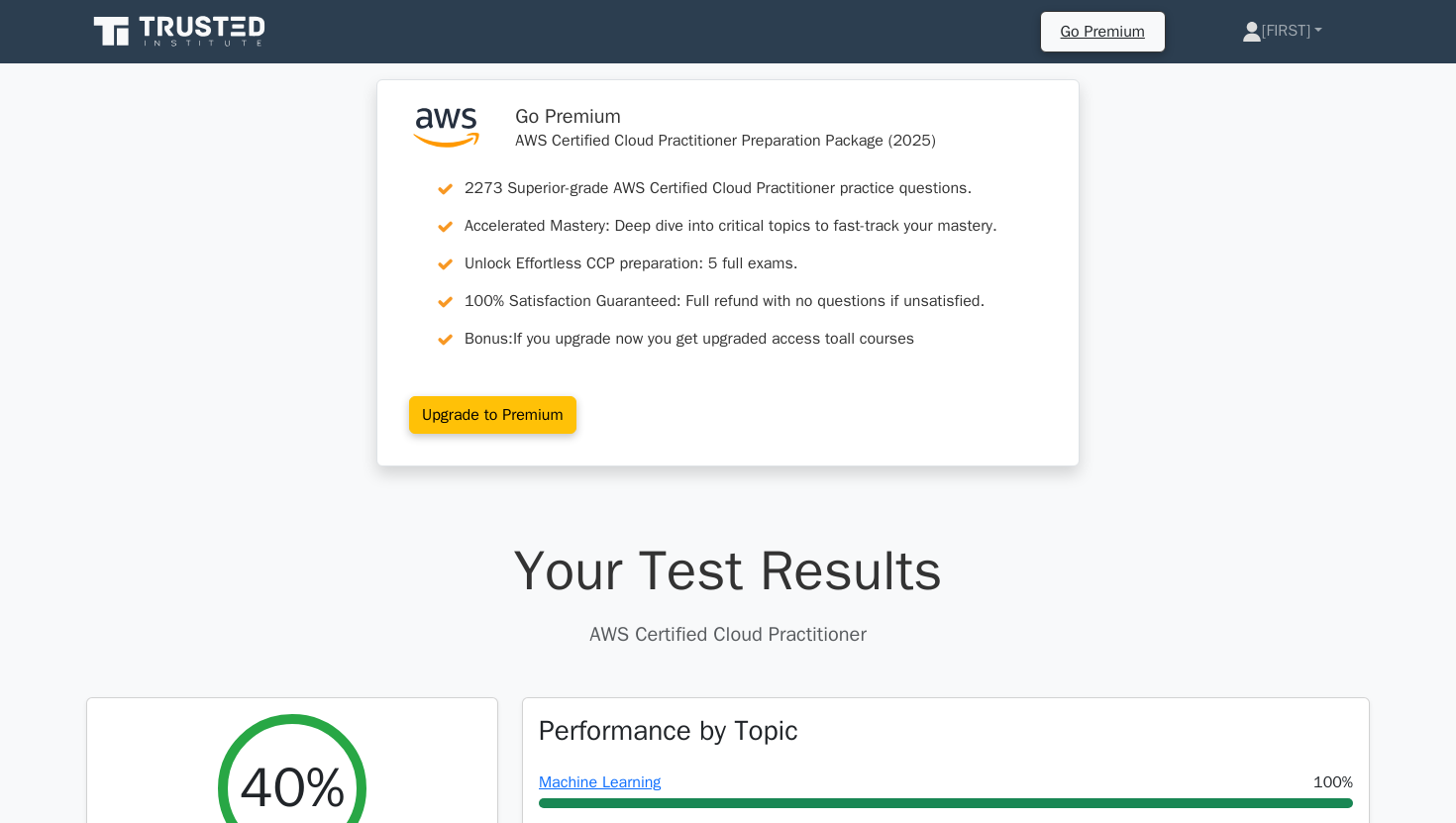 scroll, scrollTop: 0, scrollLeft: 0, axis: both 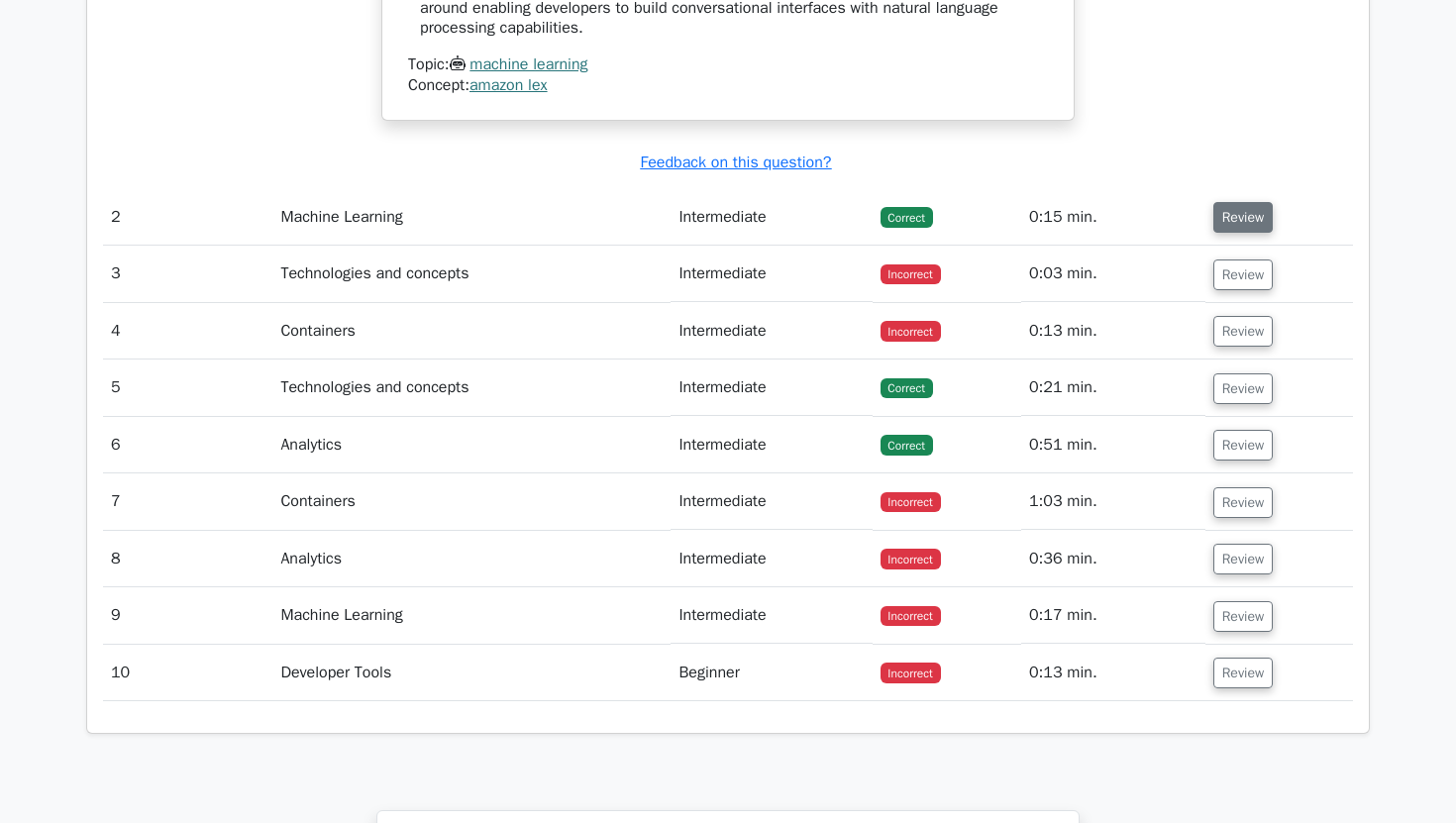 click on "Review" at bounding box center (1243, 217) 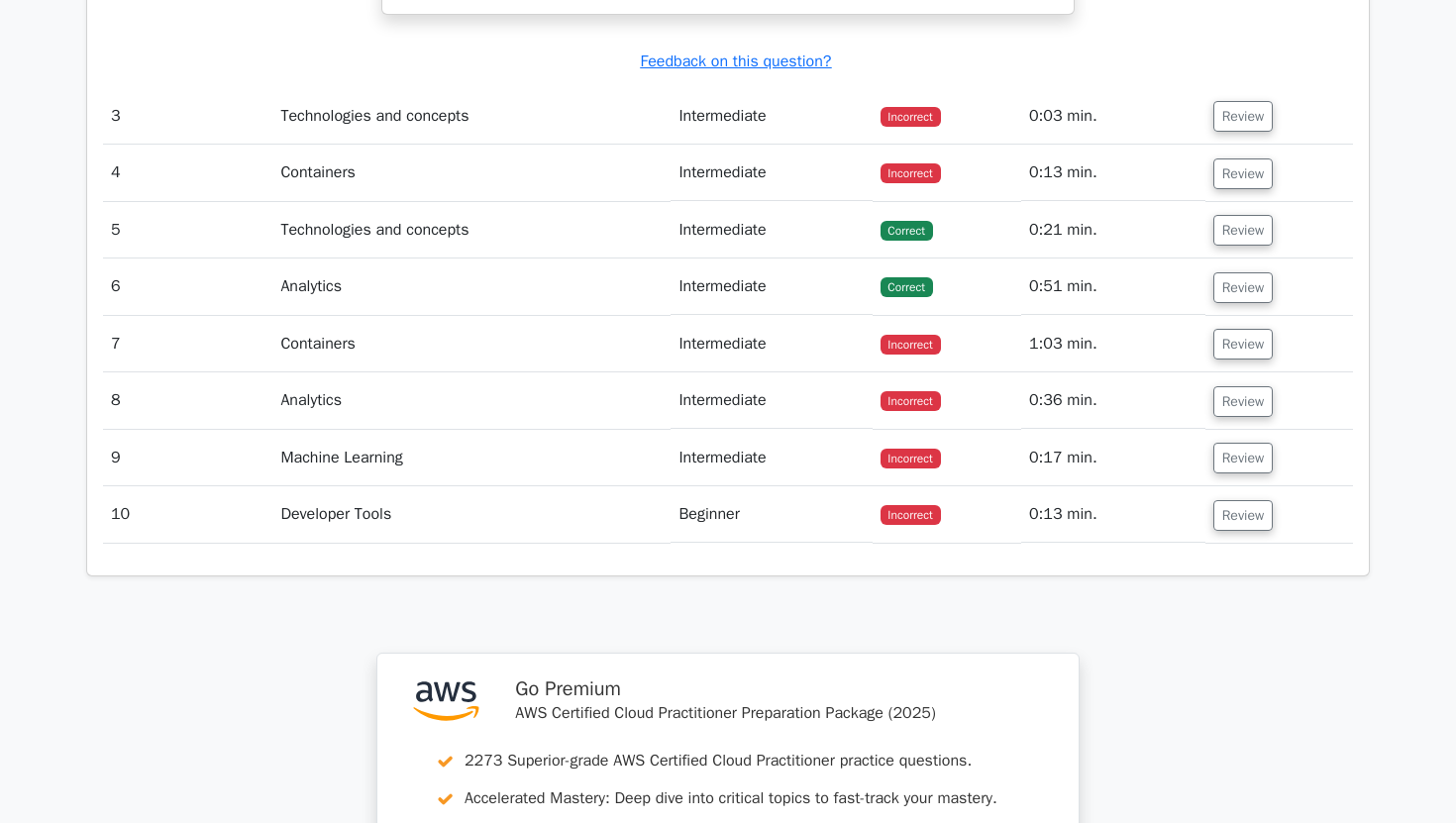 scroll, scrollTop: 3088, scrollLeft: 0, axis: vertical 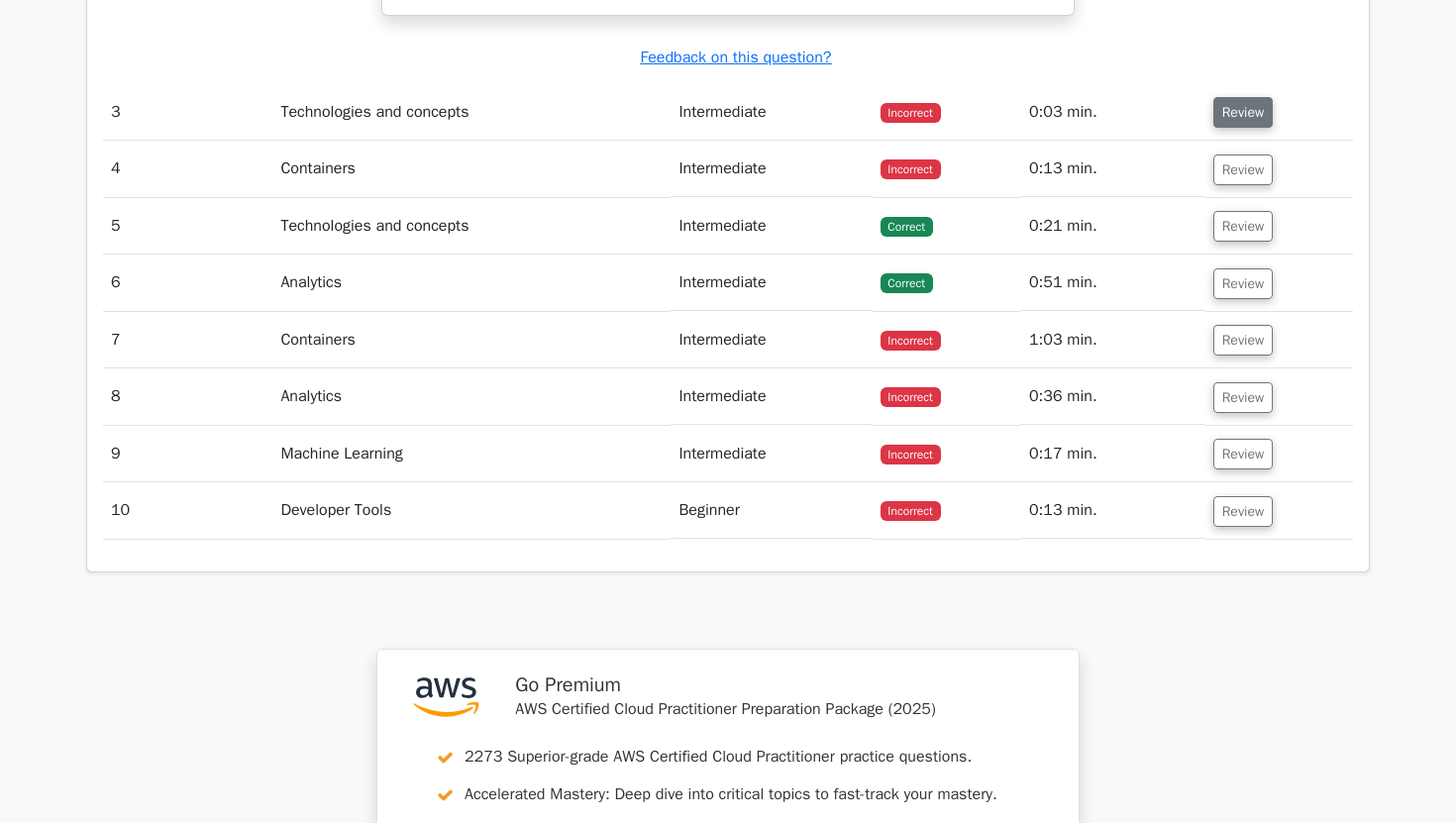 click on "Review" at bounding box center [1243, 112] 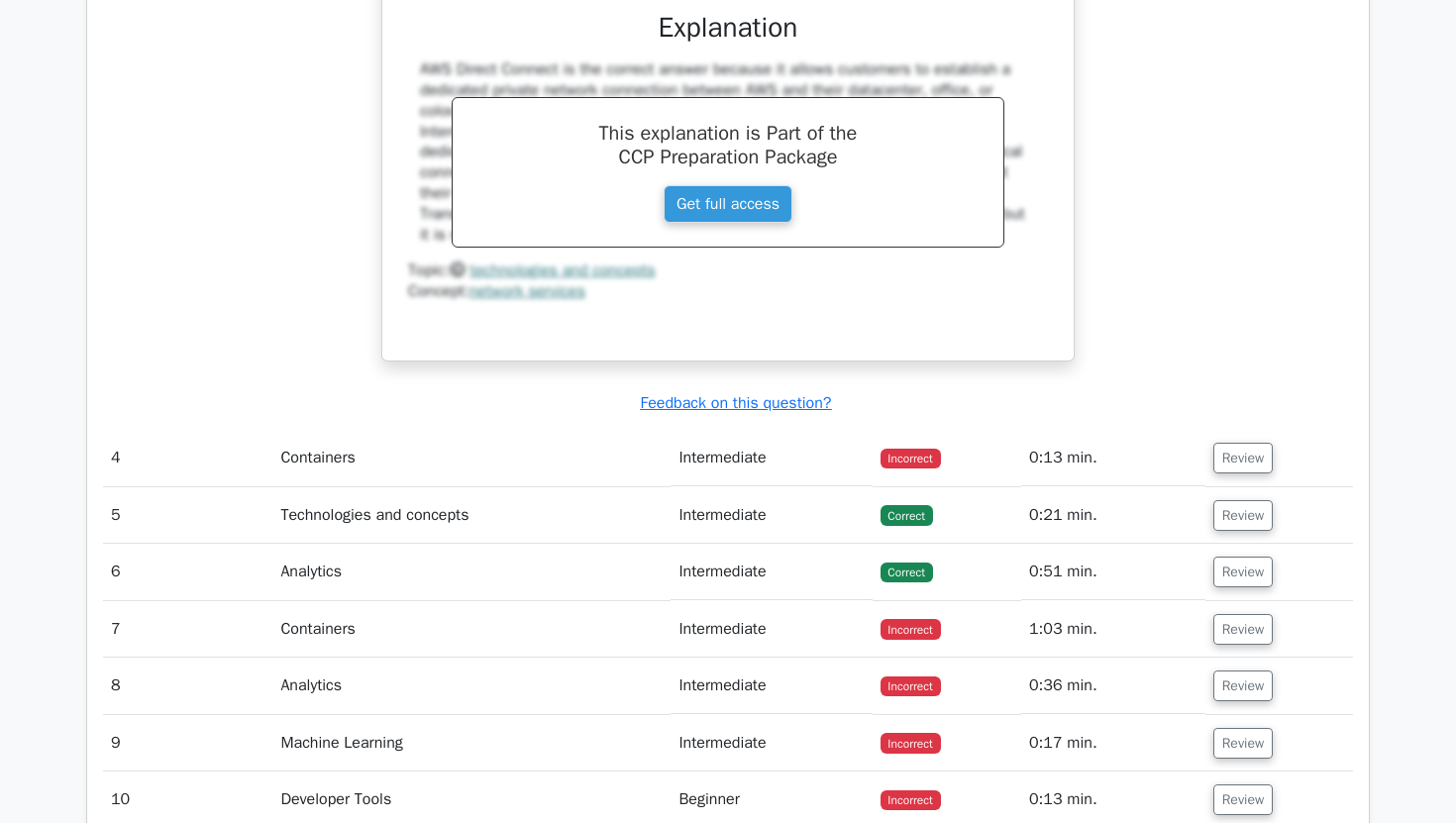 scroll, scrollTop: 3687, scrollLeft: 0, axis: vertical 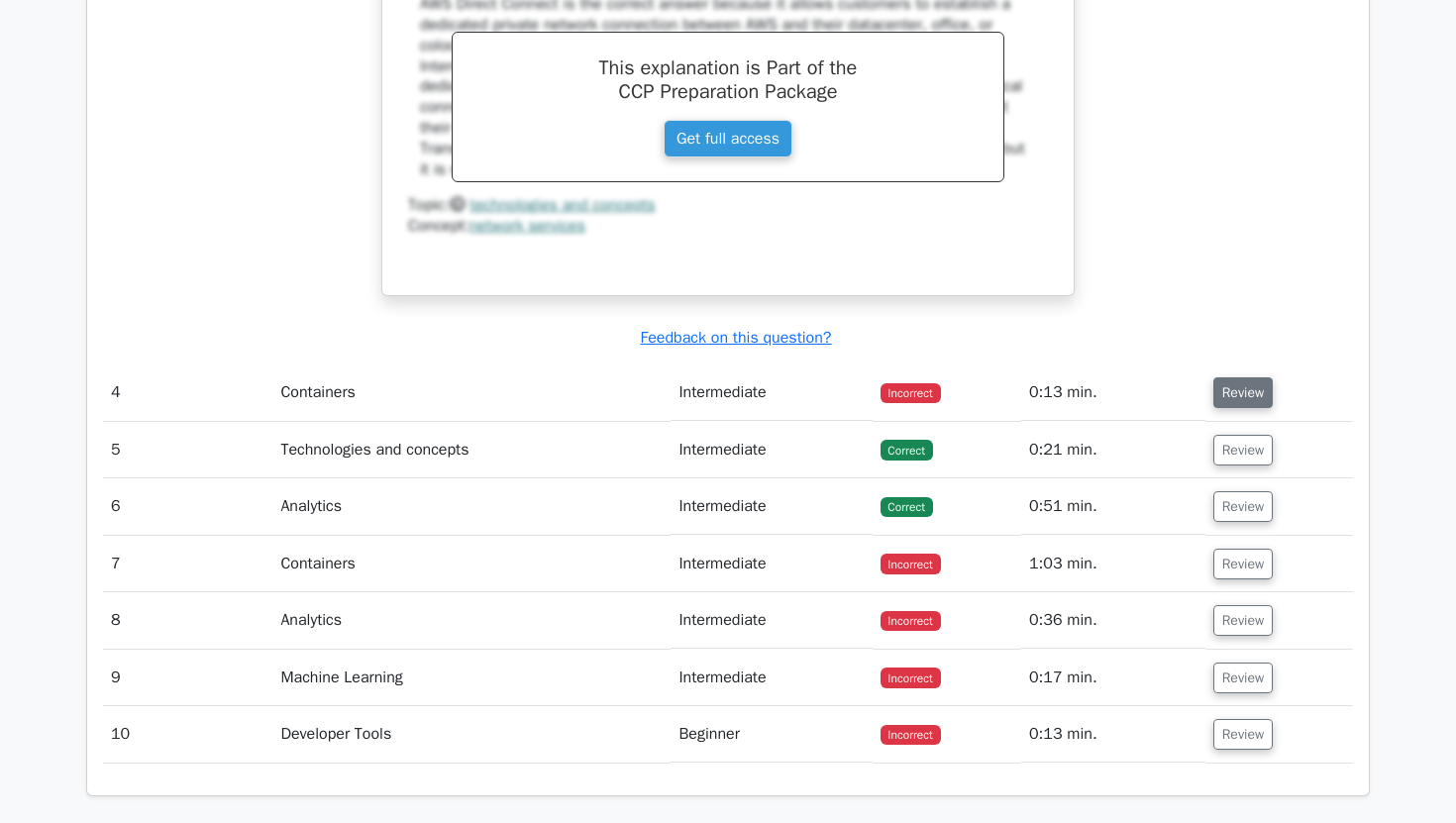 click on "Review" at bounding box center (1243, 392) 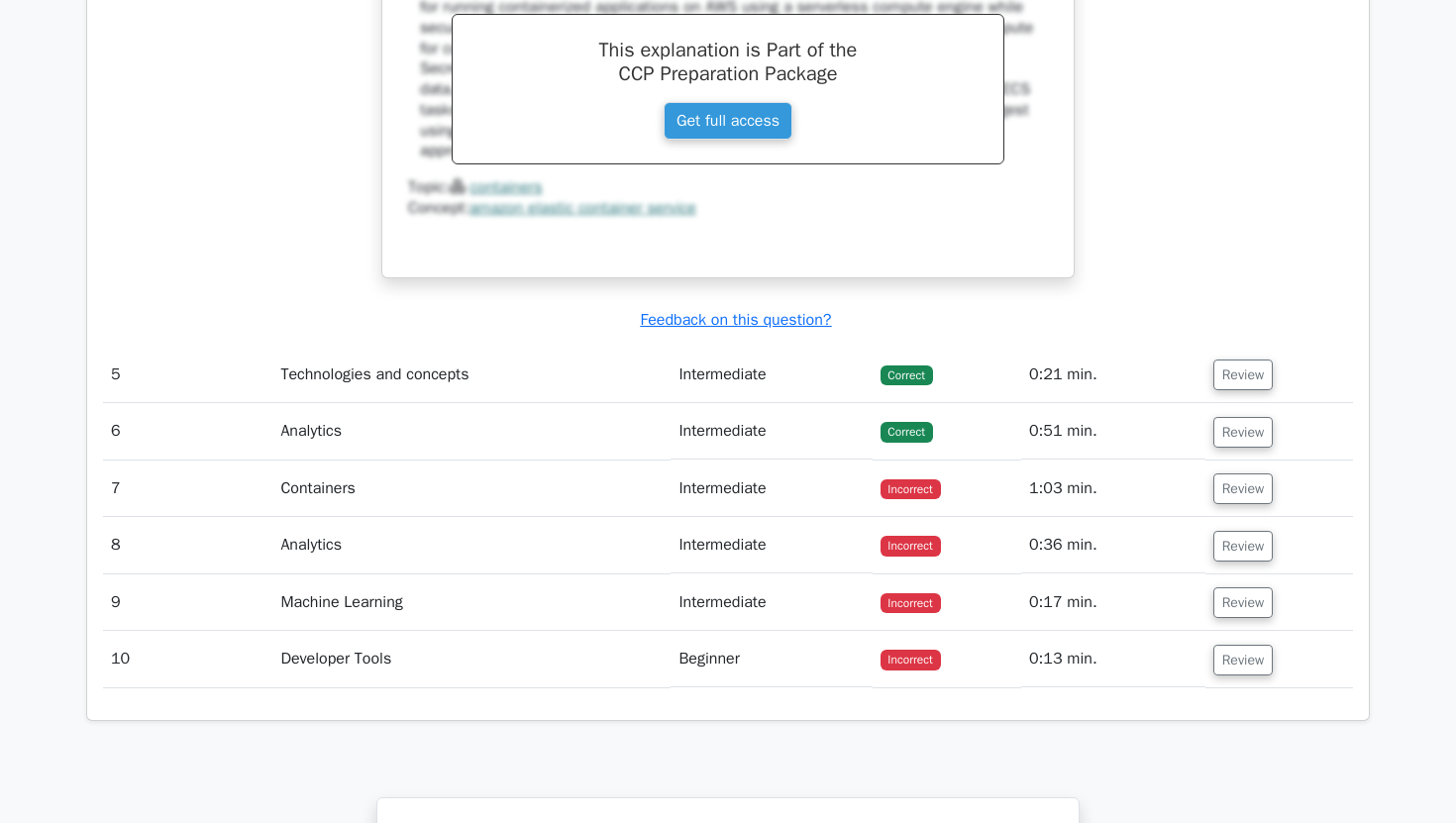 scroll, scrollTop: 4722, scrollLeft: 0, axis: vertical 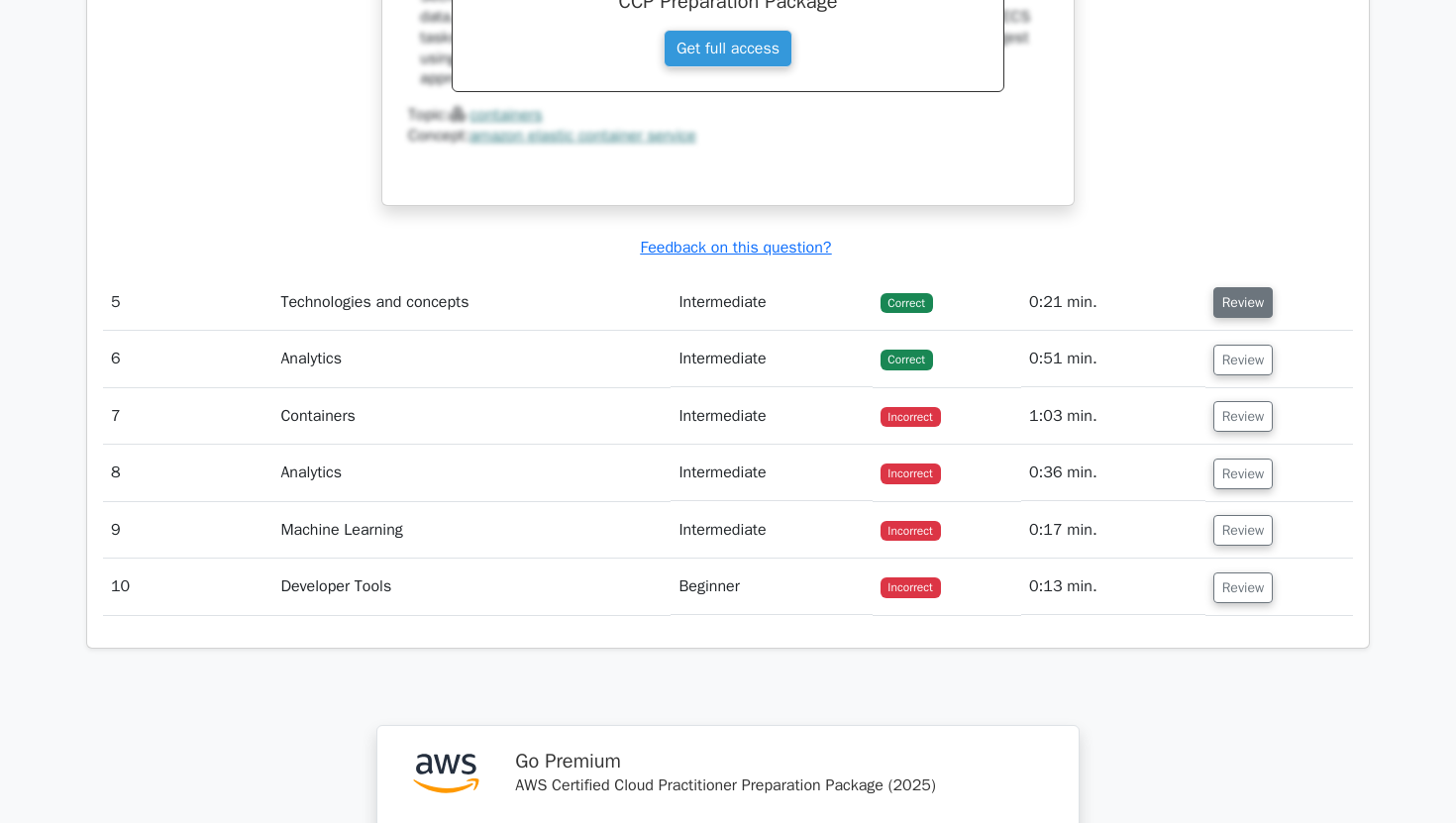 click on "Review" at bounding box center (1243, 302) 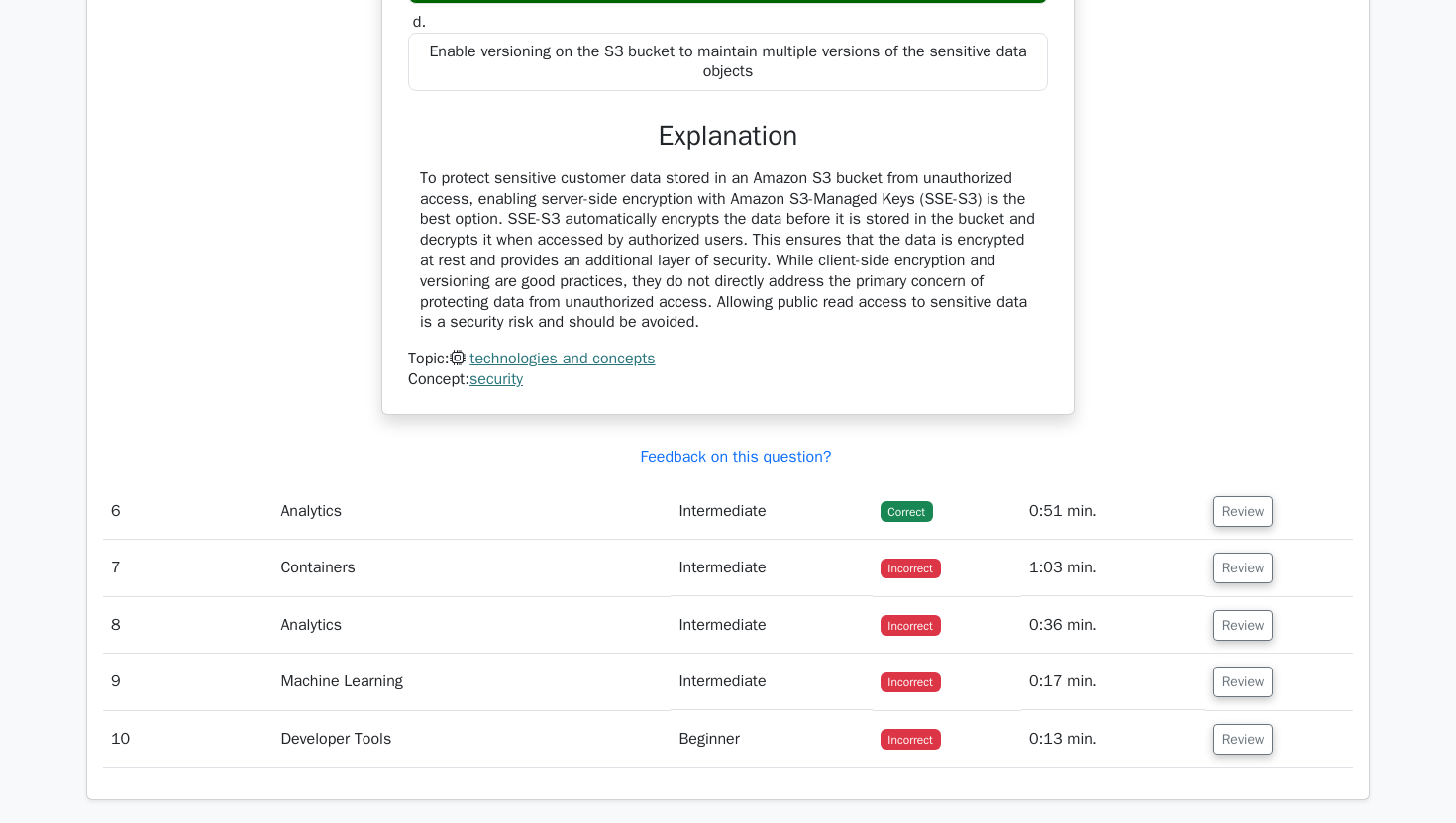 scroll, scrollTop: 5465, scrollLeft: 0, axis: vertical 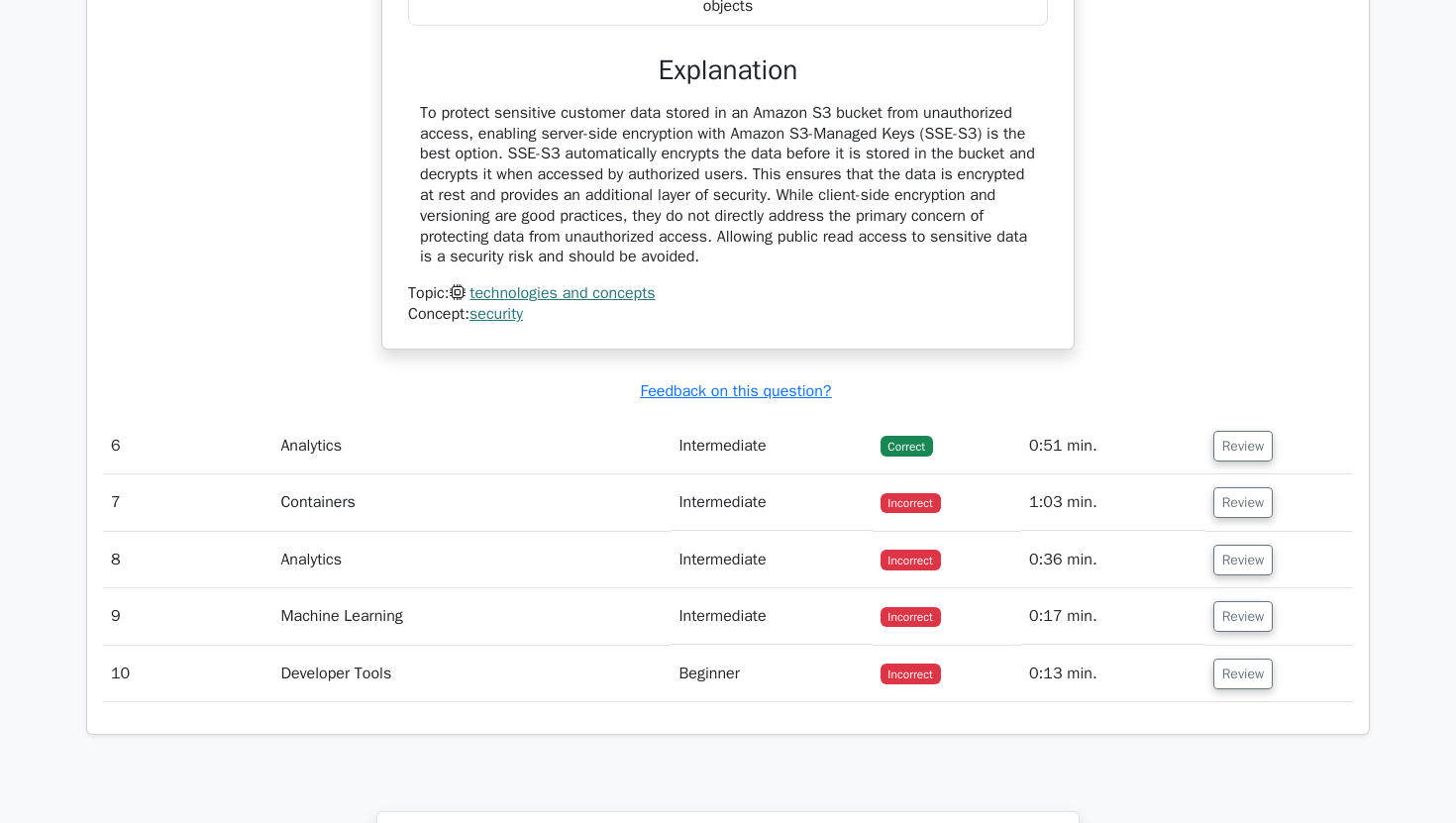 click on "Review" at bounding box center [1279, 446] 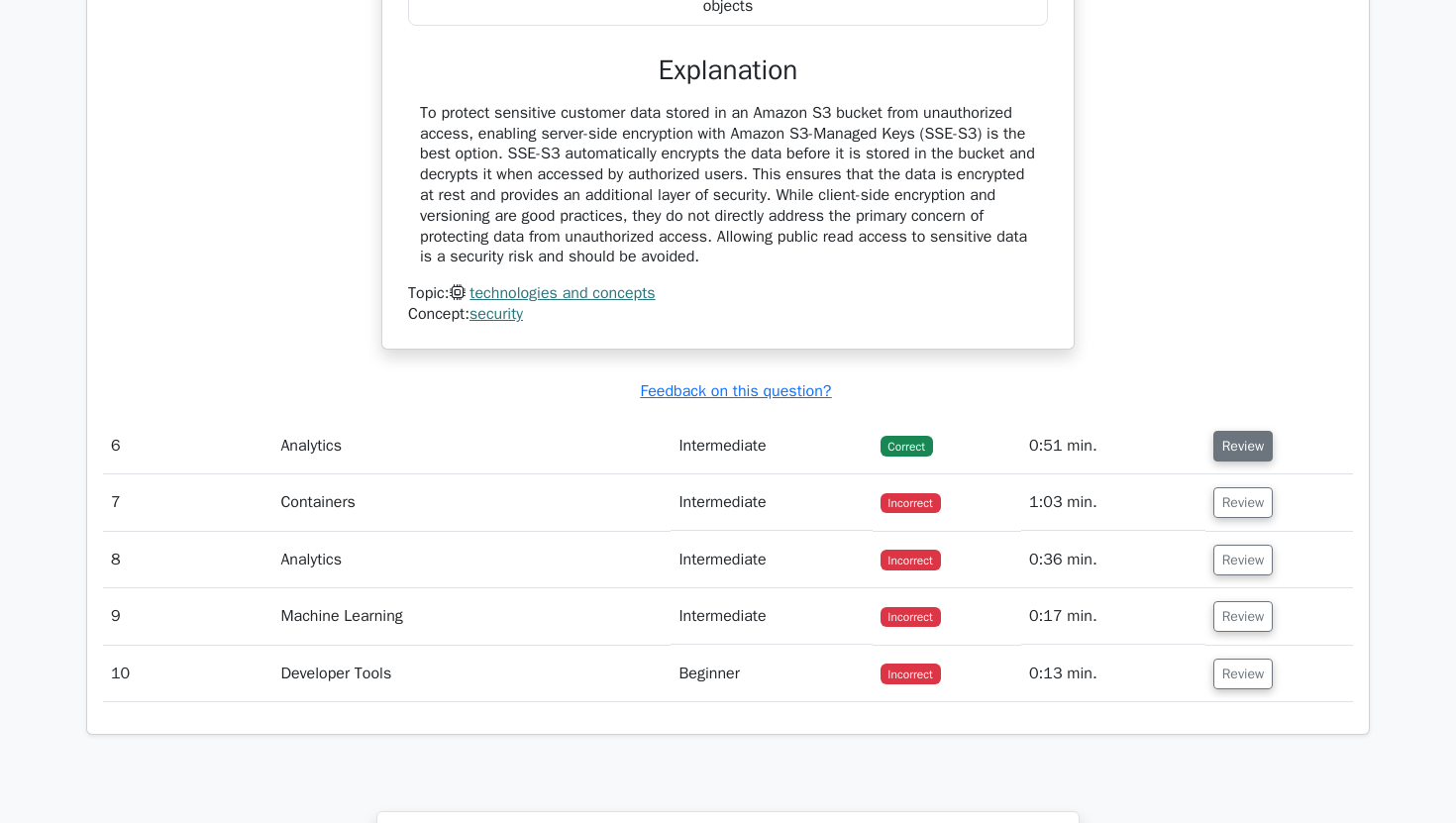 click on "Review" at bounding box center (1243, 446) 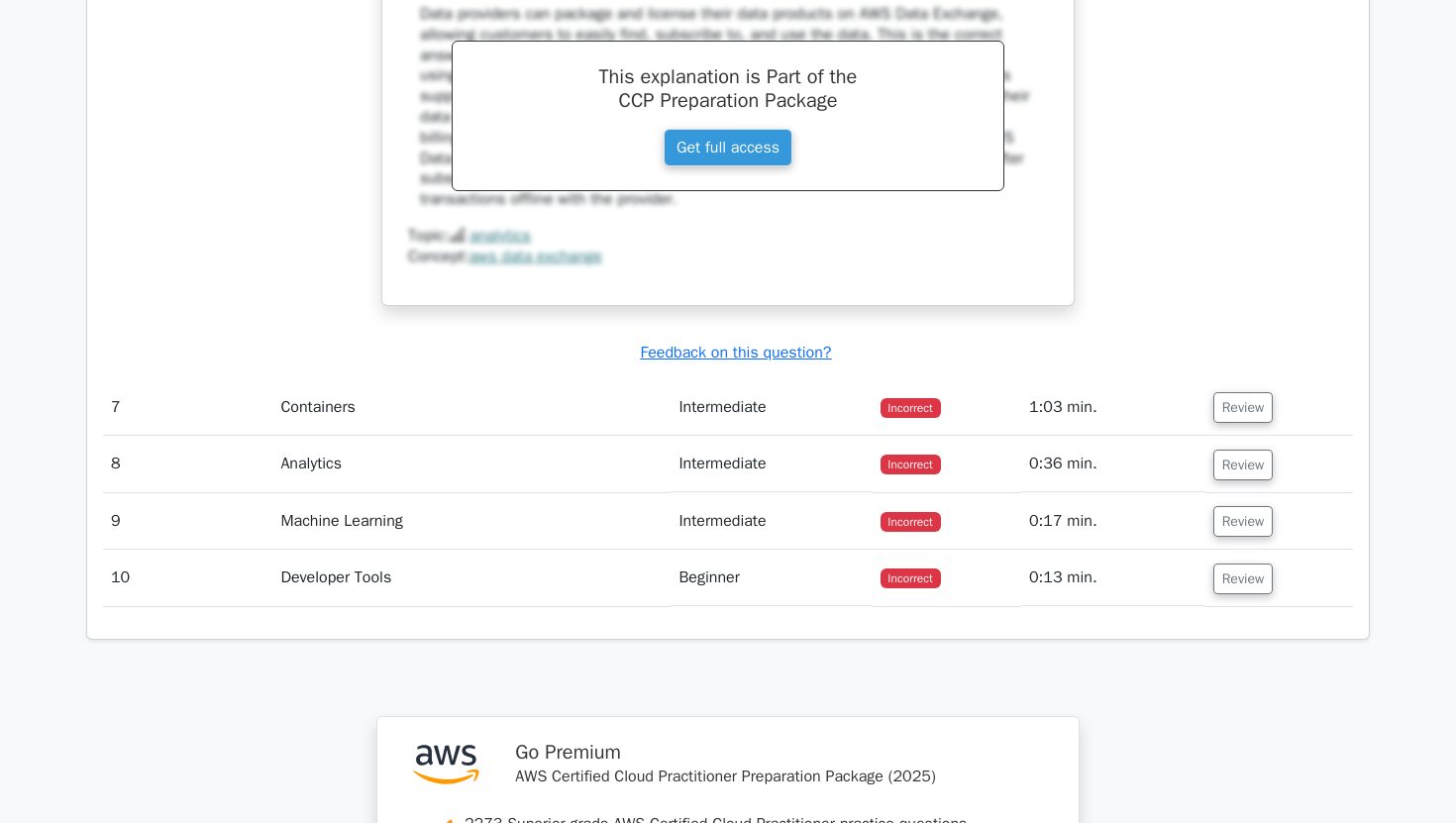scroll, scrollTop: 6498, scrollLeft: 0, axis: vertical 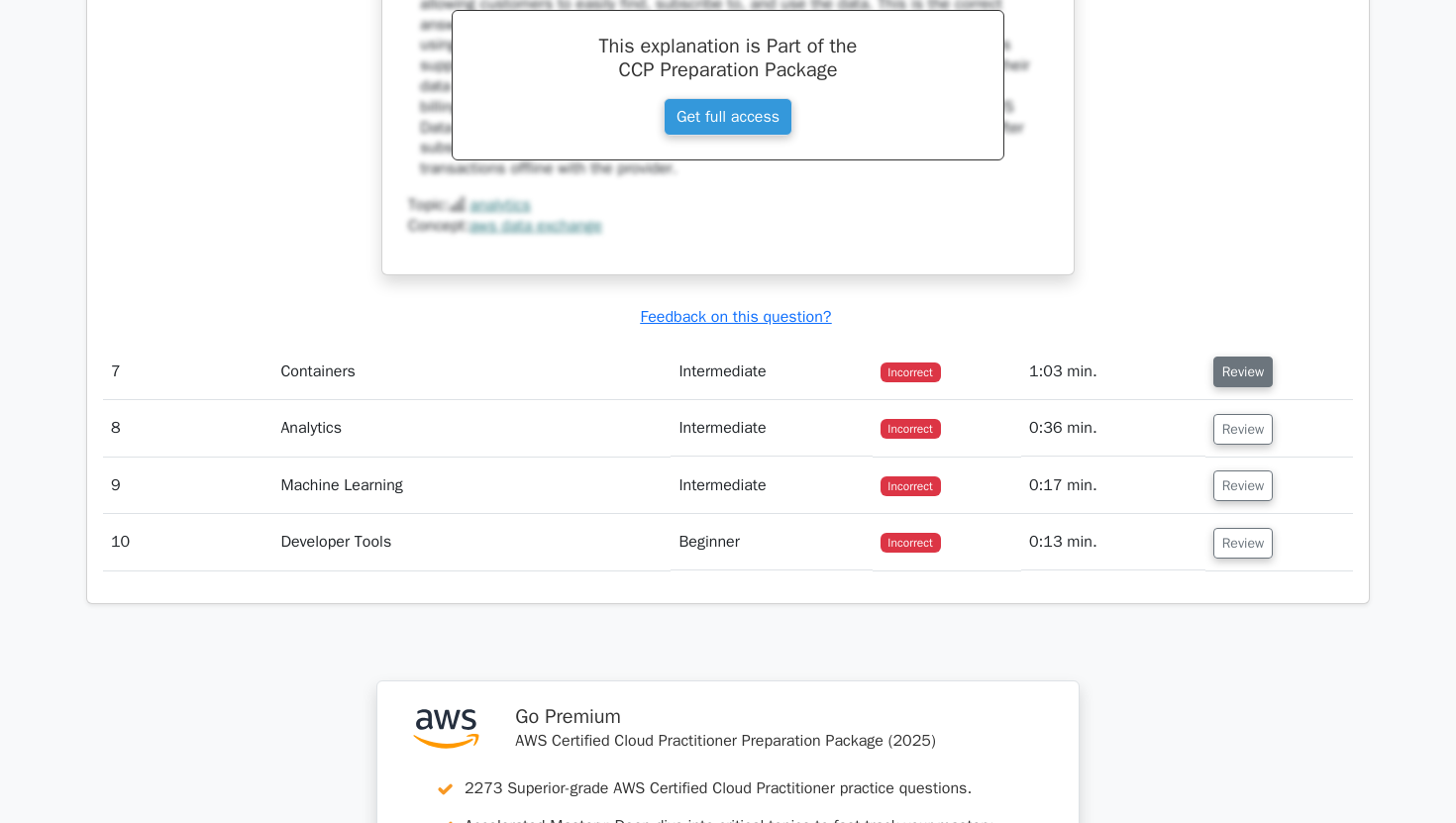 click on "Review" at bounding box center (1243, 371) 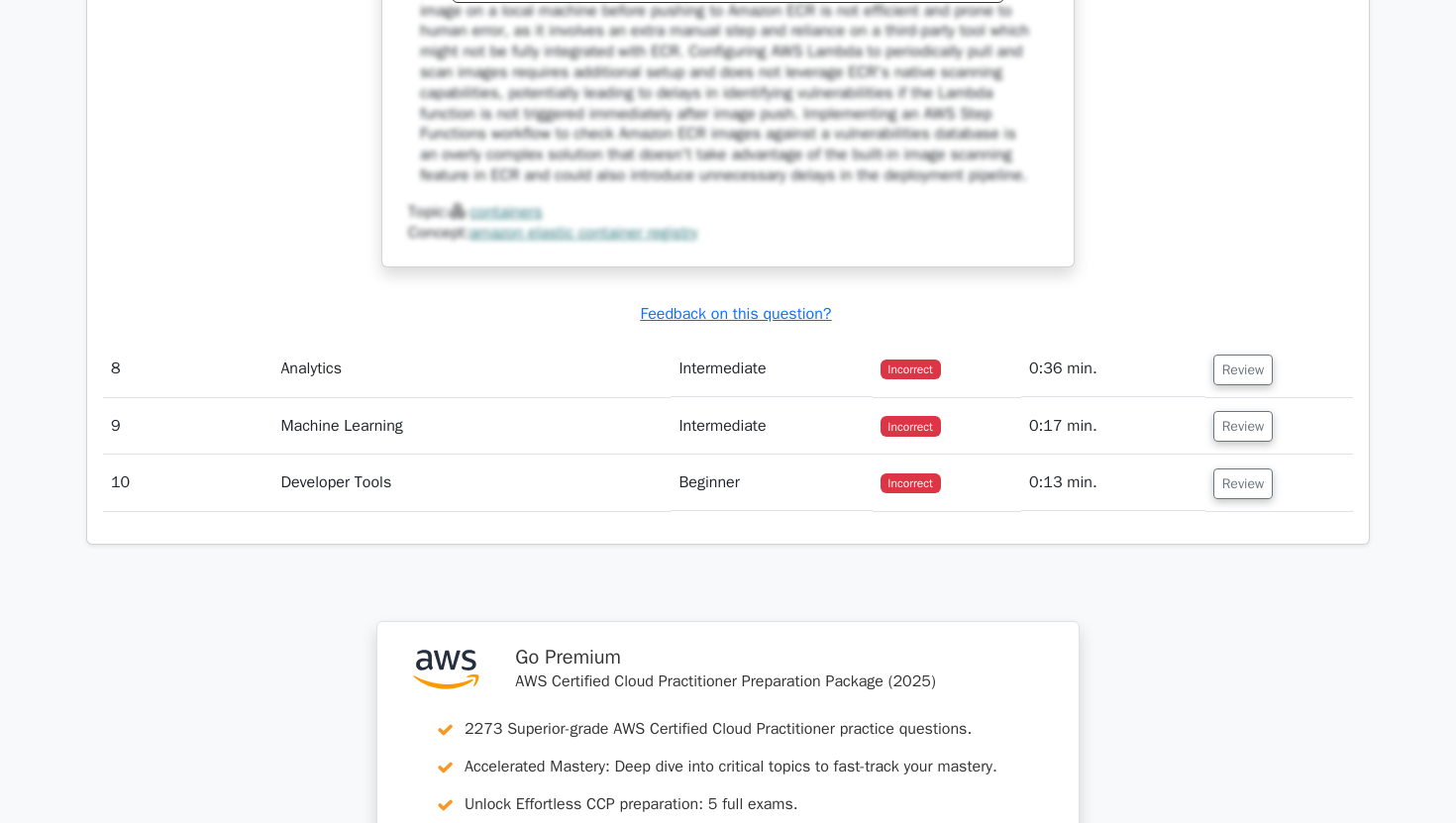 scroll, scrollTop: 7689, scrollLeft: 0, axis: vertical 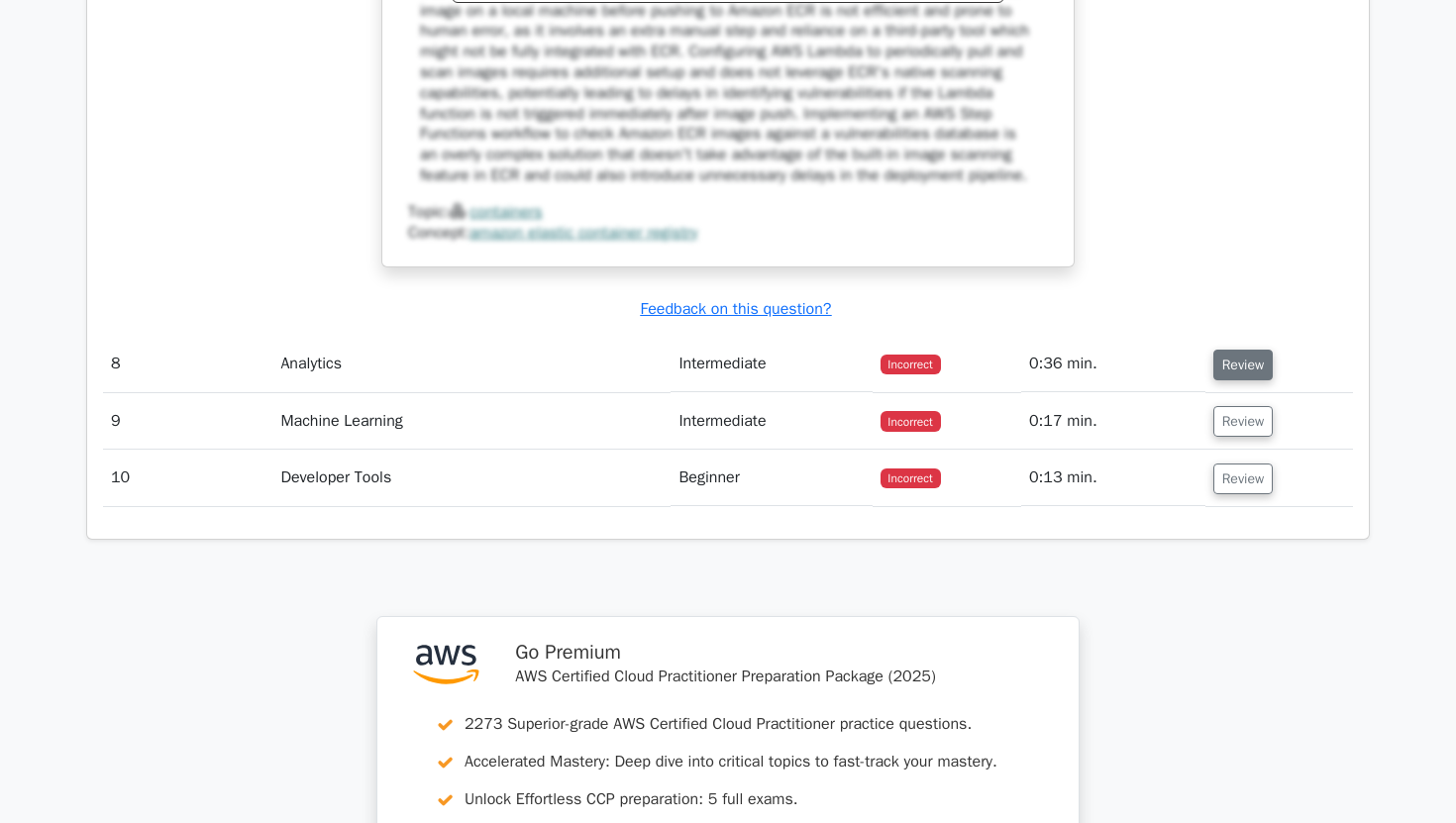 click on "Review" at bounding box center [1243, 364] 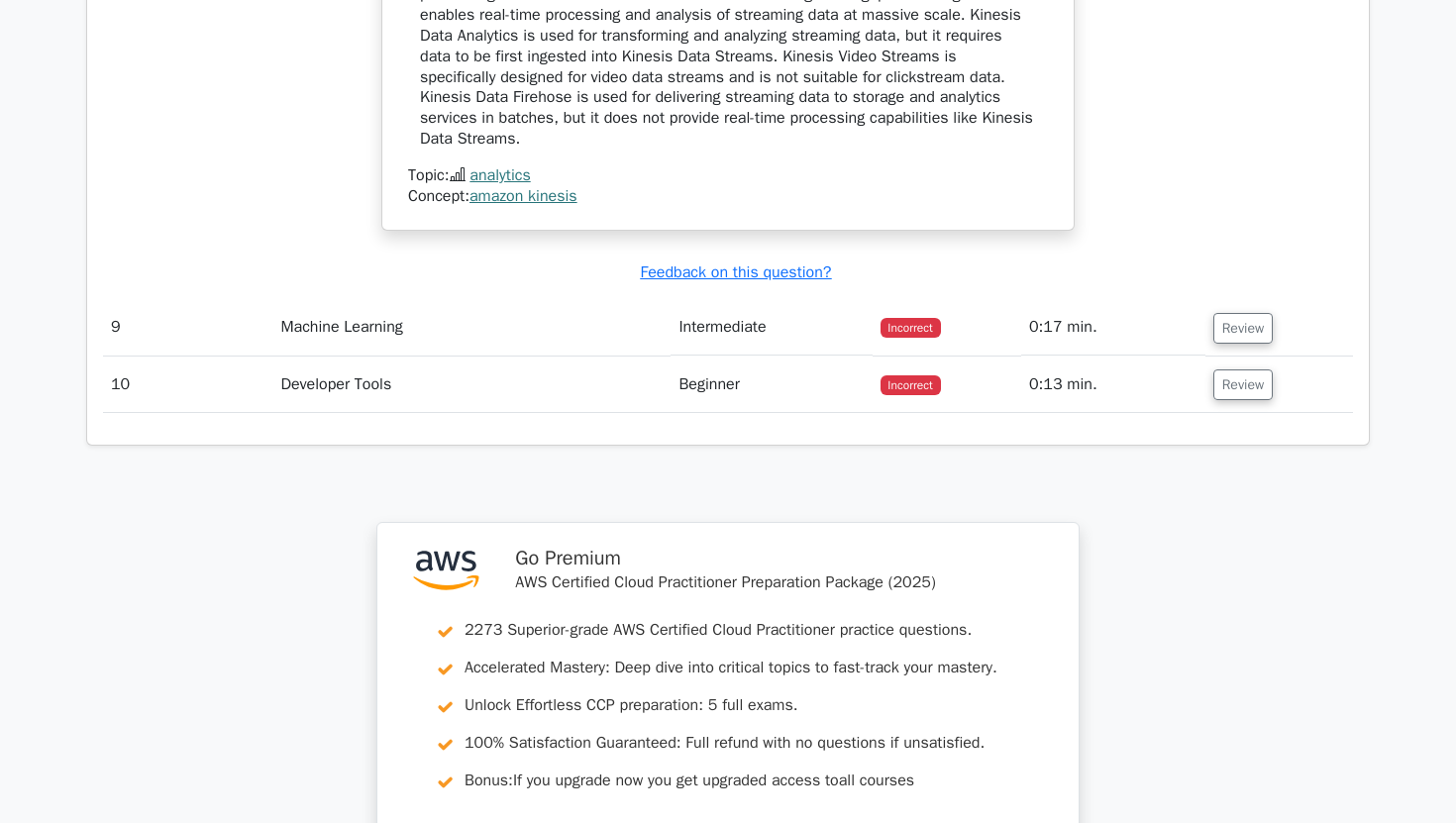 scroll, scrollTop: 8610, scrollLeft: 0, axis: vertical 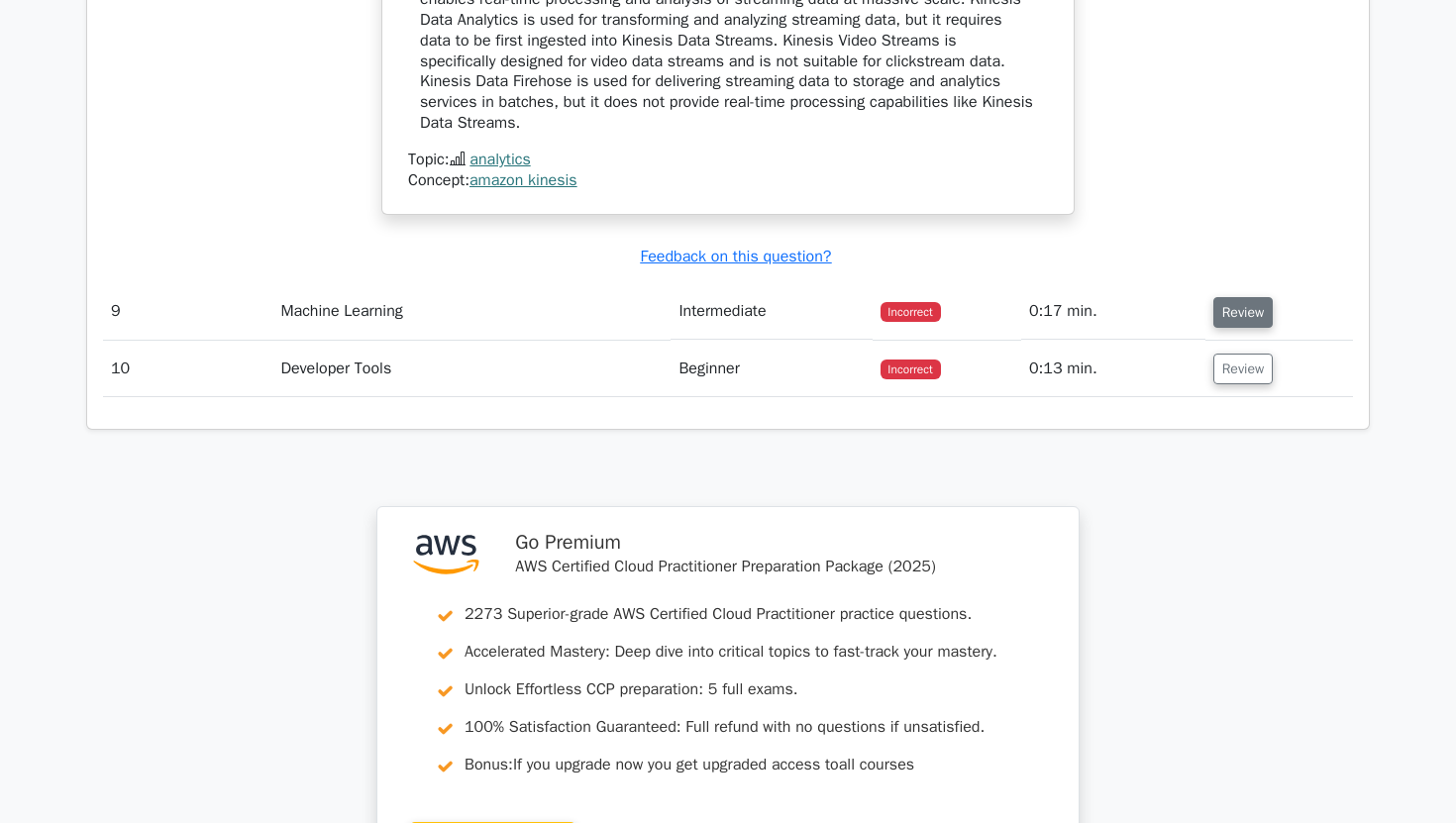 click on "Review" at bounding box center [1243, 312] 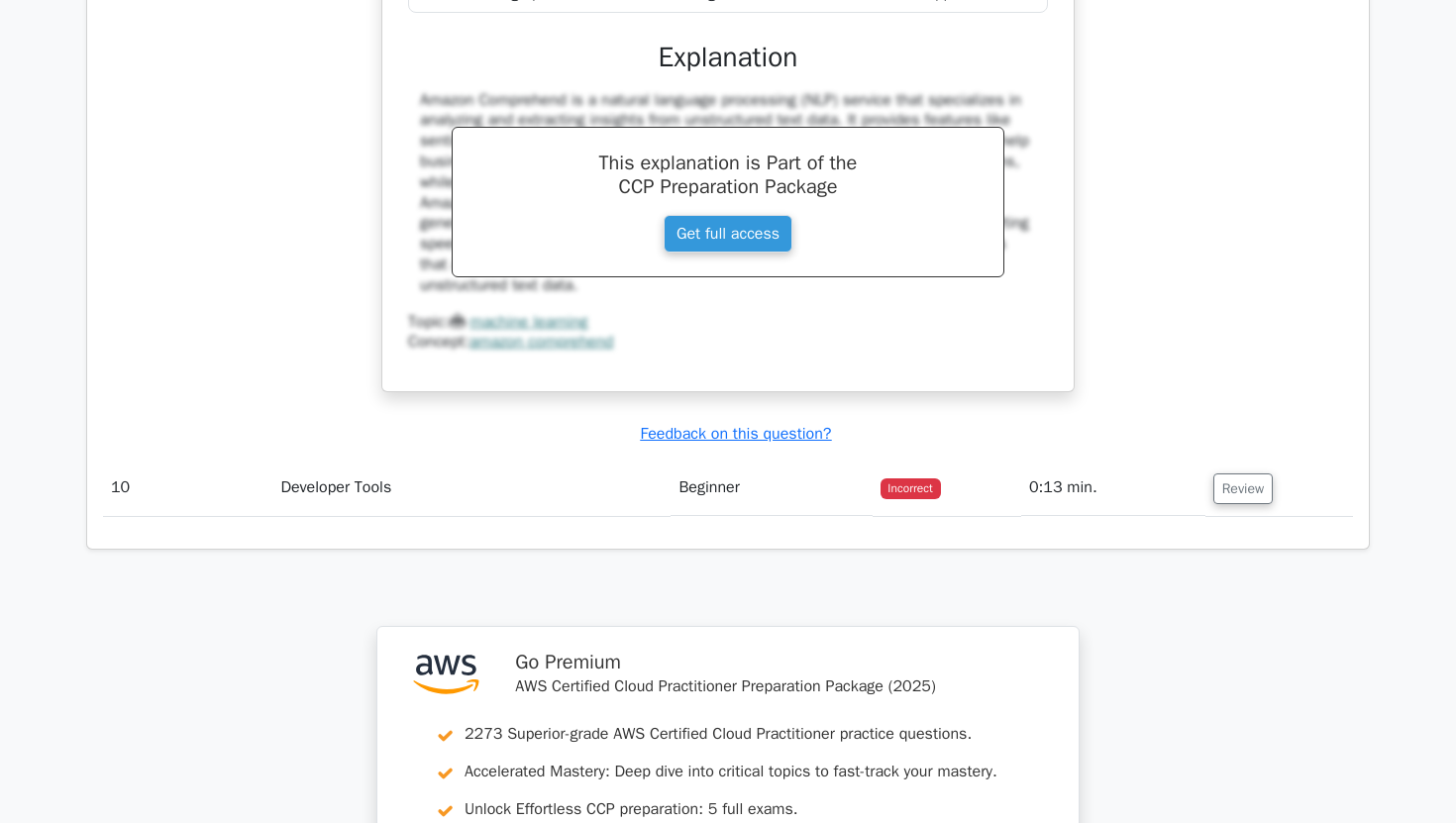 scroll, scrollTop: 9268, scrollLeft: 0, axis: vertical 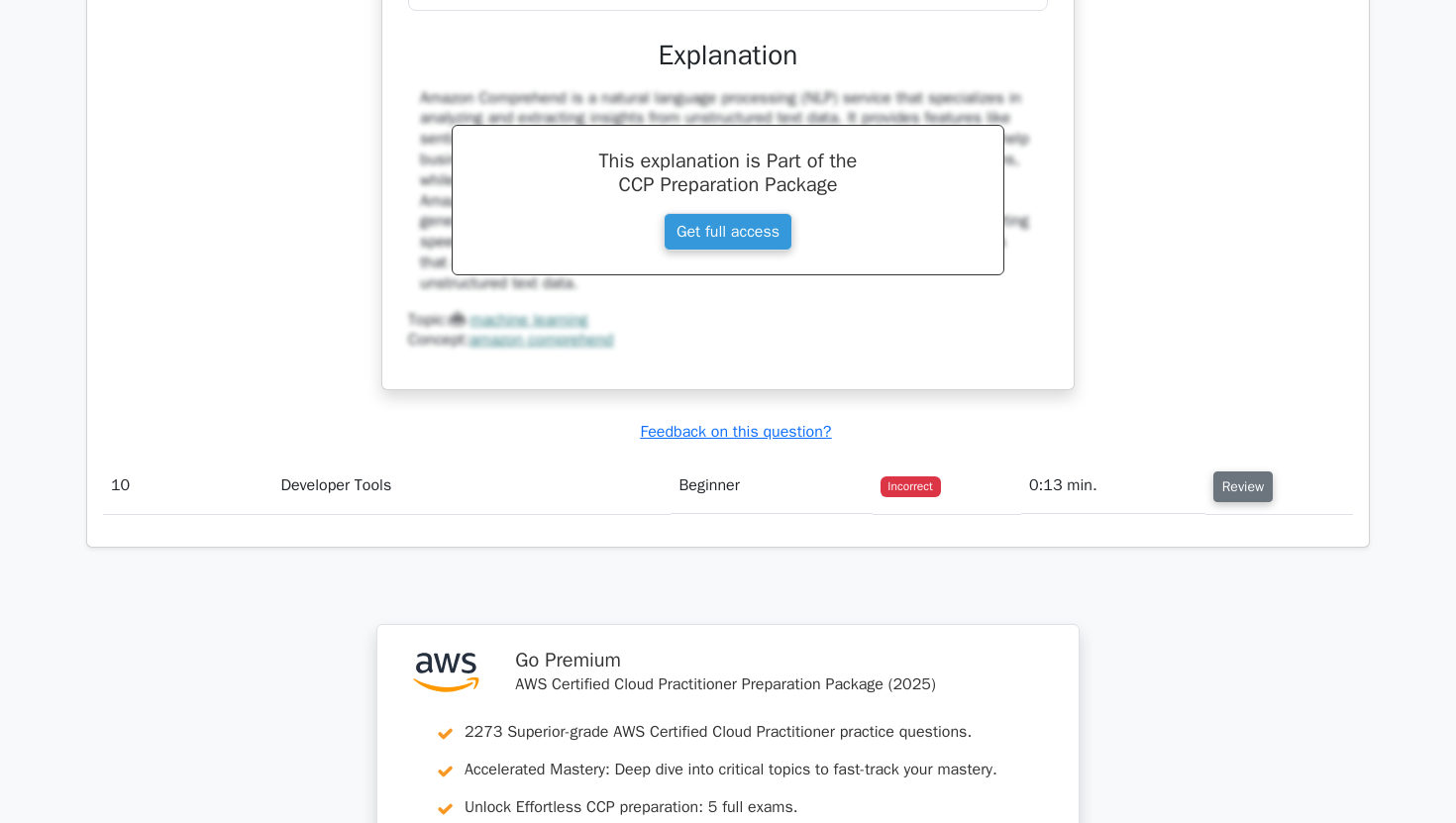 click on "Review" at bounding box center (1243, 486) 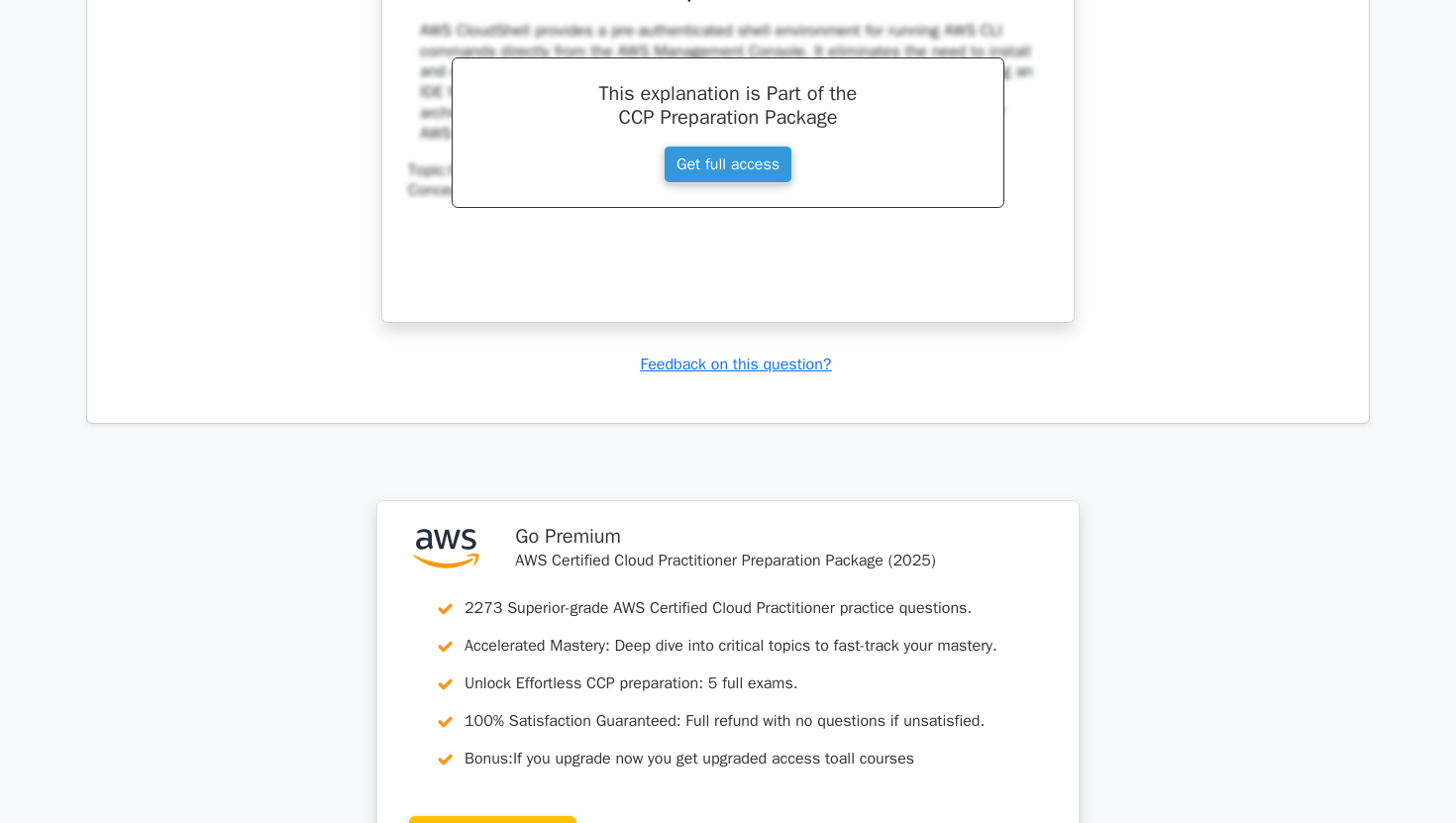 scroll, scrollTop: 10599, scrollLeft: 0, axis: vertical 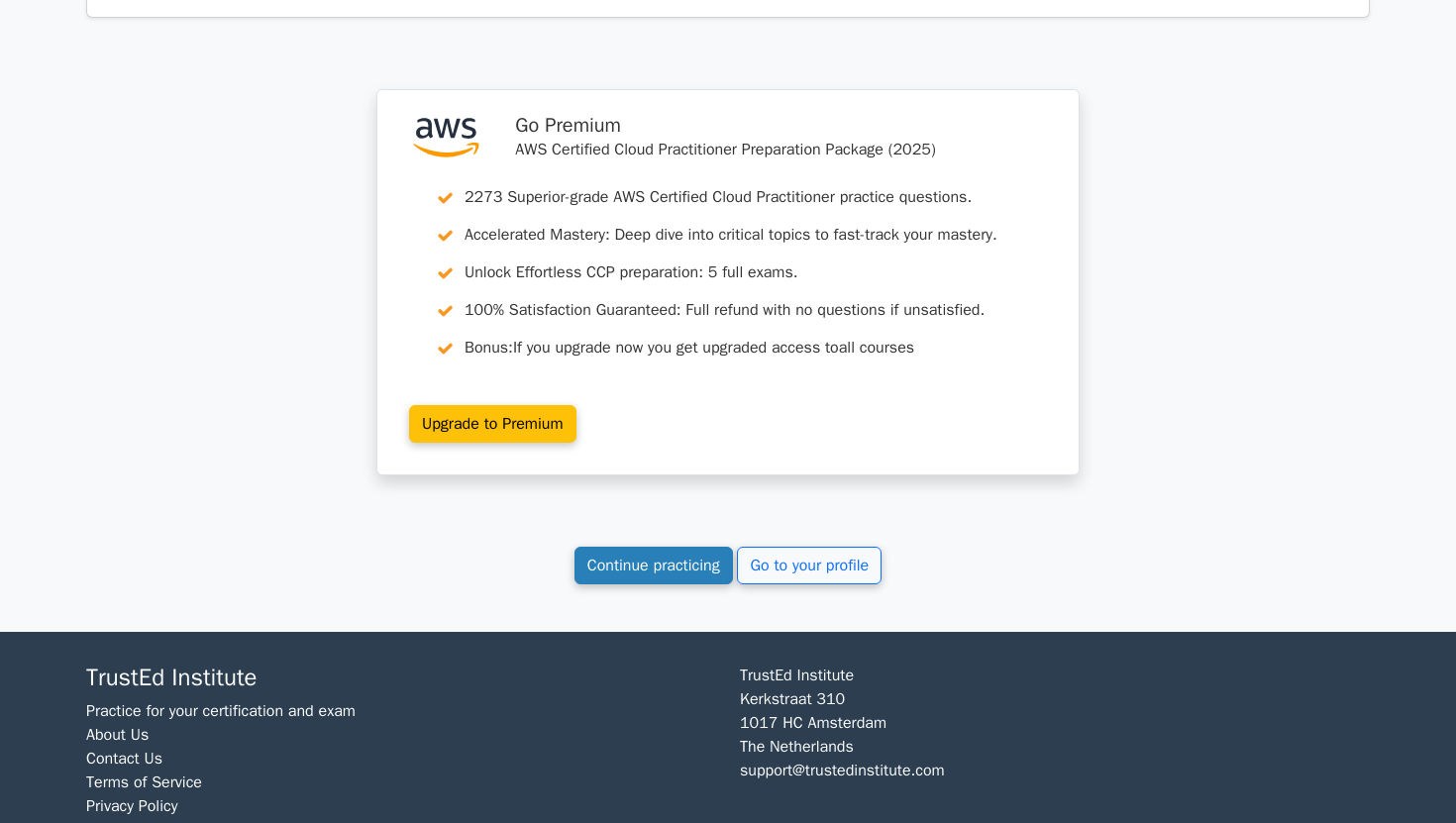 click on "Continue practicing" at bounding box center (654, 566) 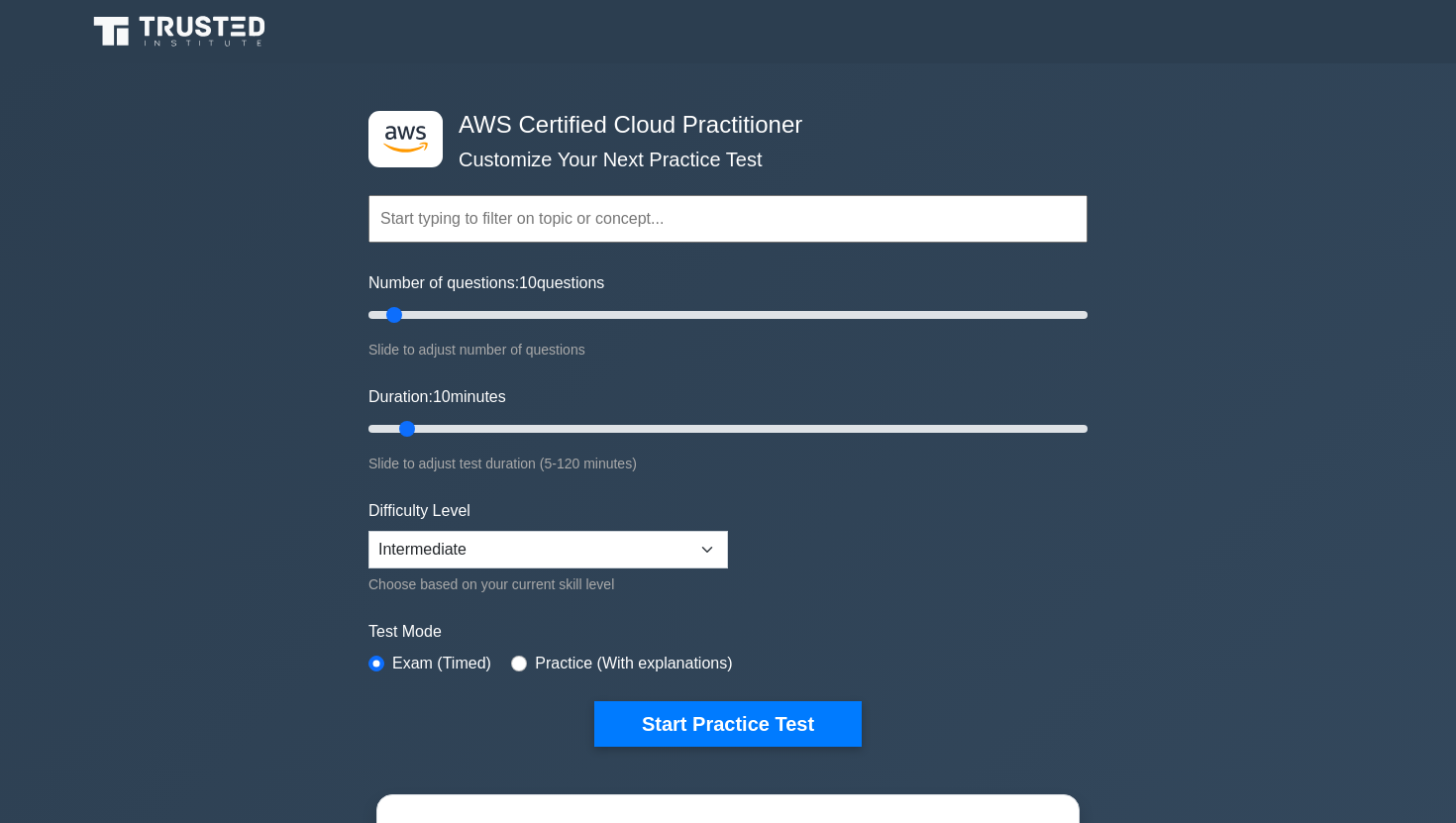 scroll, scrollTop: 0, scrollLeft: 0, axis: both 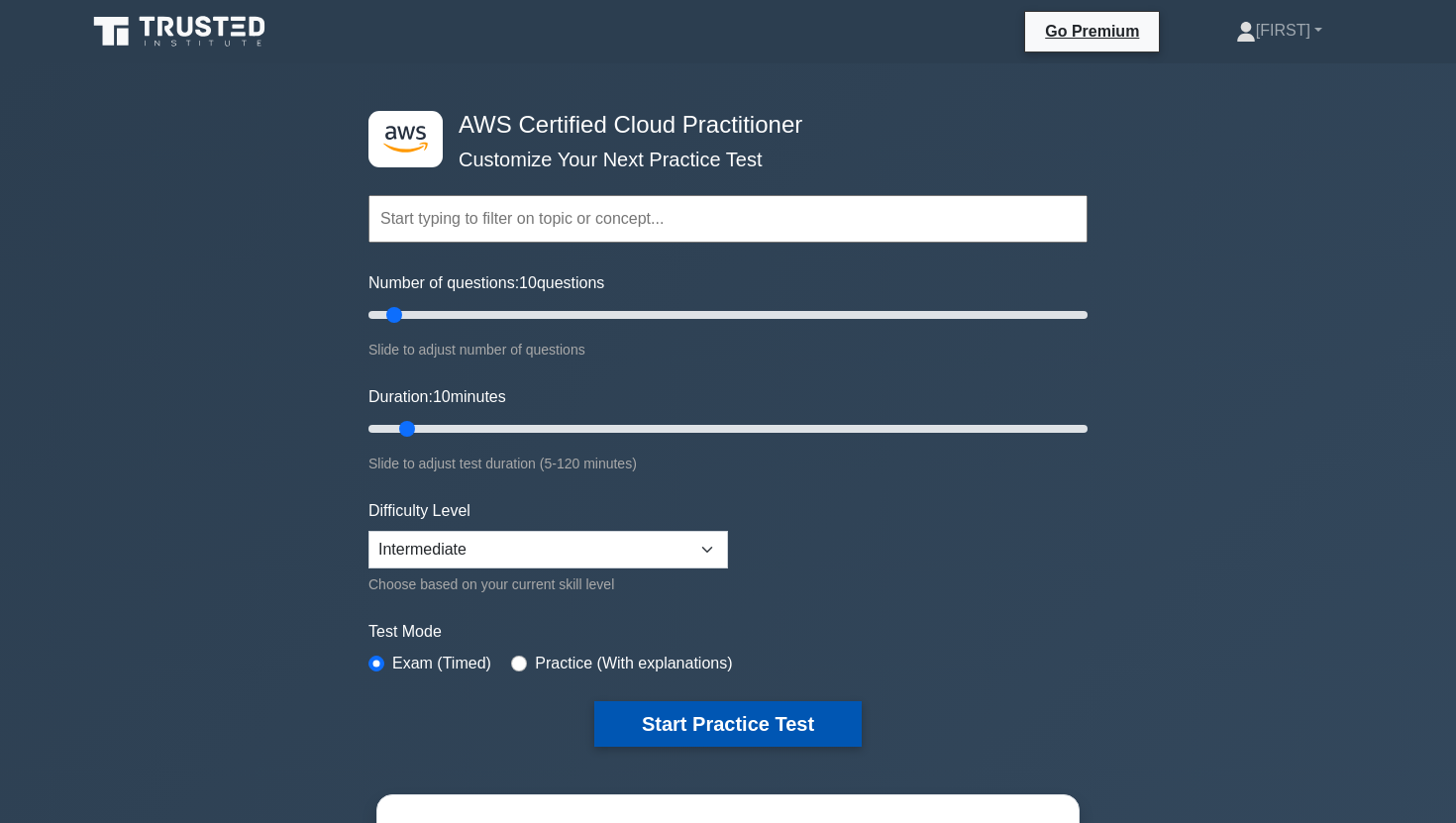 click on "Start Practice Test" at bounding box center [728, 724] 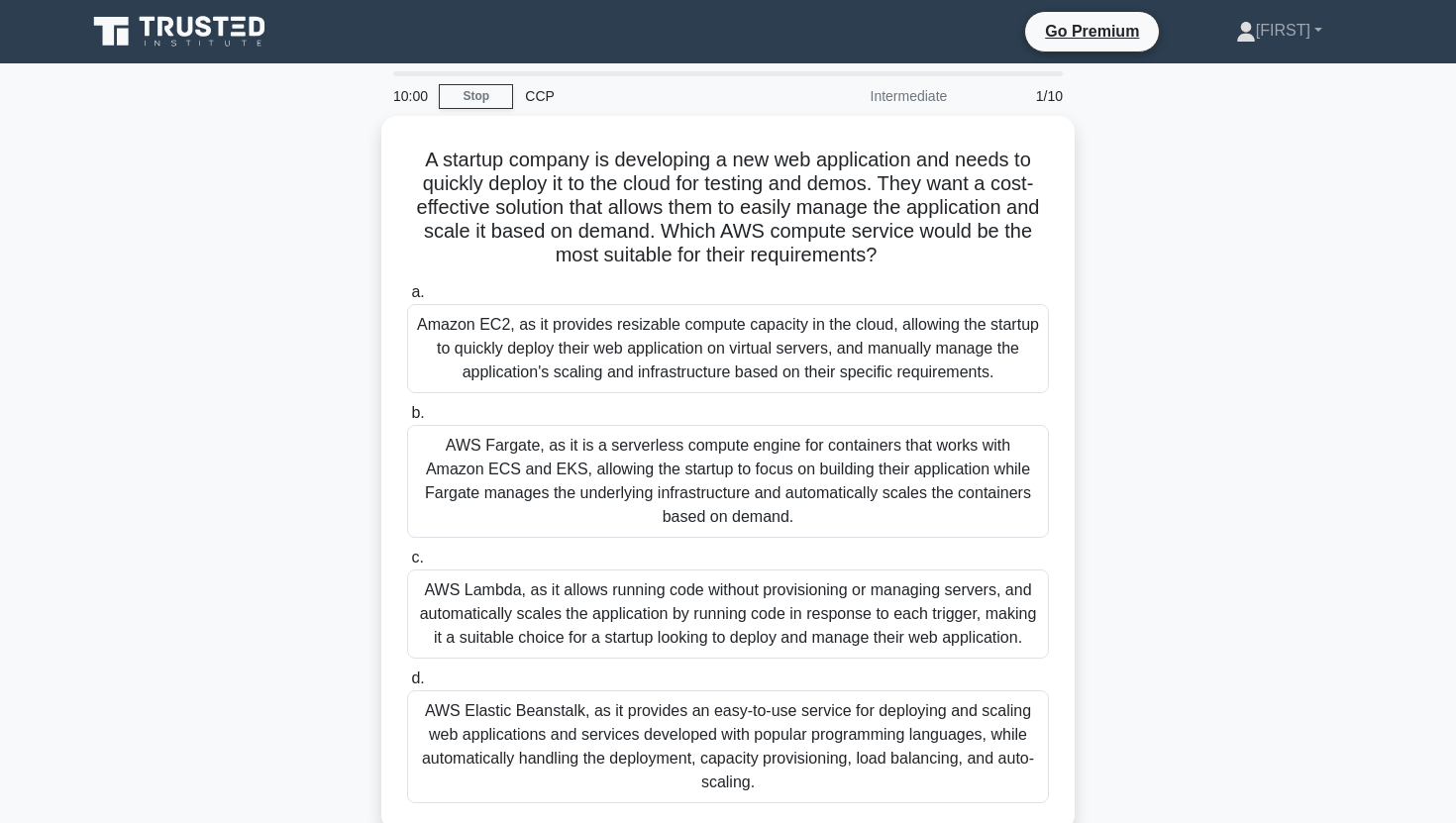 scroll, scrollTop: 0, scrollLeft: 0, axis: both 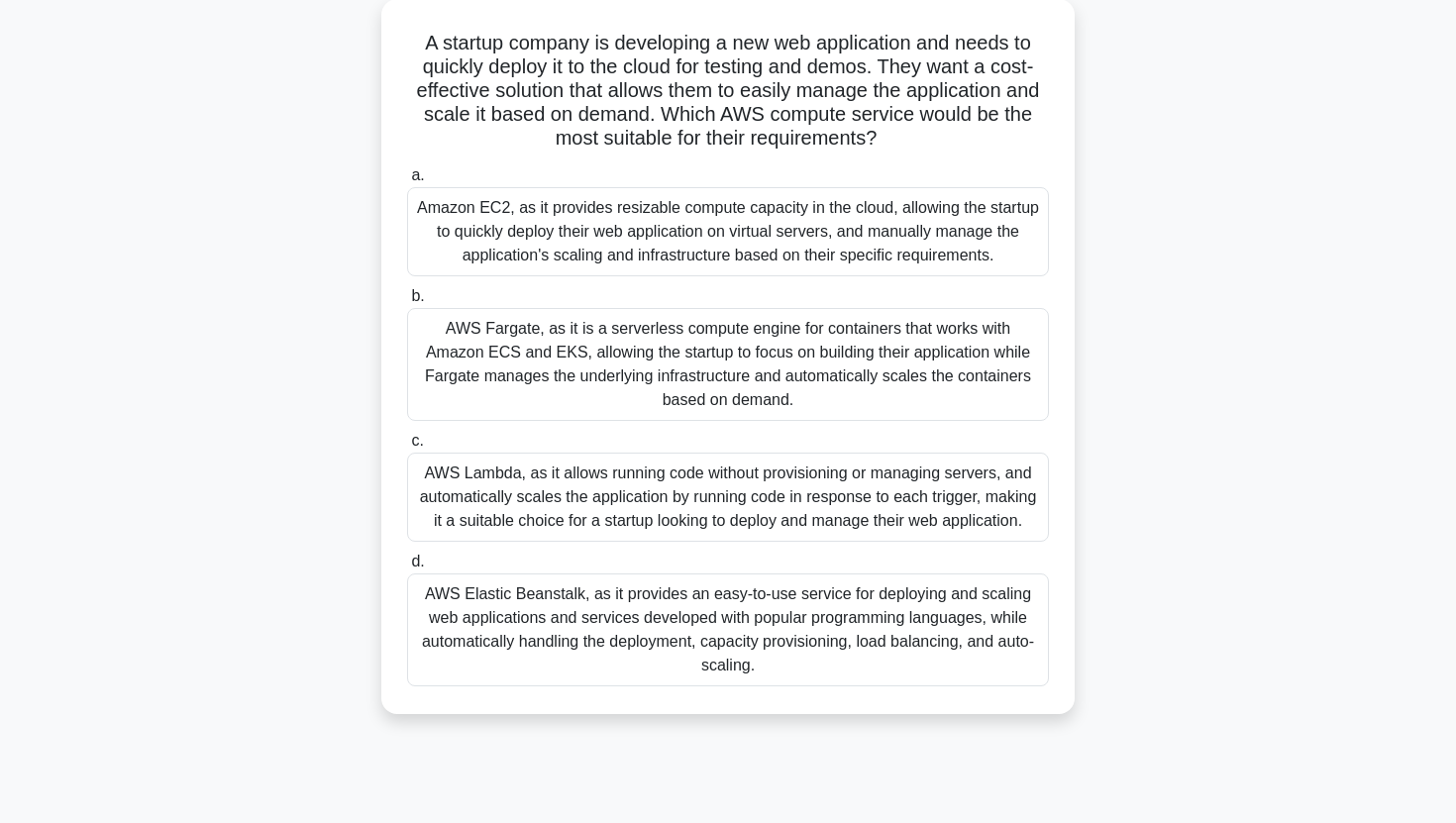click on "AWS Elastic Beanstalk, as it provides an easy-to-use service for deploying and scaling web applications and services developed with popular programming languages, while automatically handling the deployment, capacity provisioning, load balancing, and auto-scaling." at bounding box center (728, 630) 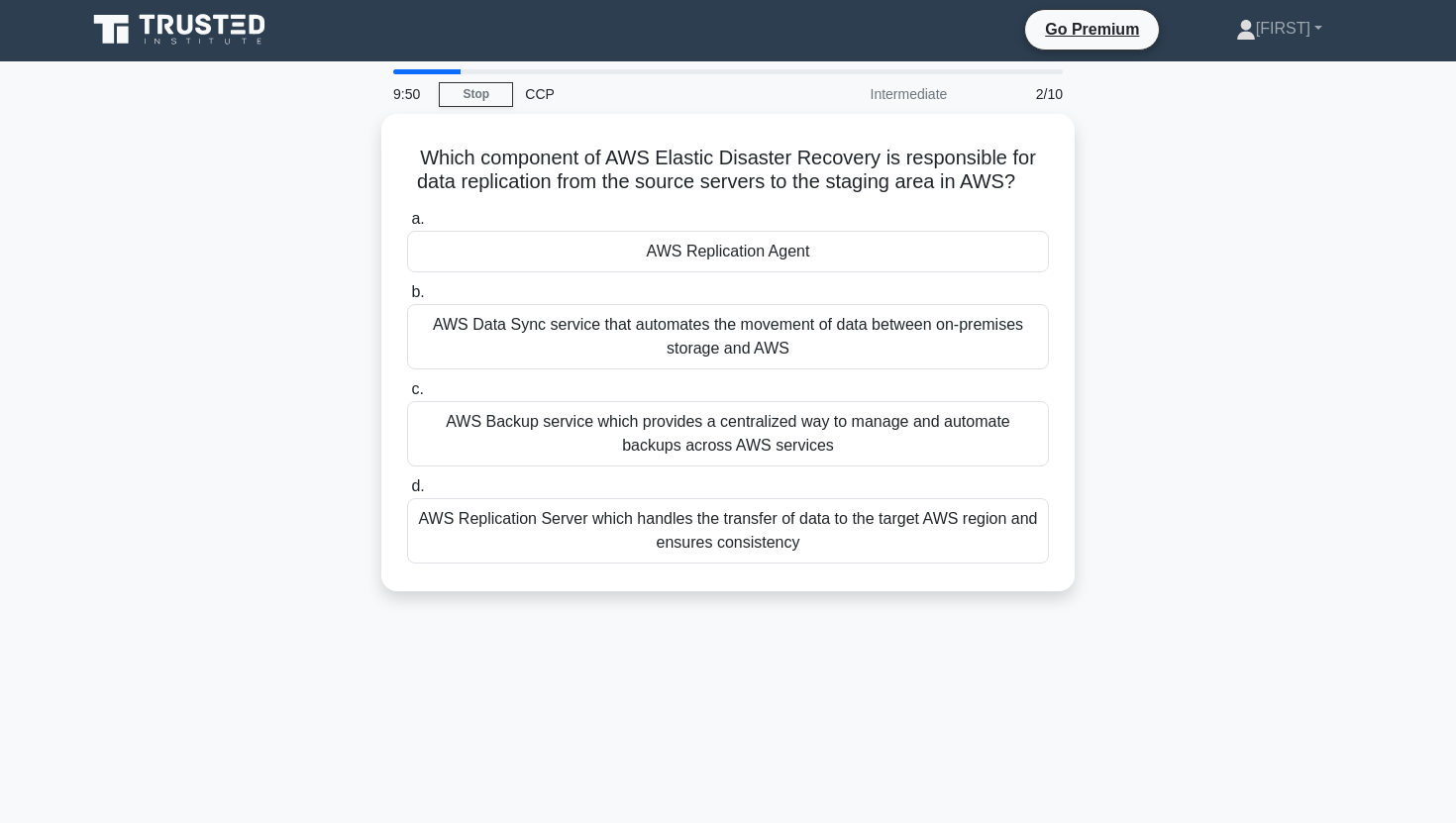 scroll, scrollTop: 0, scrollLeft: 0, axis: both 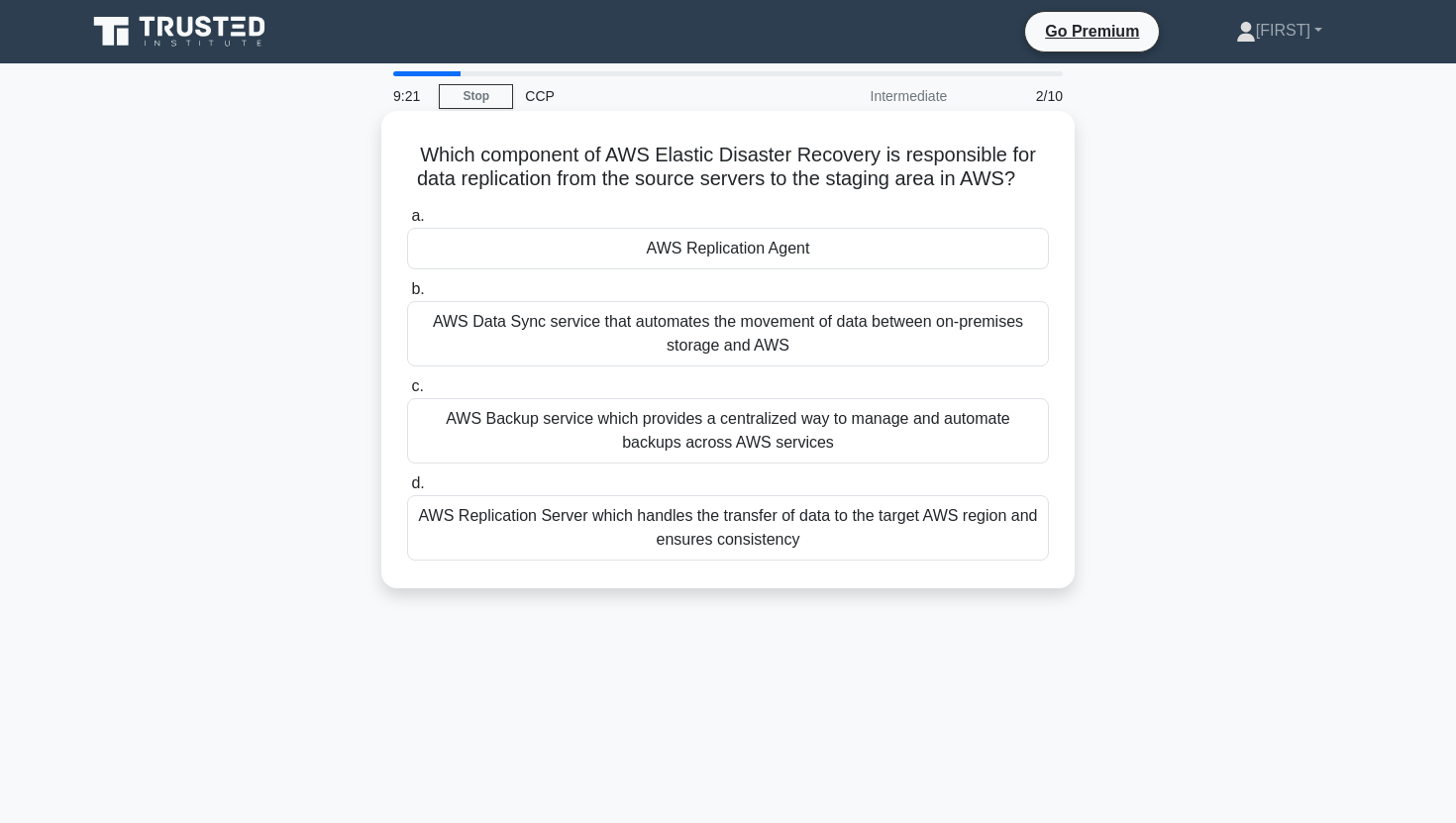 click on "AWS Replication Agent" at bounding box center [728, 249] 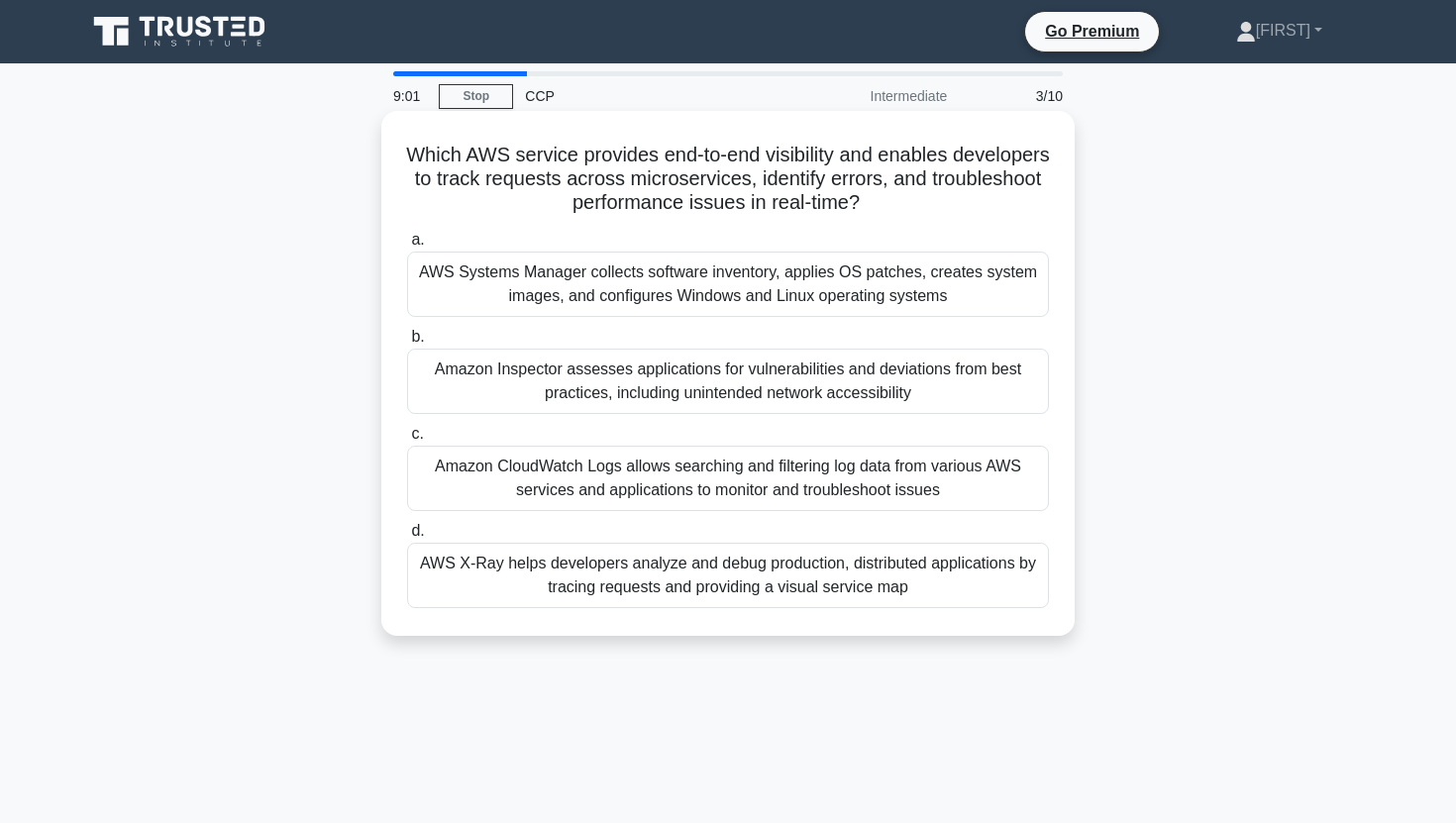 click on "Amazon CloudWatch Logs allows searching and filtering log data from various AWS services and applications to monitor and troubleshoot issues" at bounding box center [728, 478] 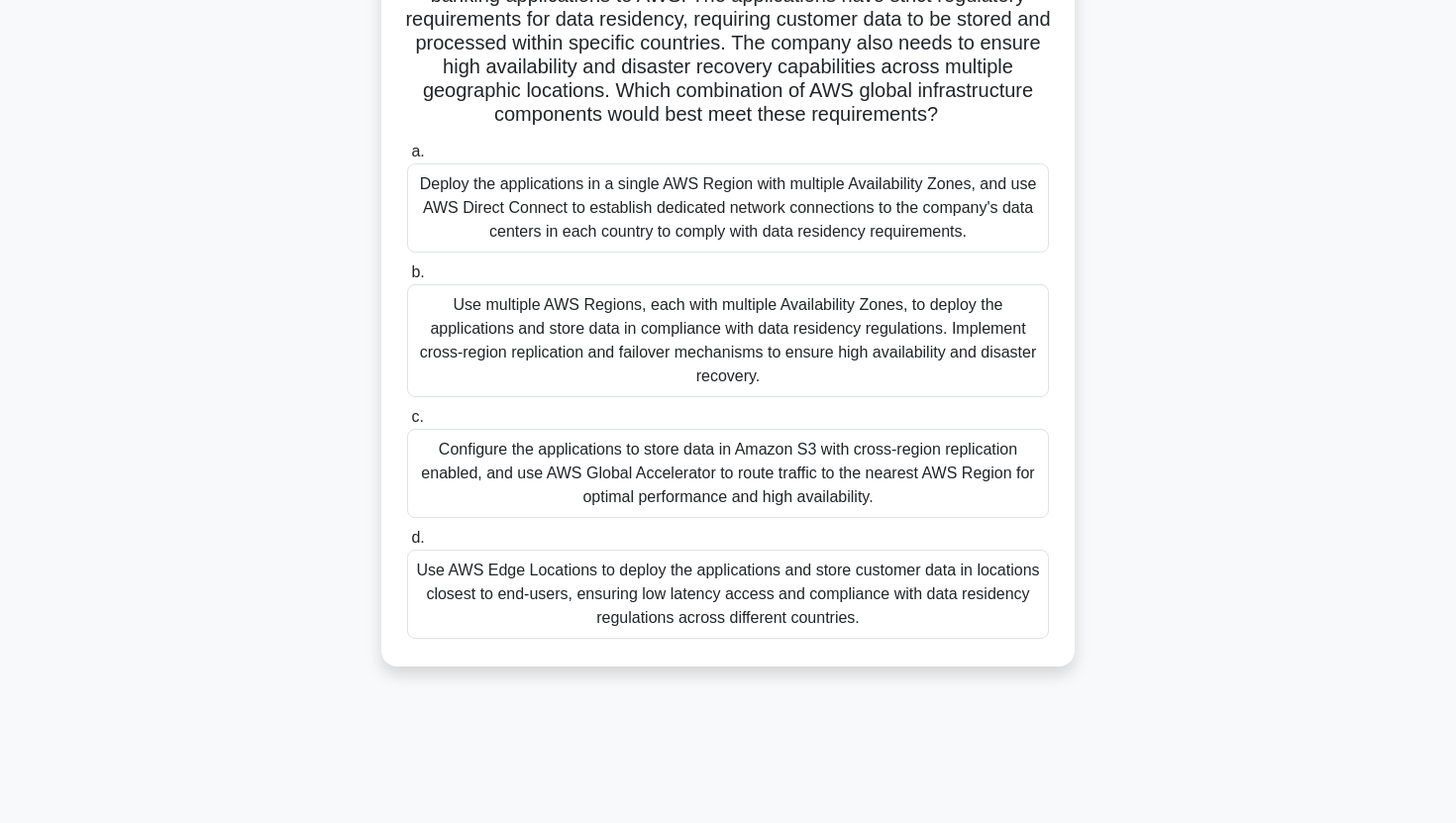 scroll, scrollTop: 187, scrollLeft: 0, axis: vertical 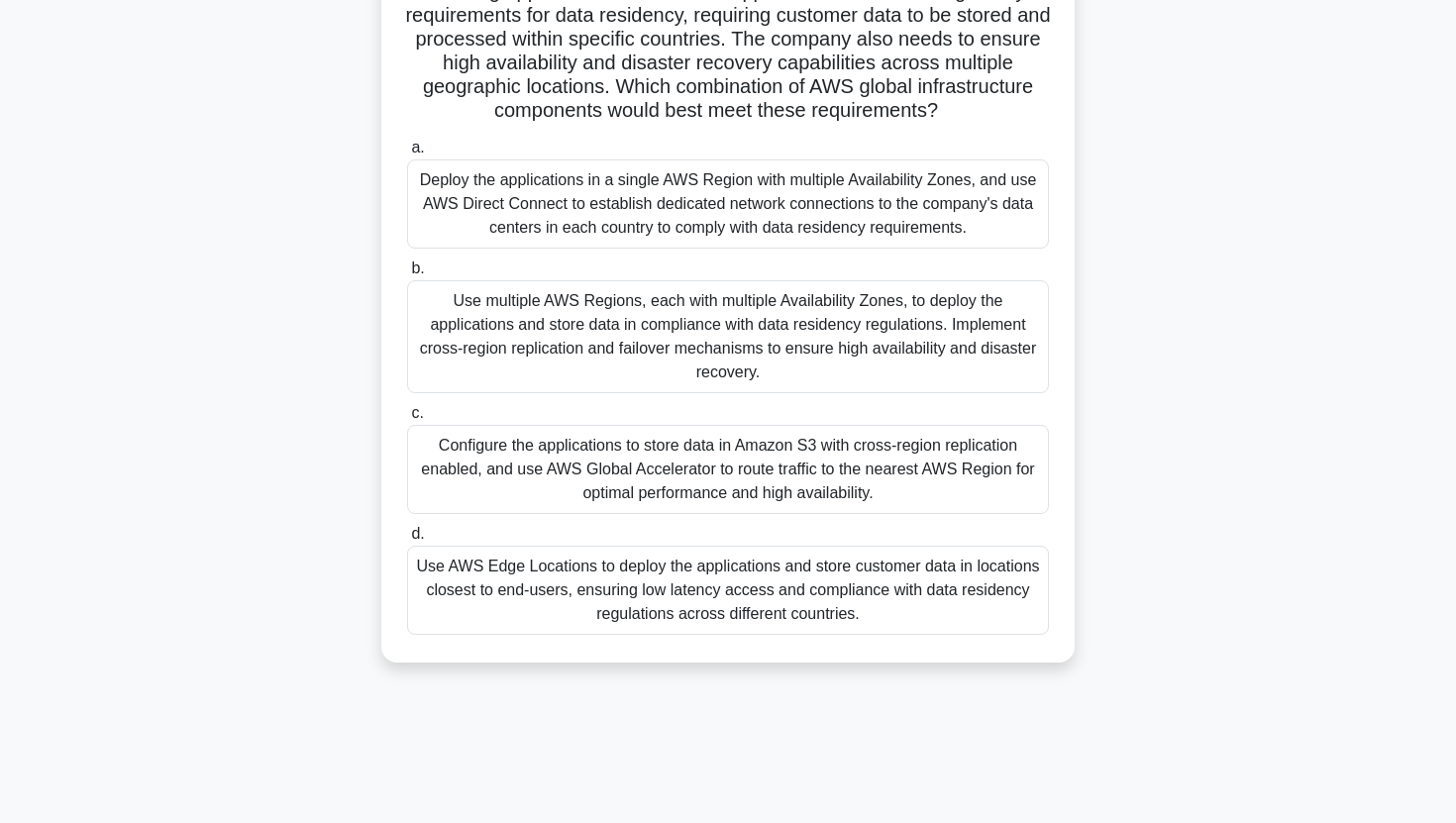 click on "Use AWS Edge Locations to deploy the applications and store customer data in locations closest to end-users, ensuring low latency access and compliance with data residency regulations across different countries." at bounding box center [728, 590] 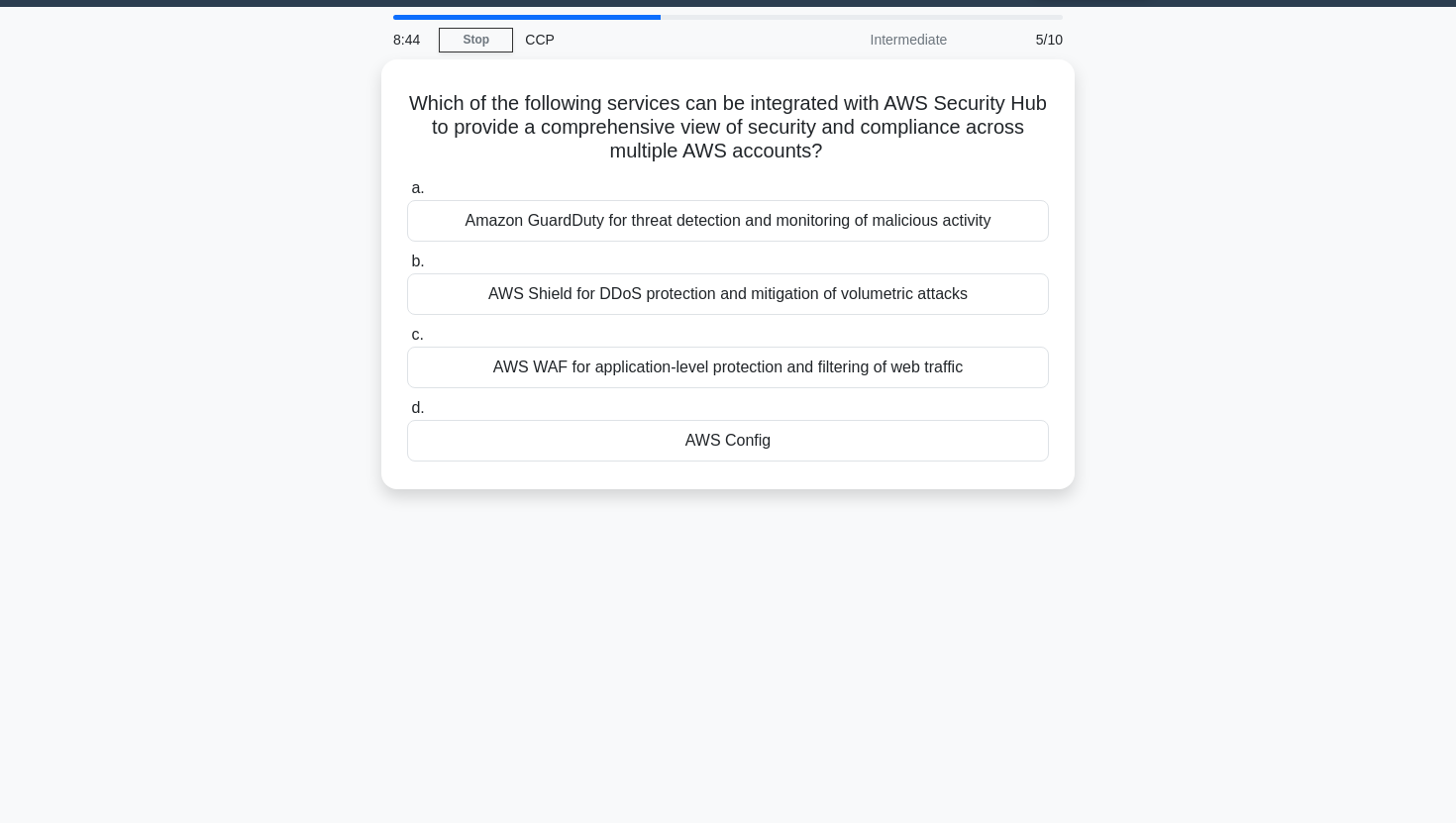 scroll, scrollTop: 0, scrollLeft: 0, axis: both 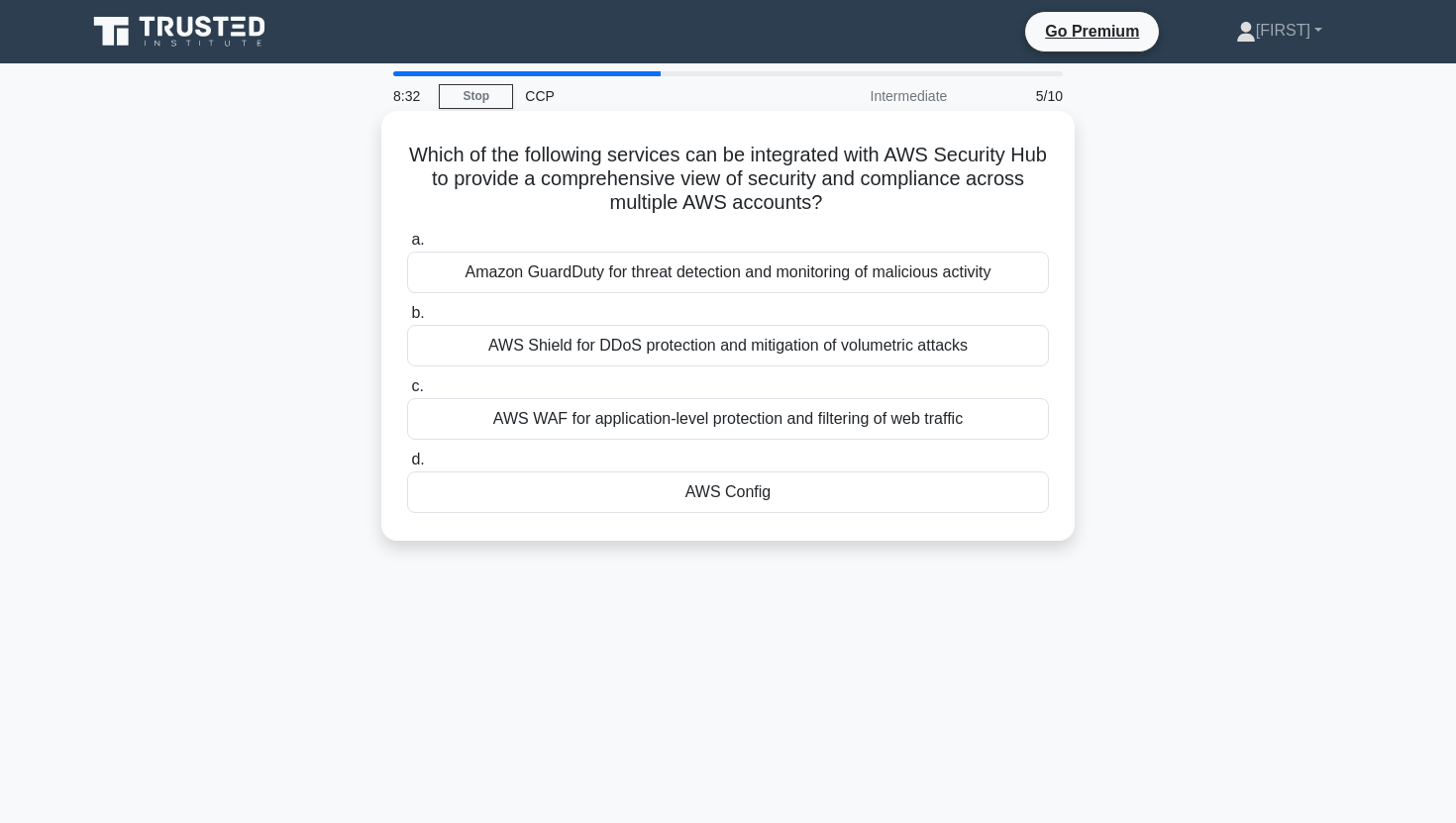 click on "AWS Config" at bounding box center (728, 492) 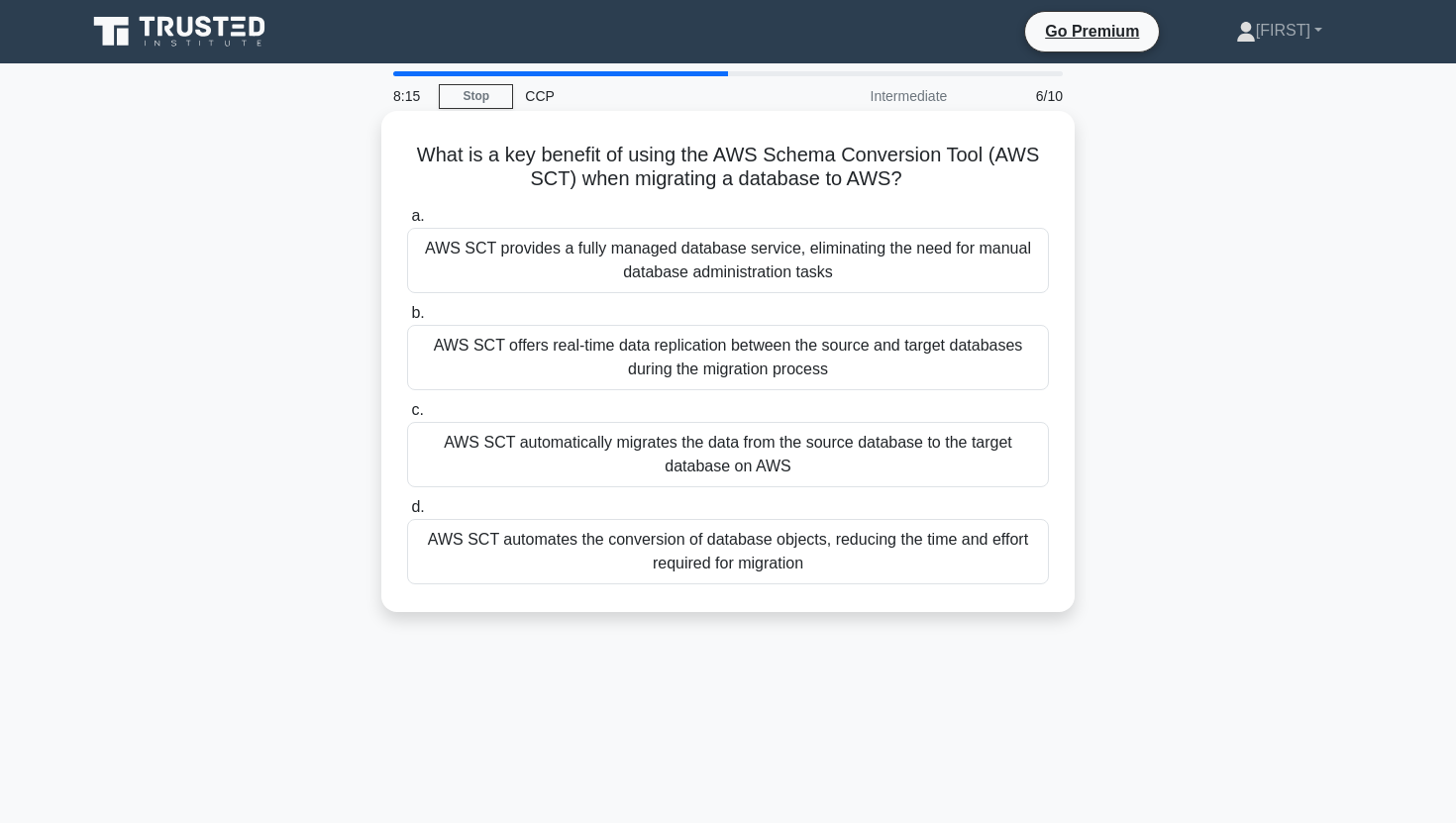 click on "AWS SCT automates the conversion of database objects, reducing the time and effort required for migration" at bounding box center [728, 552] 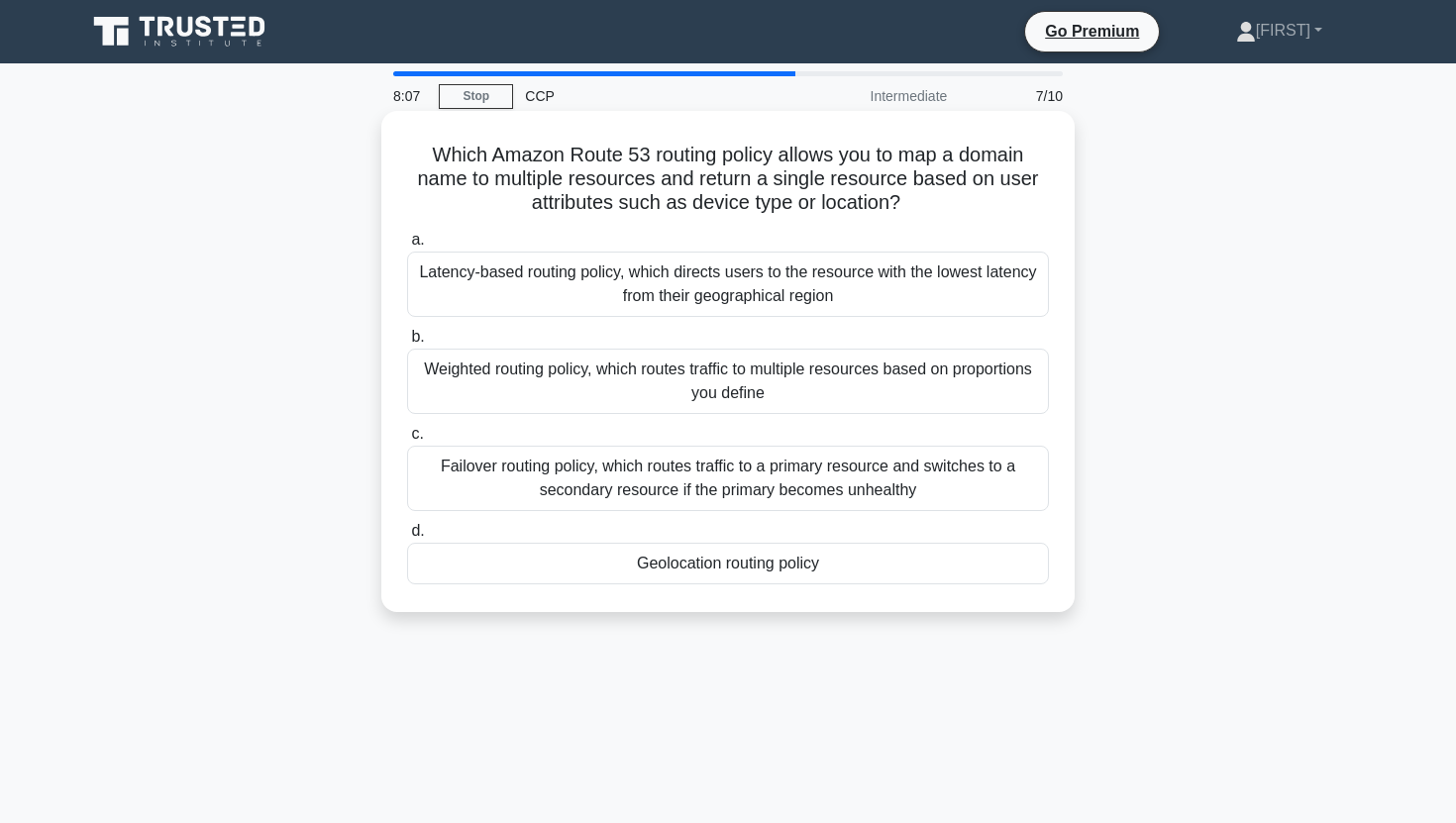 click on "Geolocation routing policy" at bounding box center (728, 564) 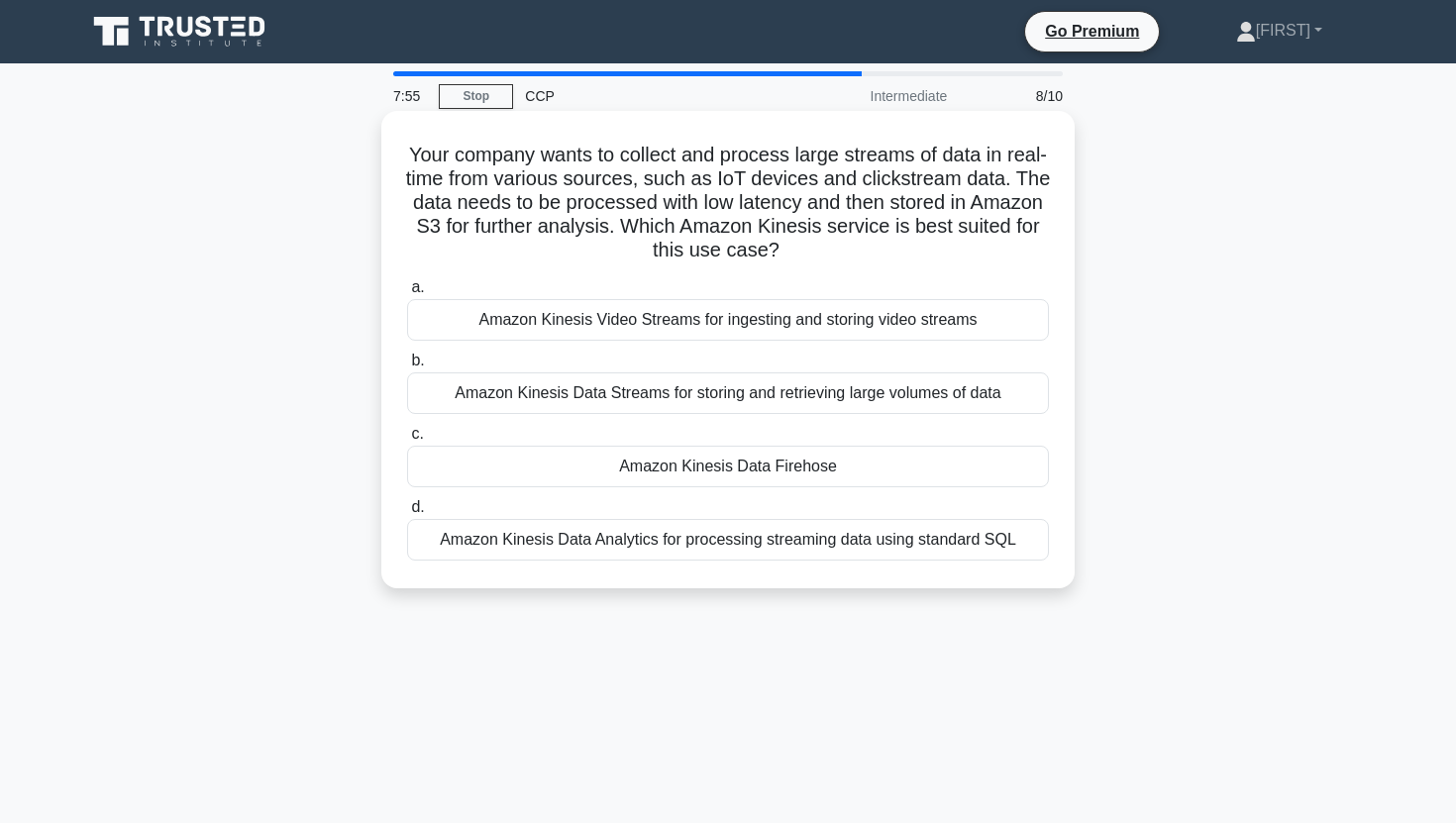 click on "Amazon Kinesis Data Streams for storing and retrieving large volumes of data" at bounding box center [728, 393] 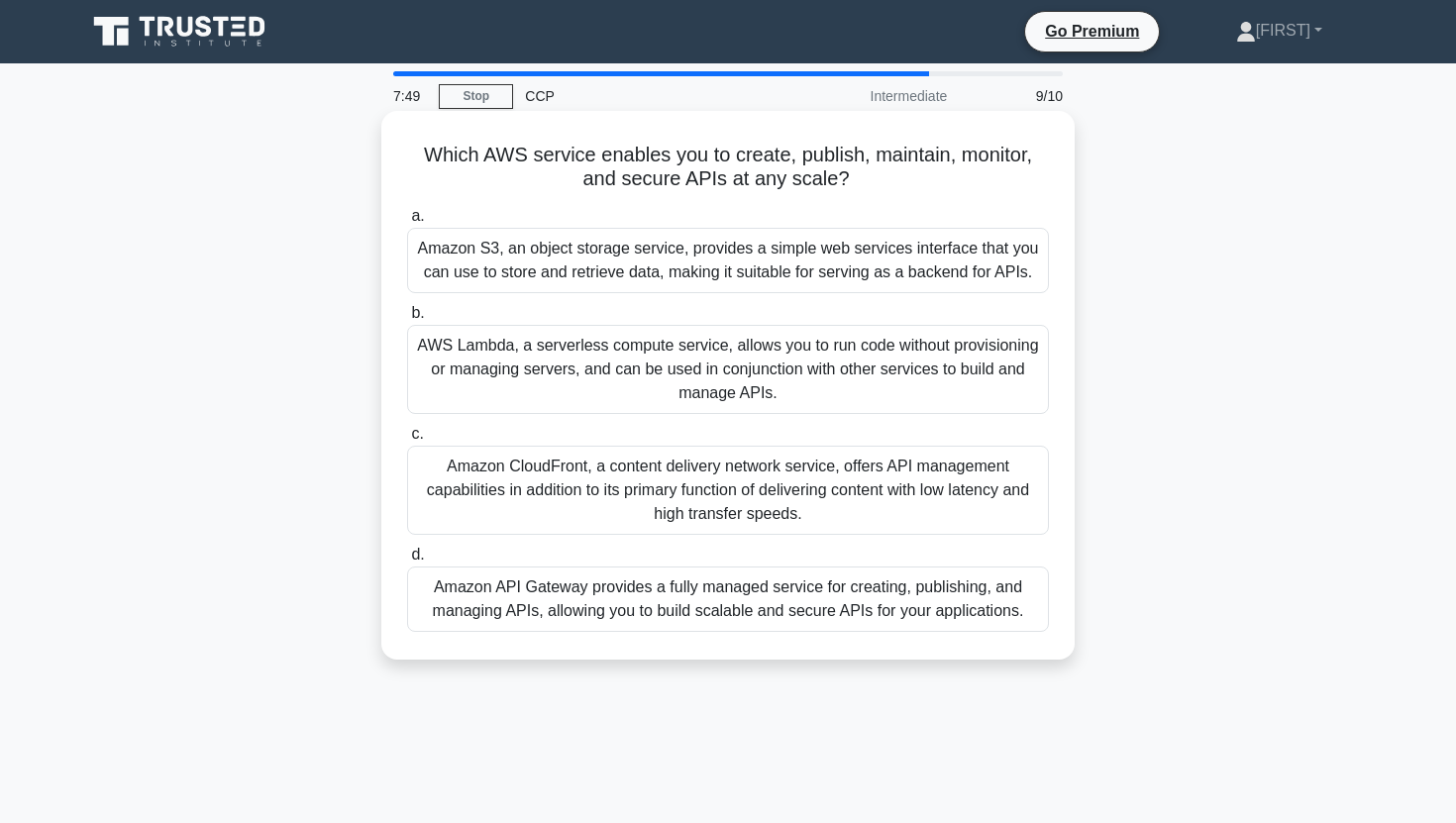click on "Amazon API Gateway provides a fully managed service for creating, publishing, and managing APIs, allowing you to build scalable and secure APIs for your applications." at bounding box center [728, 599] 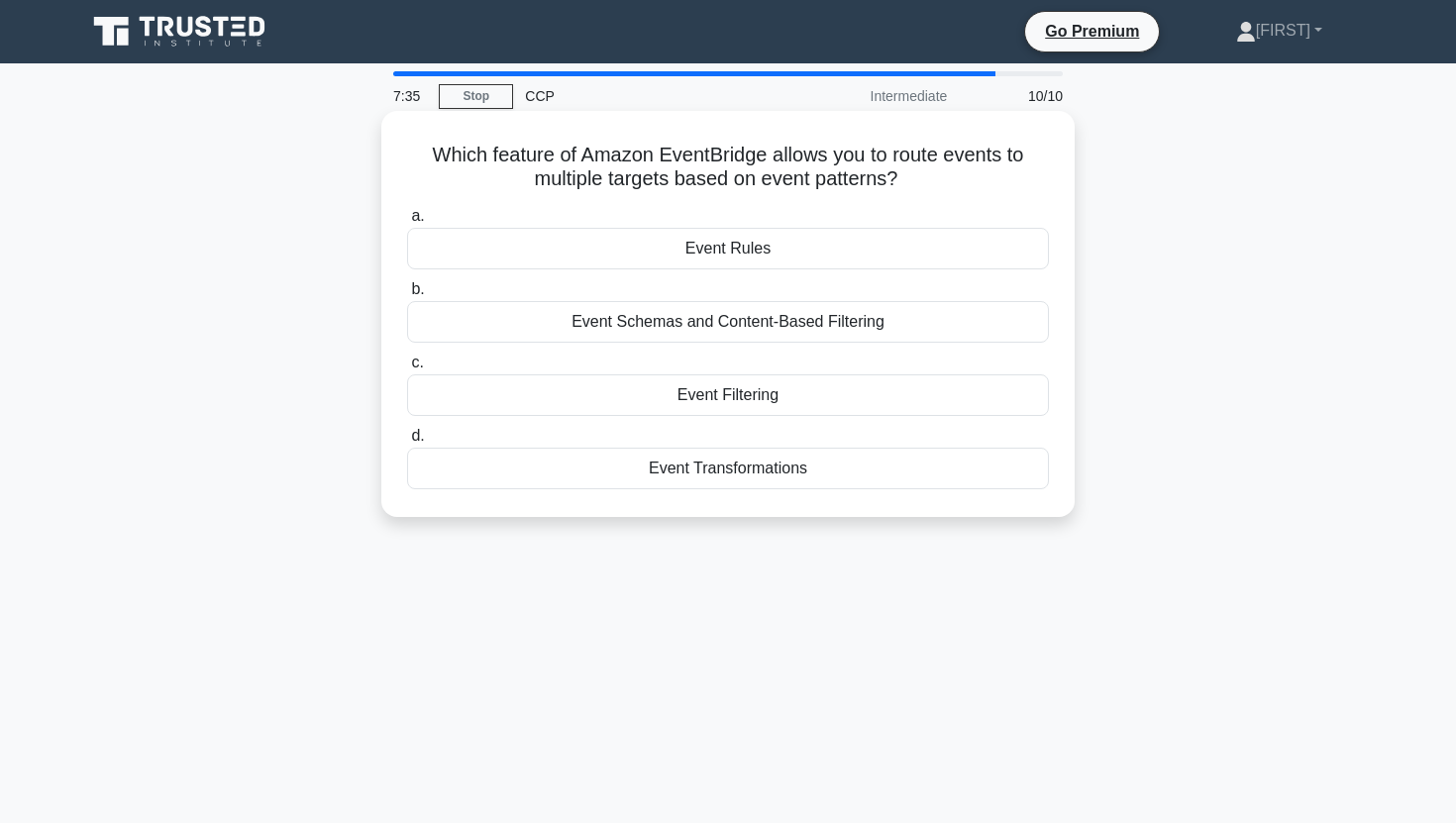 click on "Event Rules" at bounding box center (728, 249) 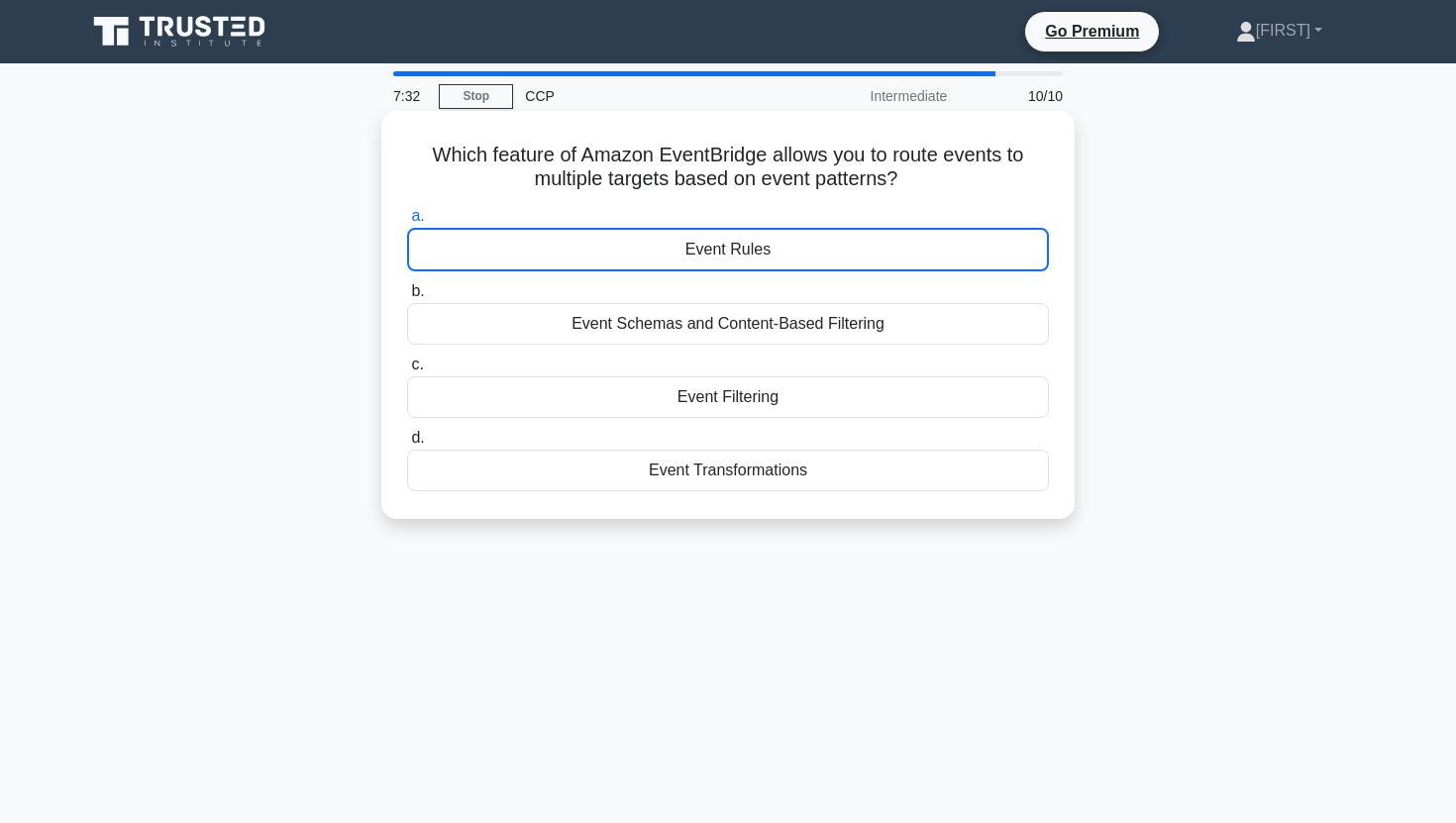 scroll, scrollTop: 31, scrollLeft: 0, axis: vertical 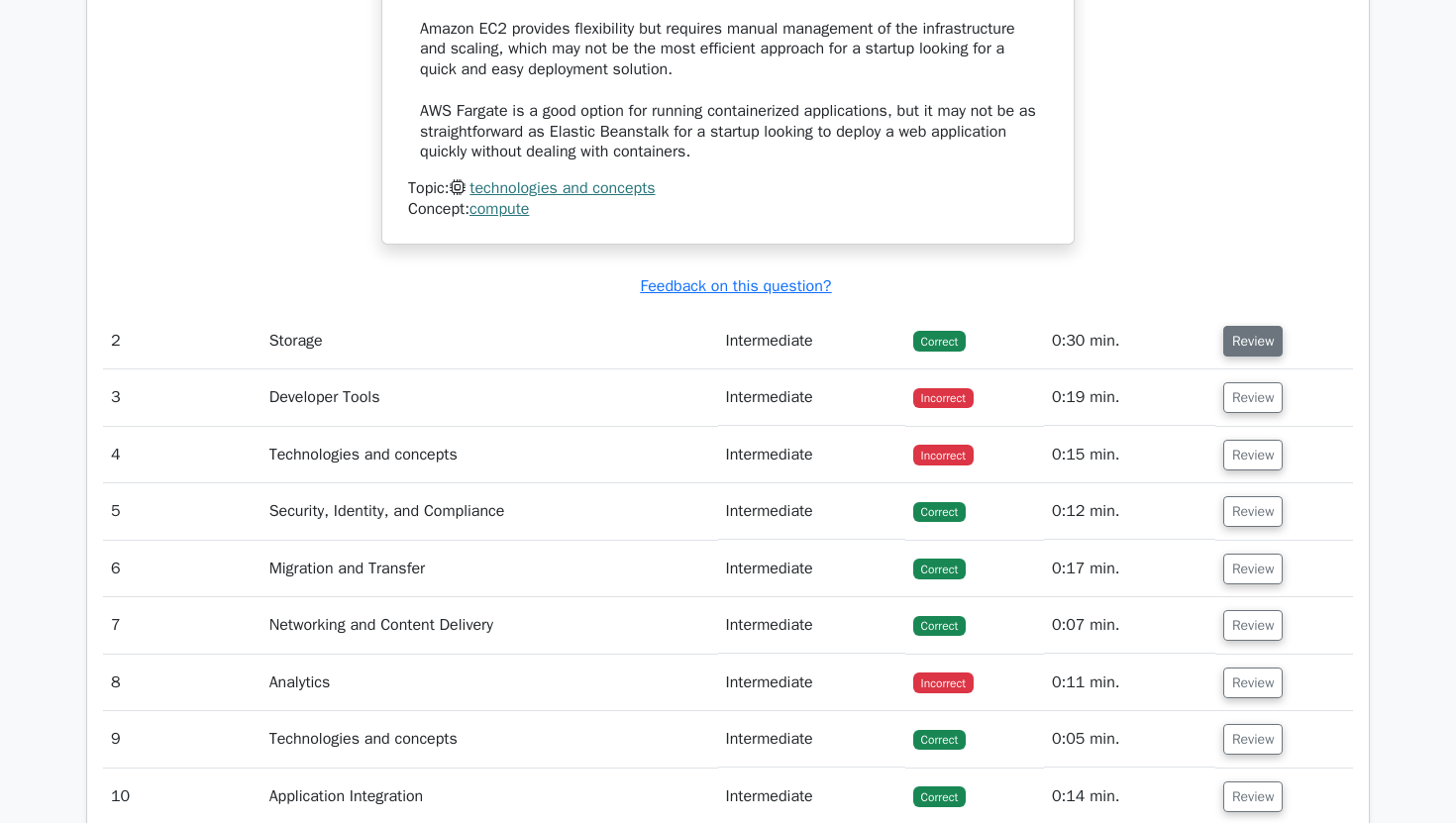 click on "Review" at bounding box center (1253, 341) 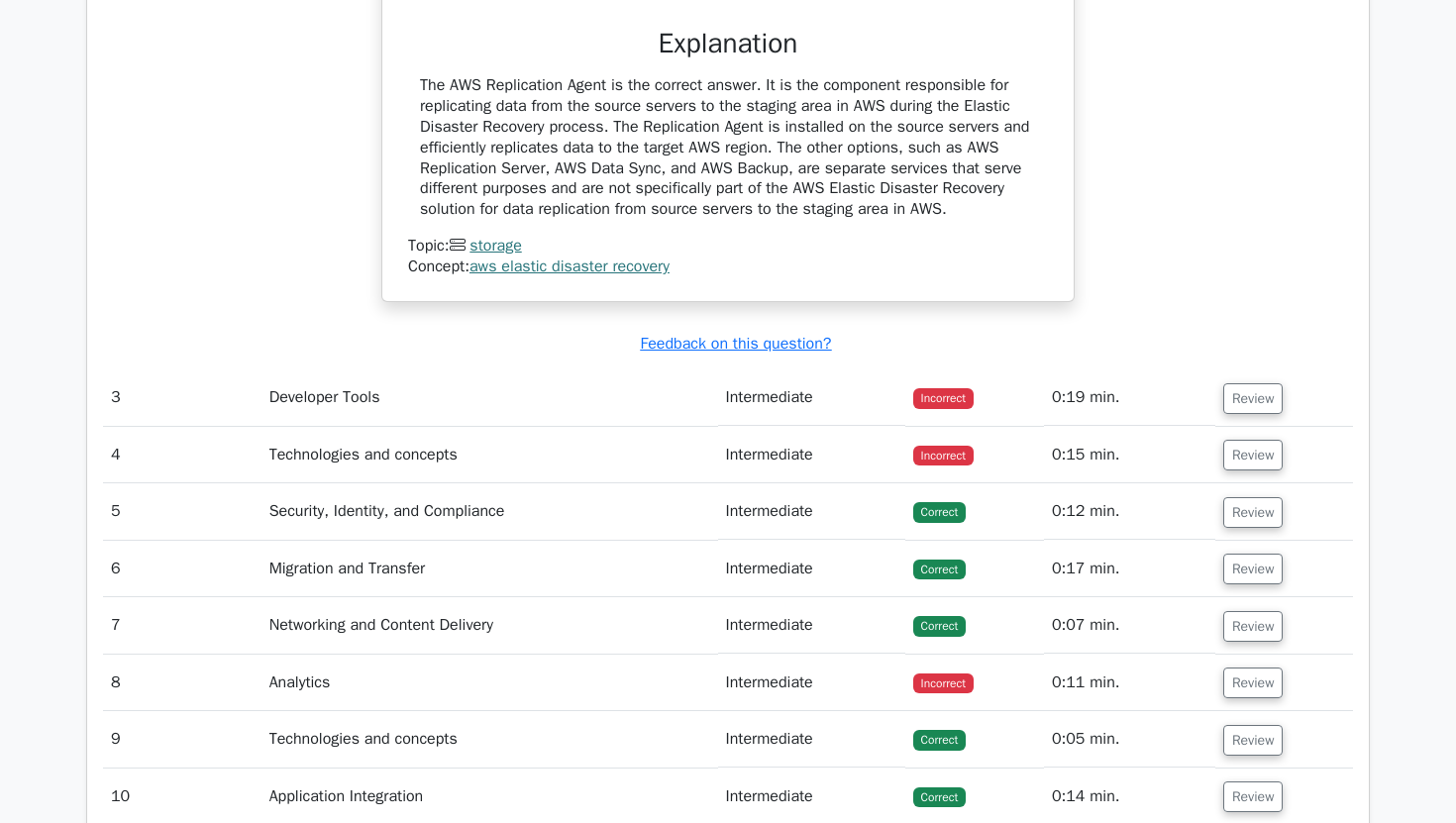 scroll, scrollTop: 3399, scrollLeft: 0, axis: vertical 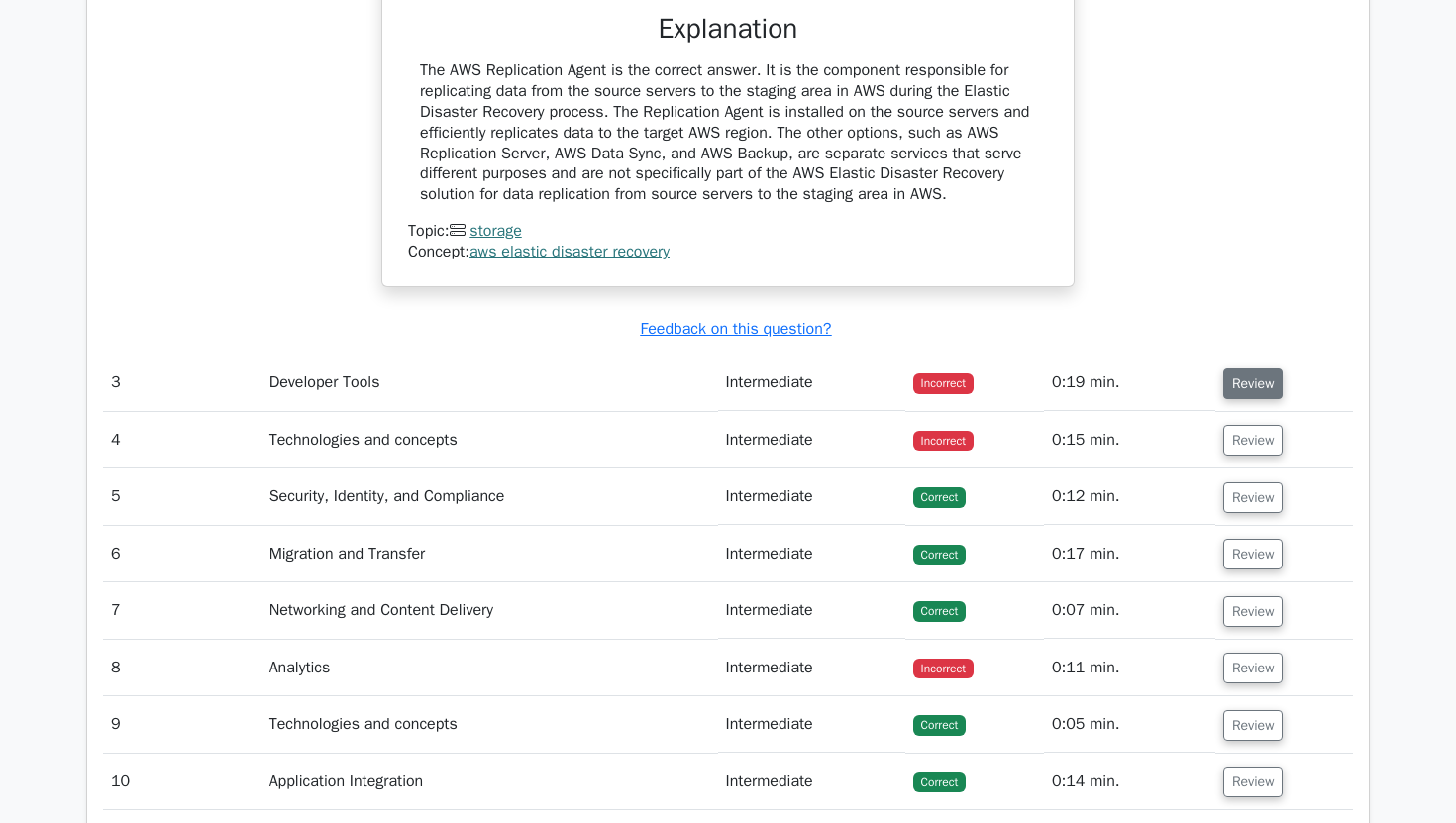 click on "Review" at bounding box center (1253, 383) 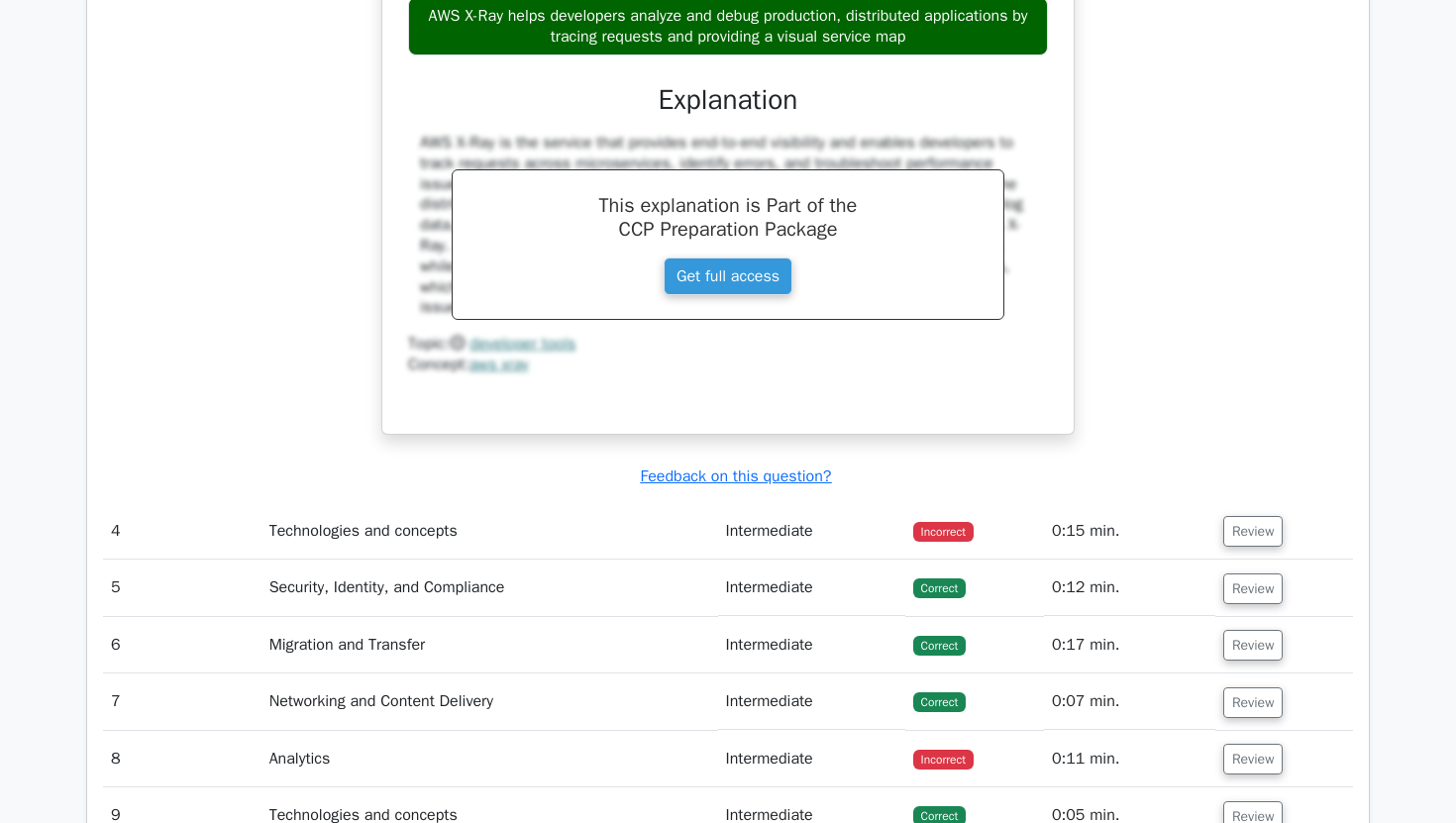 scroll, scrollTop: 4227, scrollLeft: 0, axis: vertical 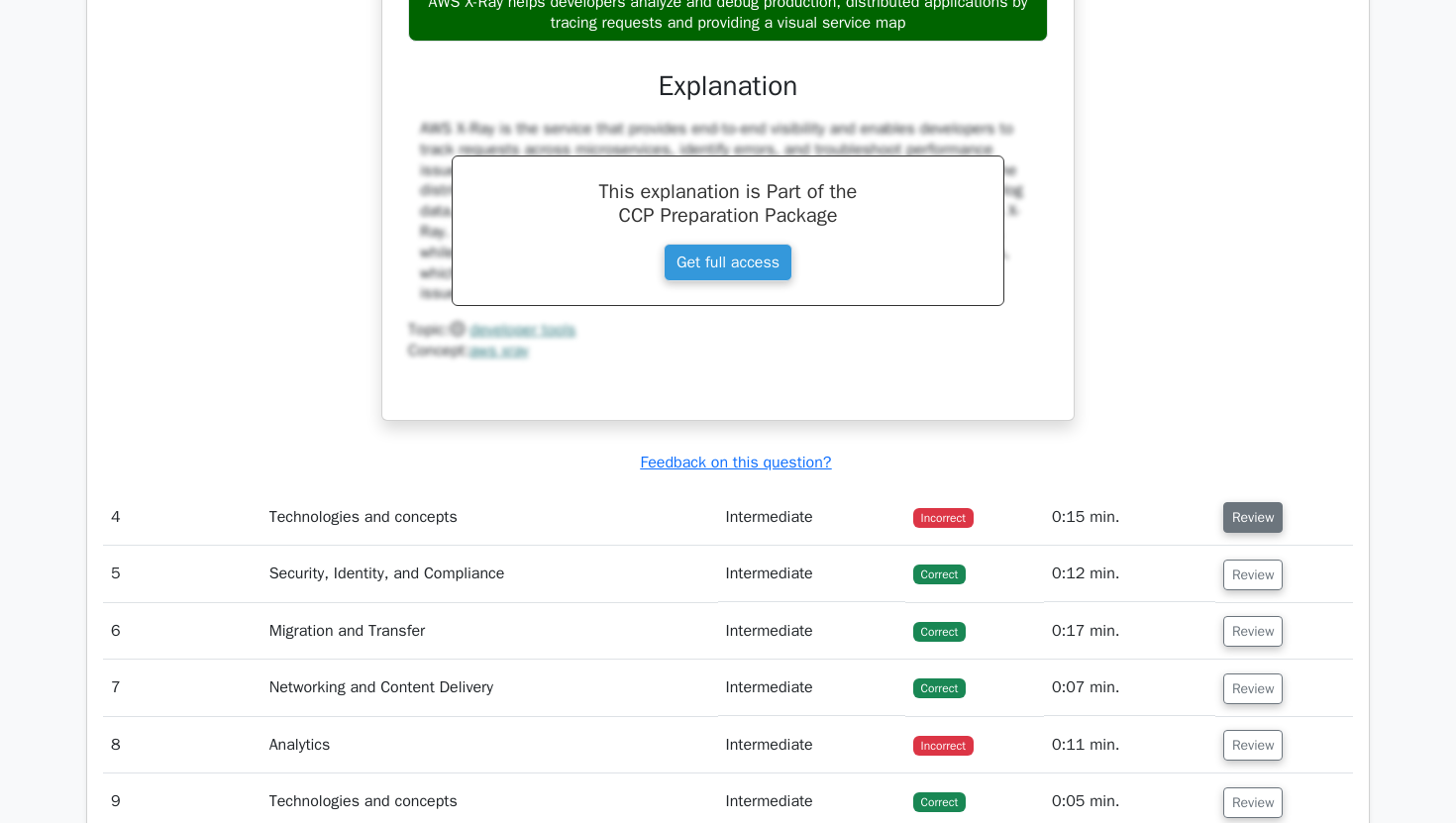 click on "Review" at bounding box center (1253, 517) 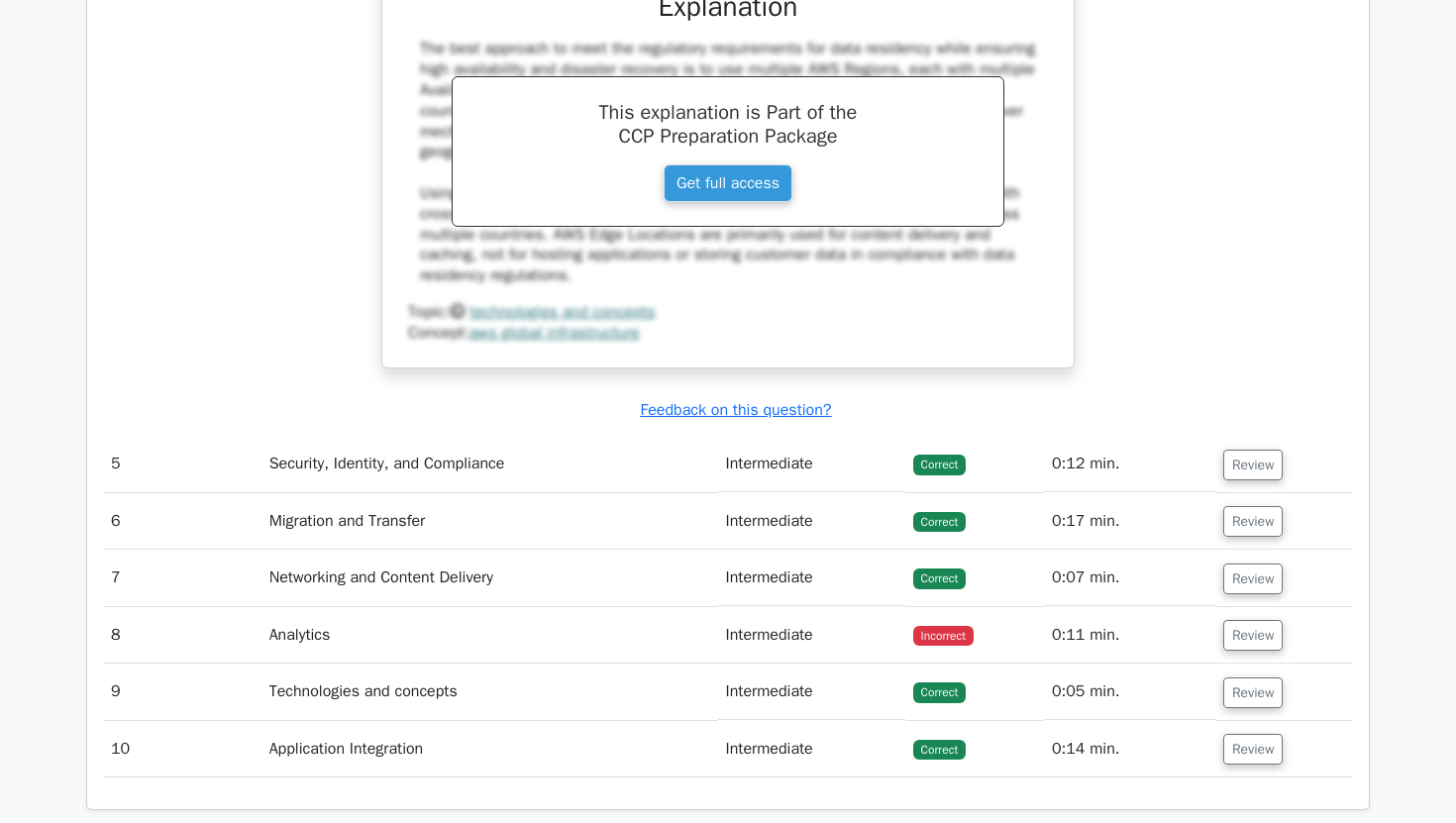 scroll, scrollTop: 5485, scrollLeft: 0, axis: vertical 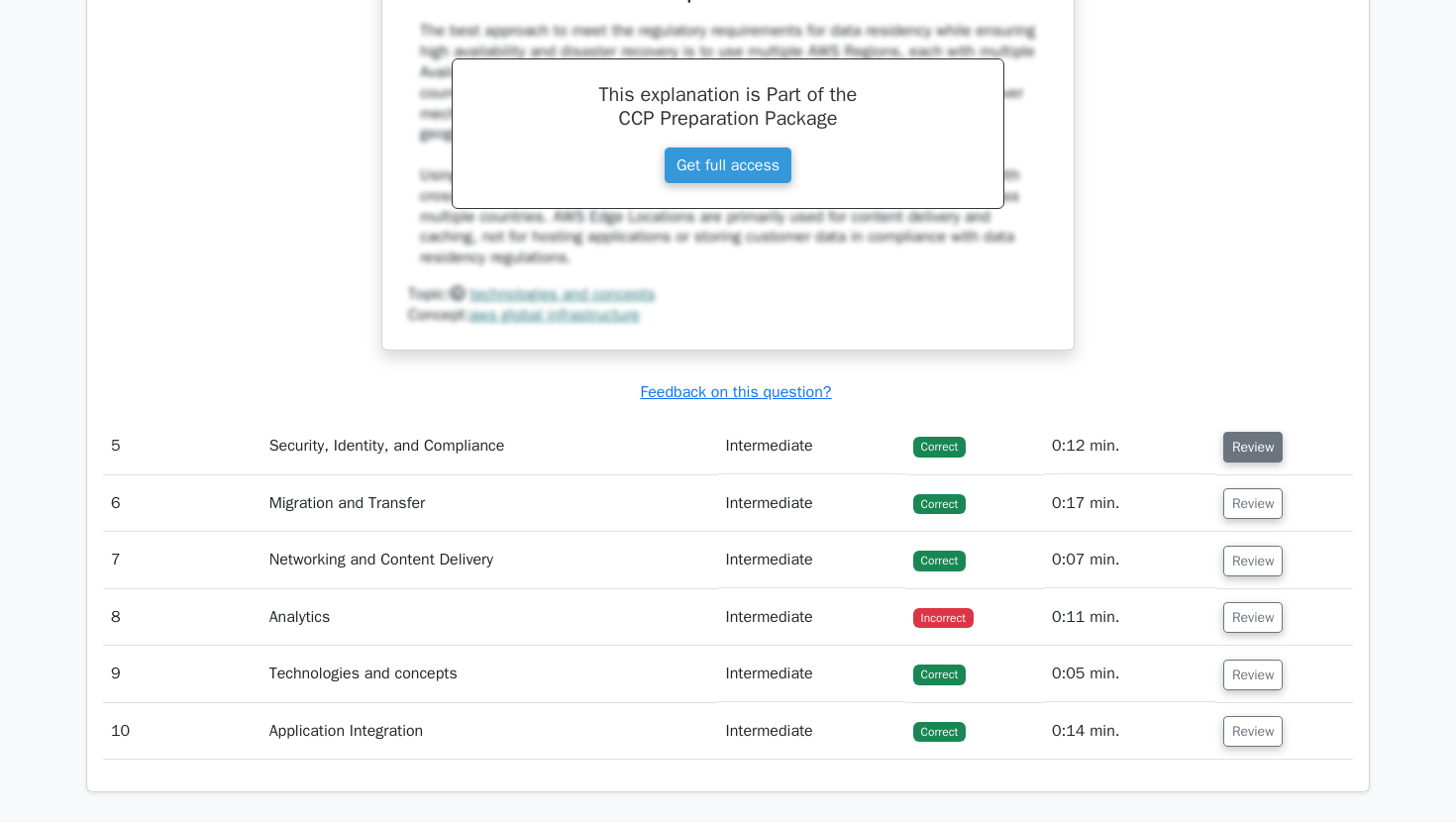 click on "Review" at bounding box center (1253, 447) 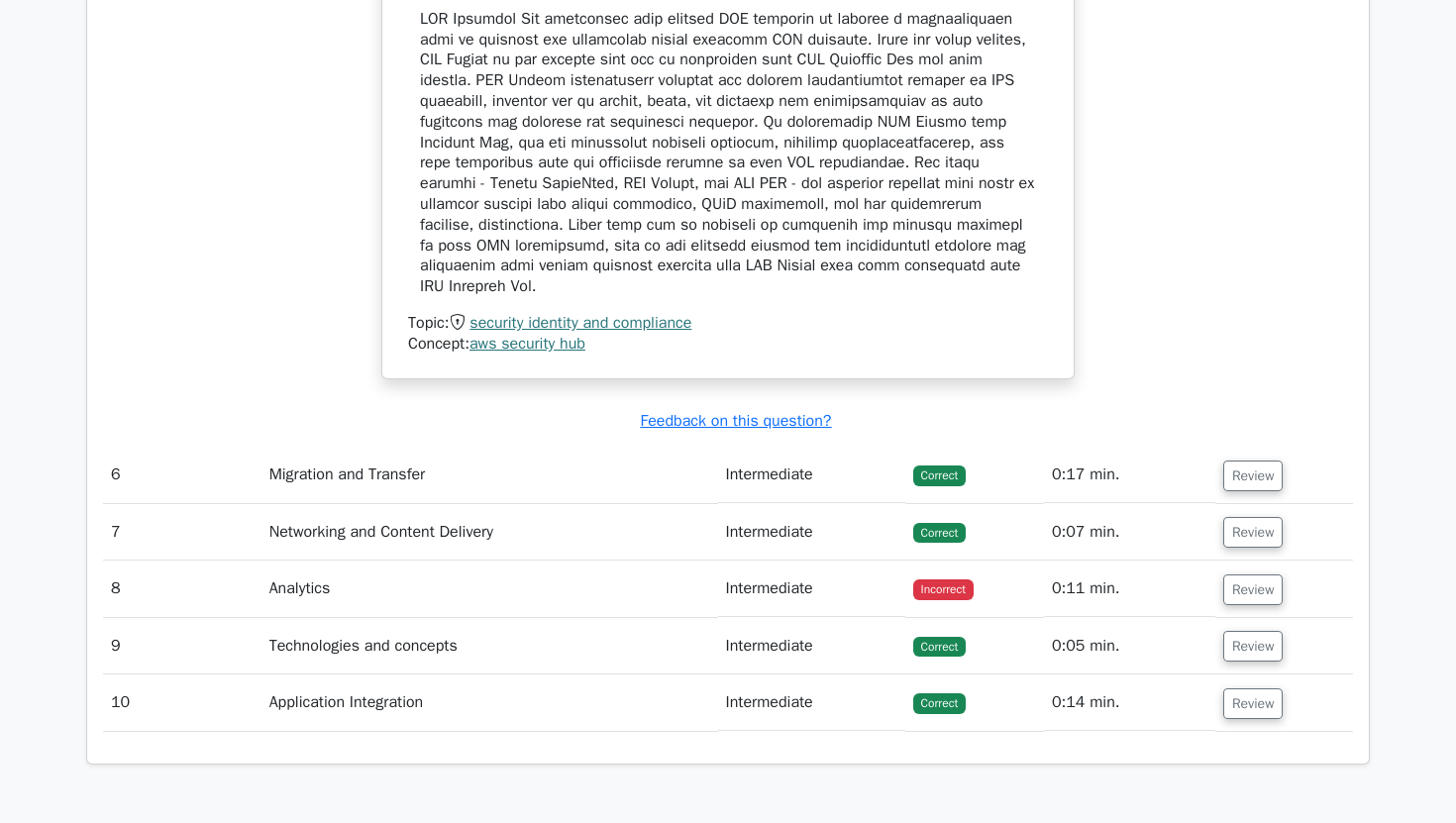 scroll, scrollTop: 6428, scrollLeft: 0, axis: vertical 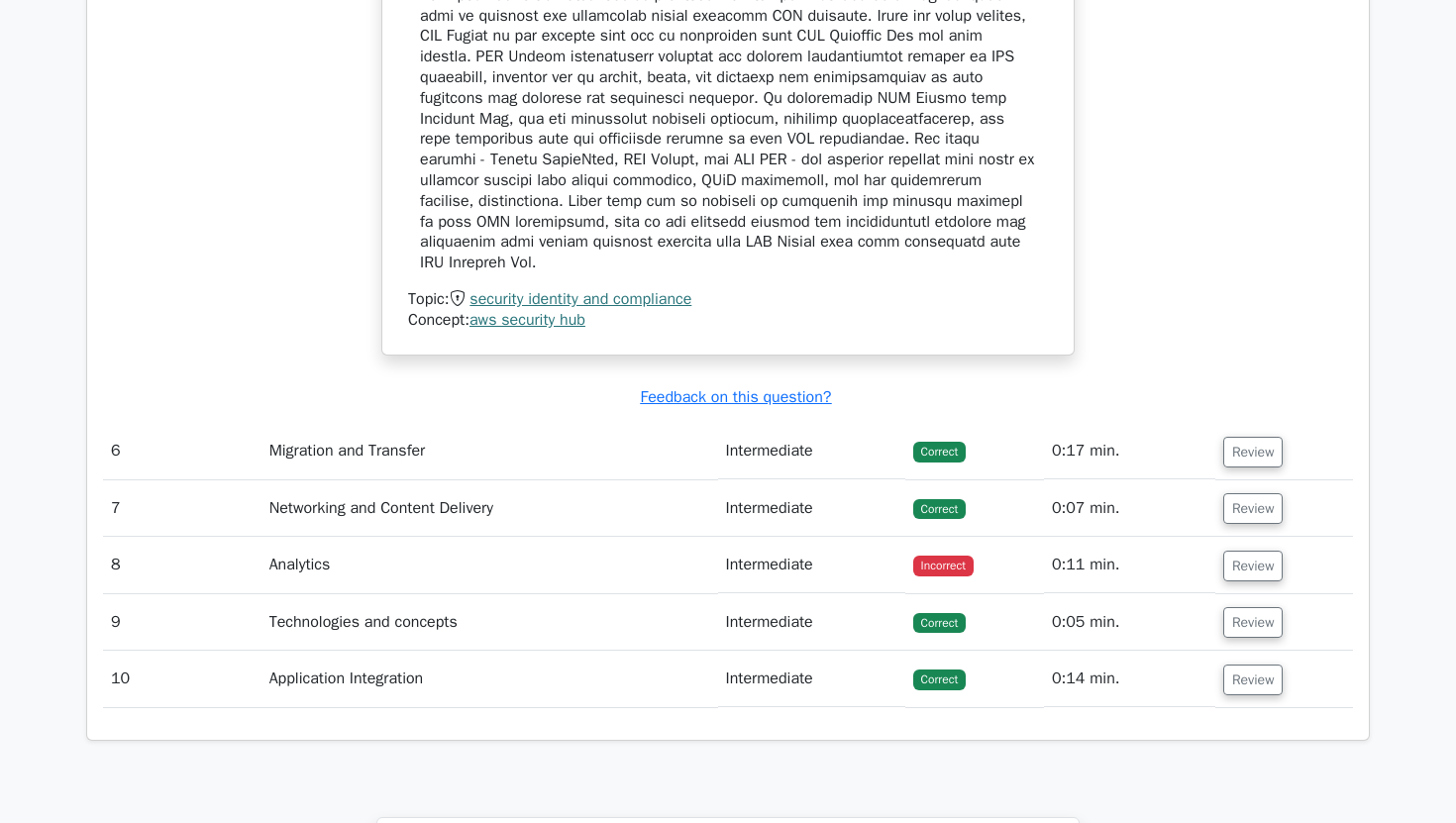 click on "Review" at bounding box center [1284, 451] 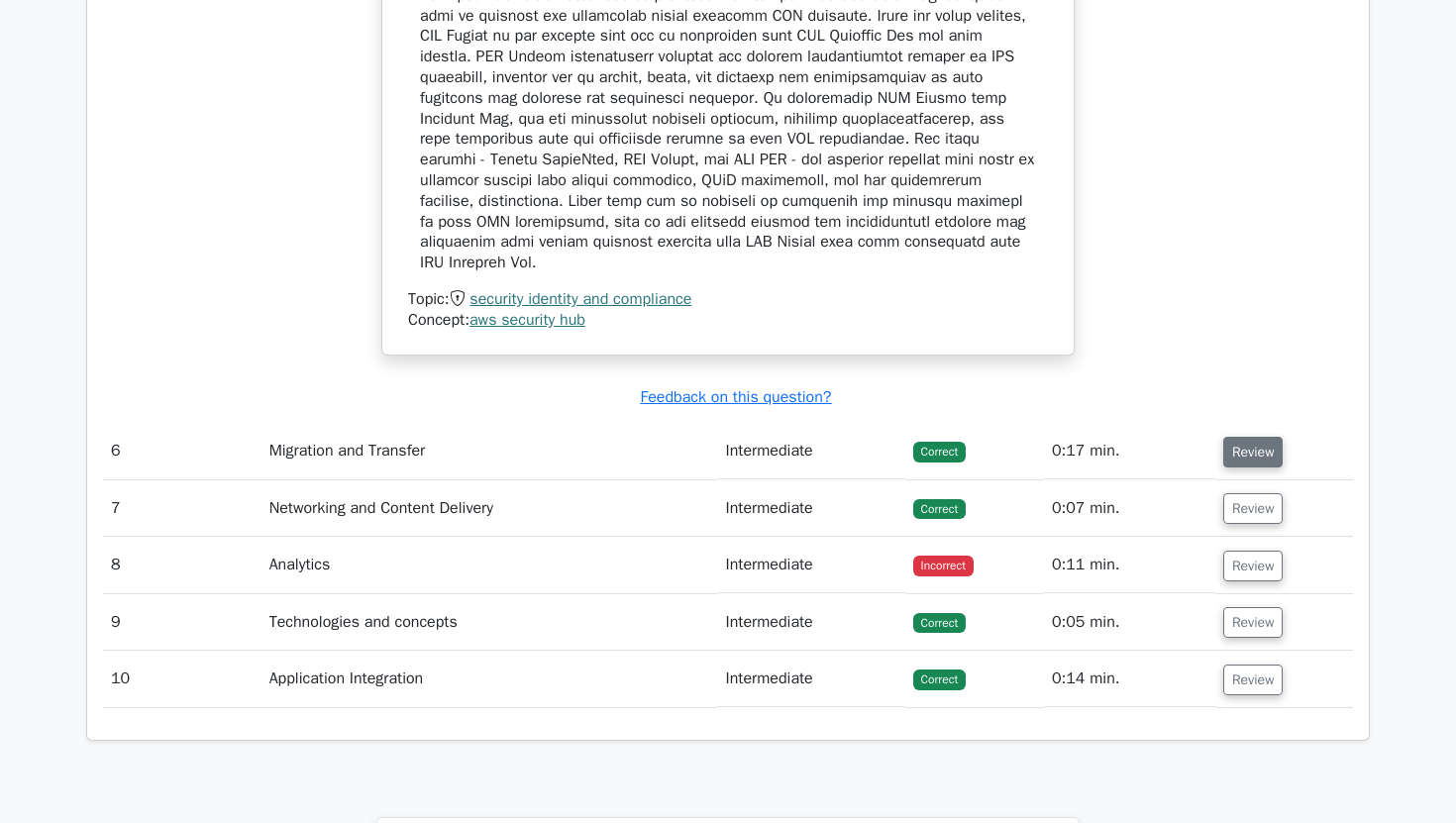 click on "Review" at bounding box center (1253, 452) 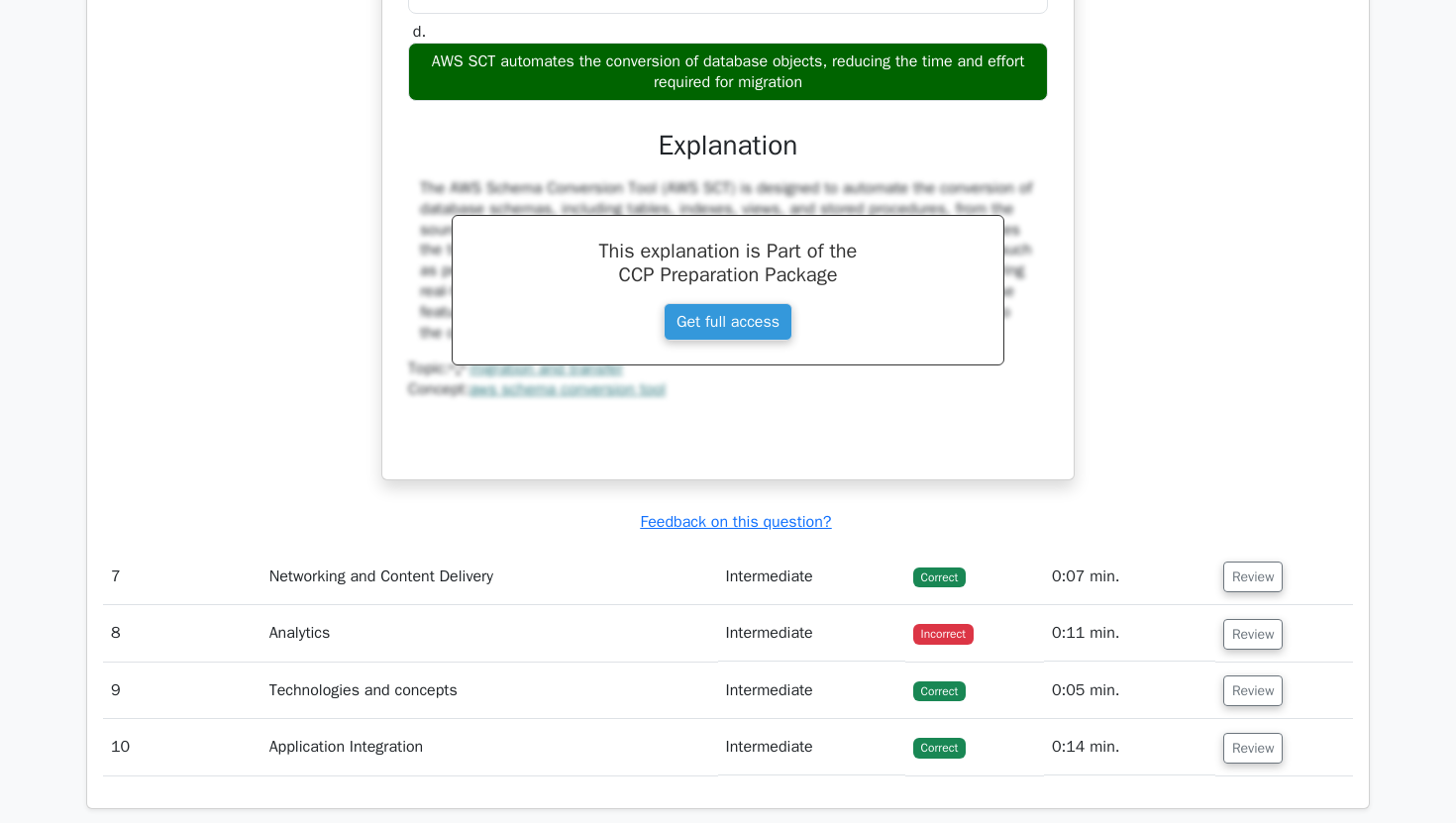 scroll, scrollTop: 7259, scrollLeft: 0, axis: vertical 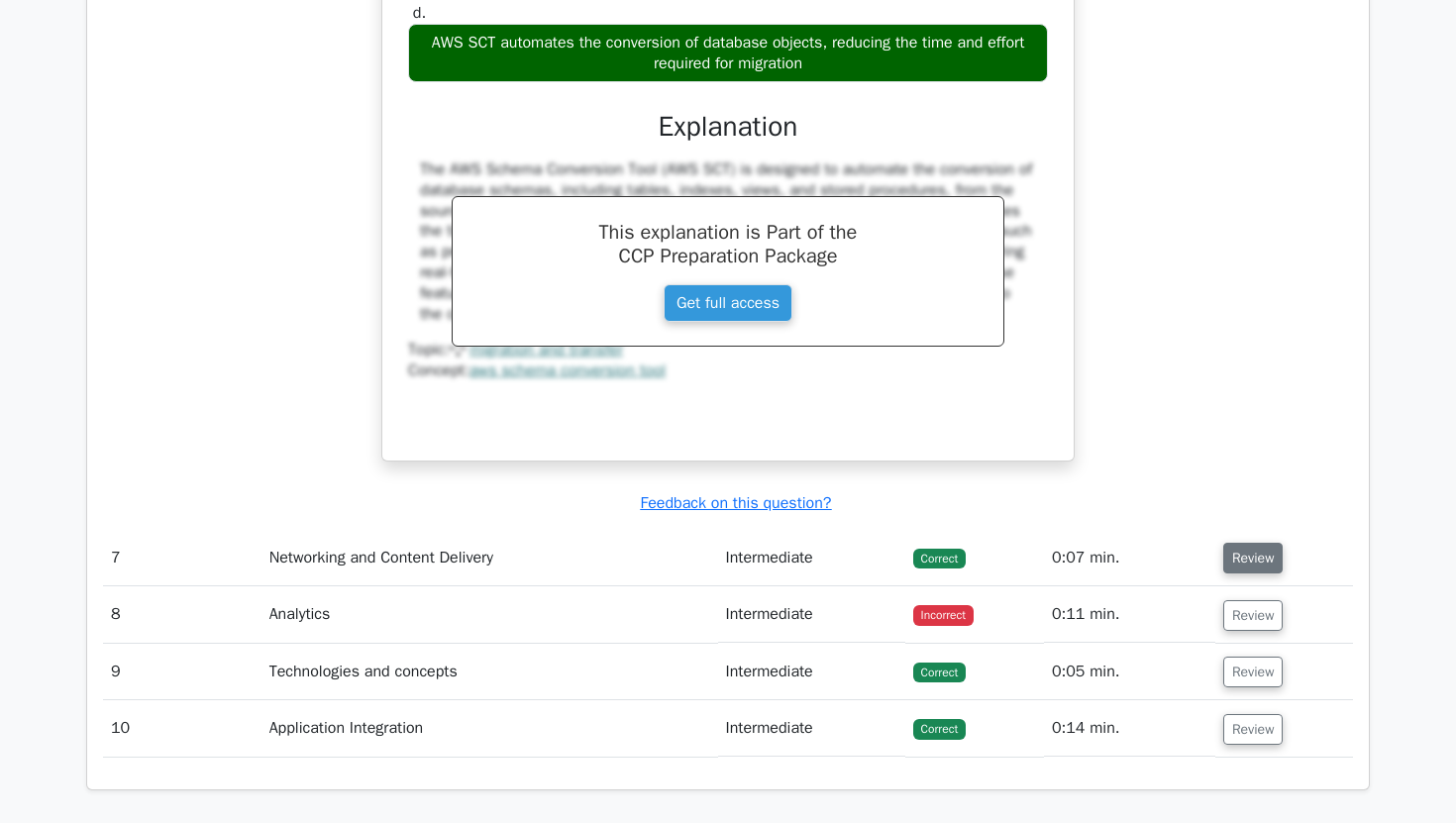 click on "Review" at bounding box center (1253, 558) 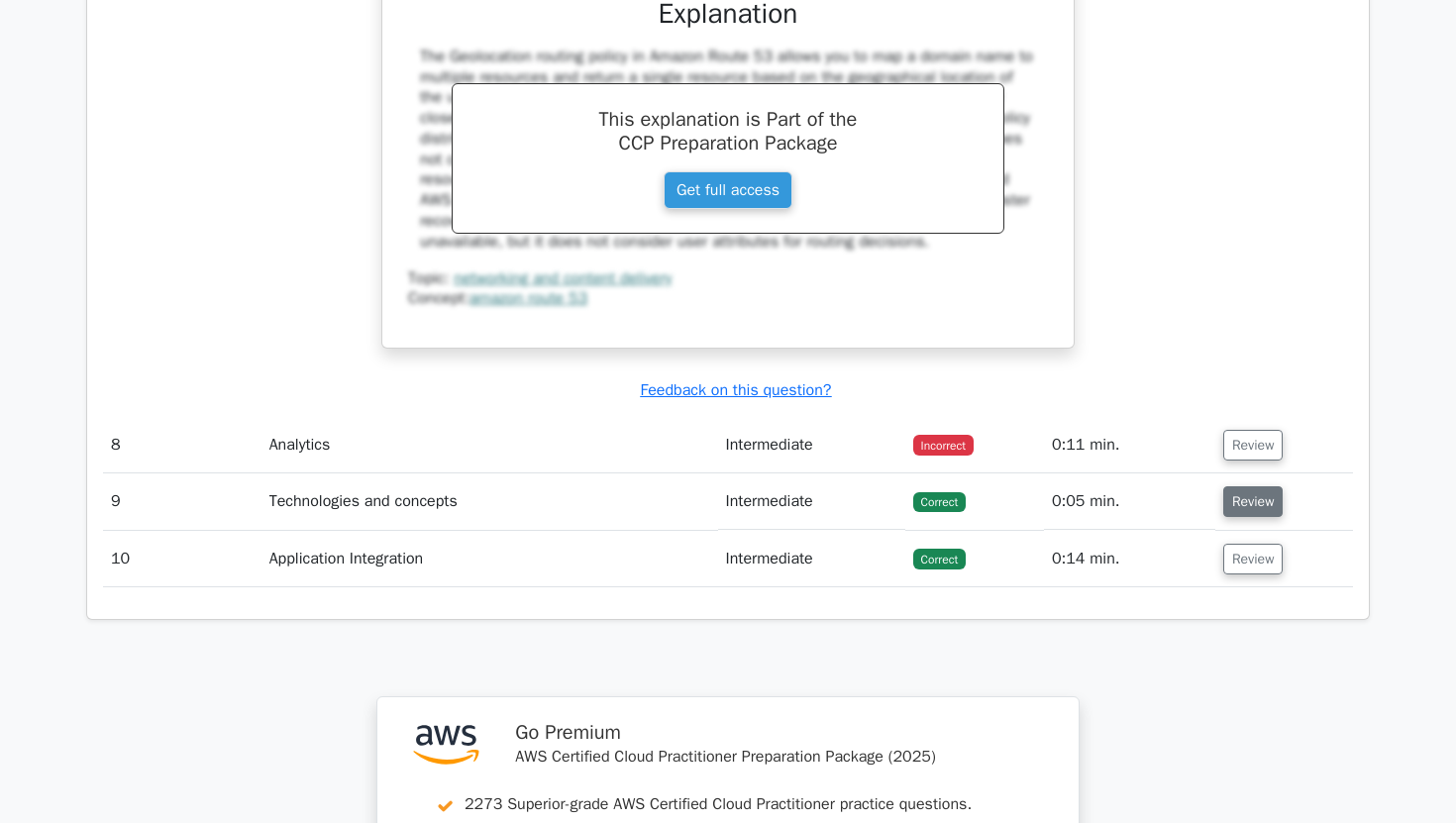 scroll, scrollTop: 8317, scrollLeft: 0, axis: vertical 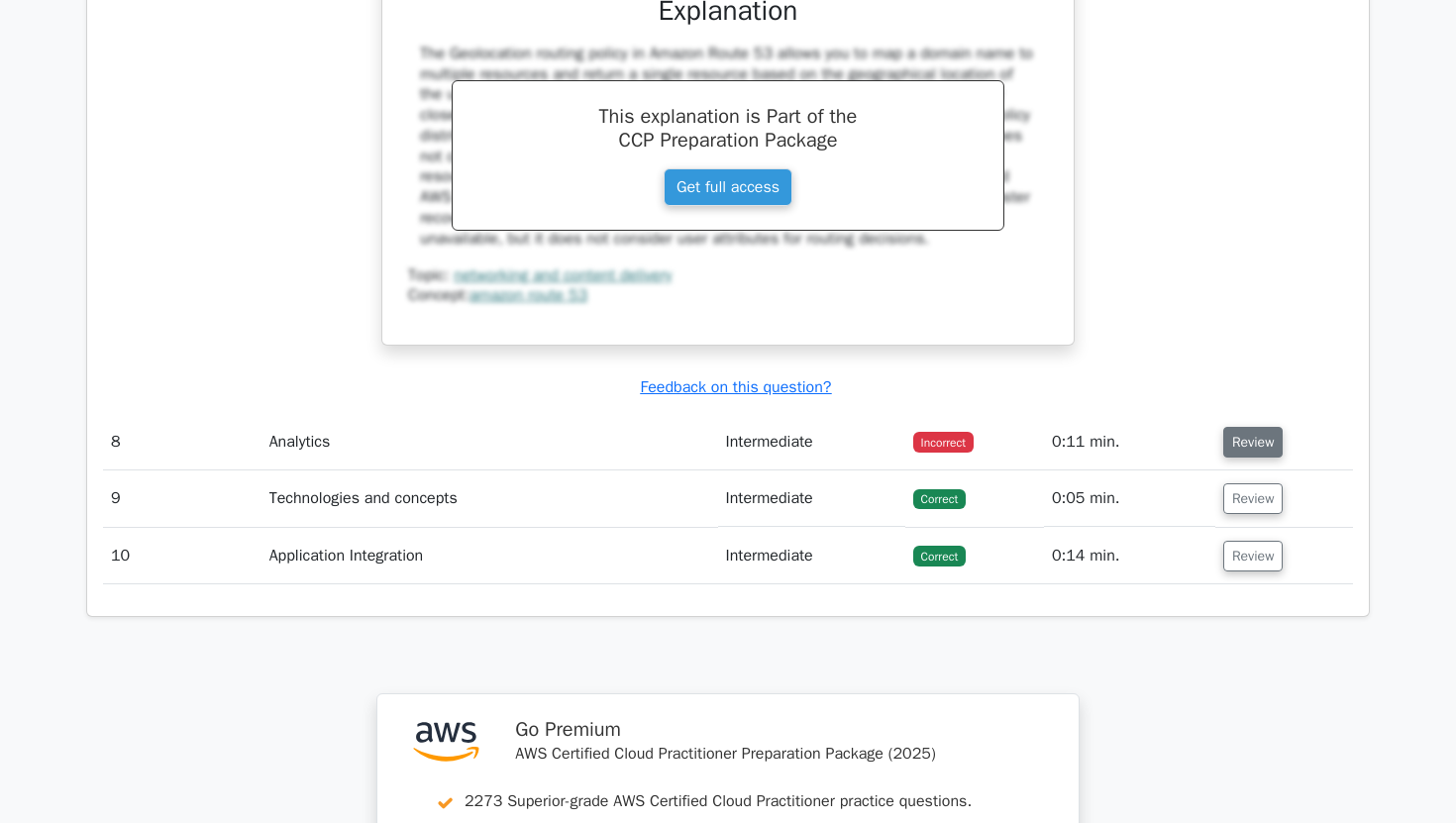click on "Review" at bounding box center [1253, 442] 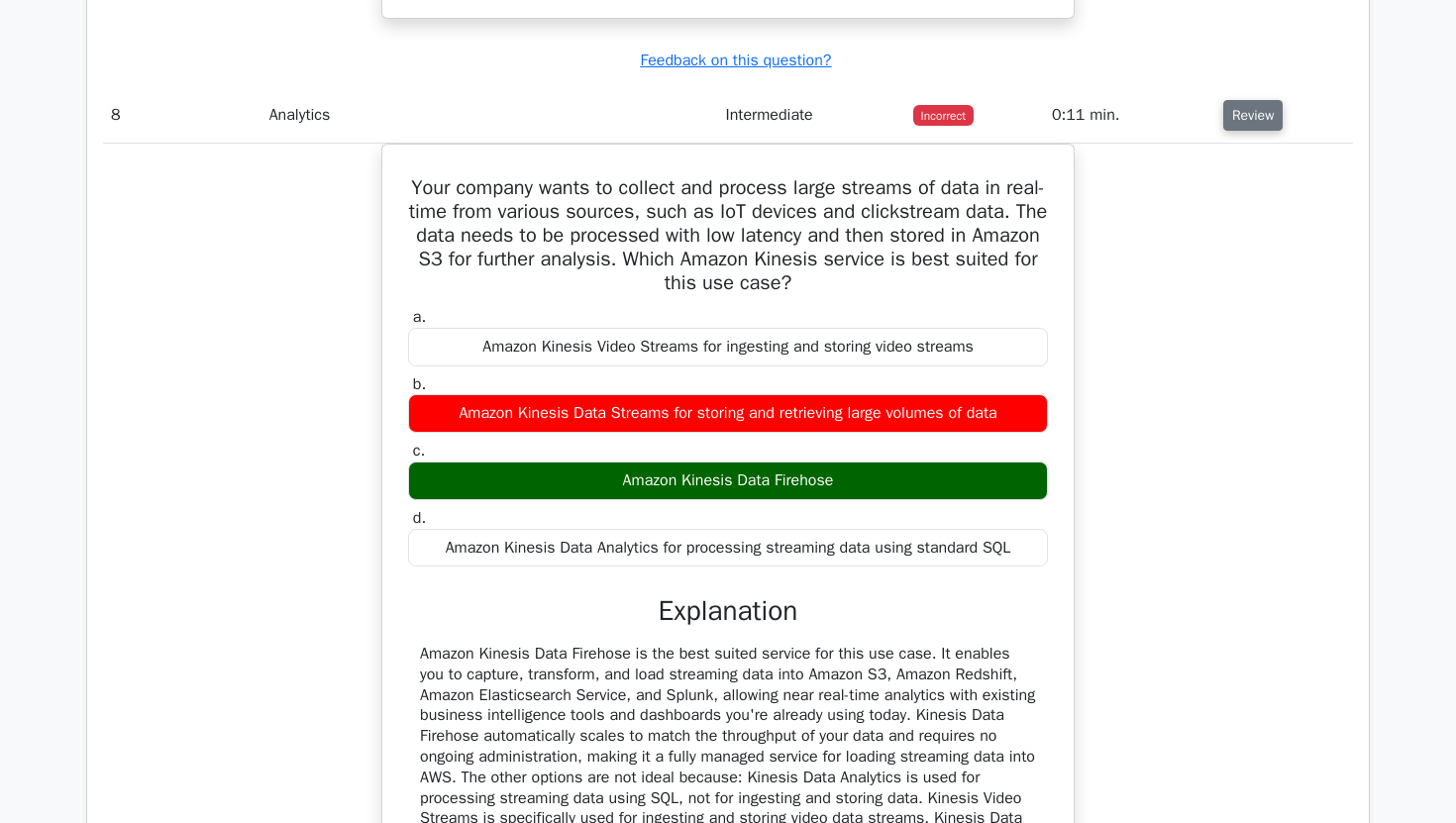 scroll, scrollTop: 8647, scrollLeft: 0, axis: vertical 